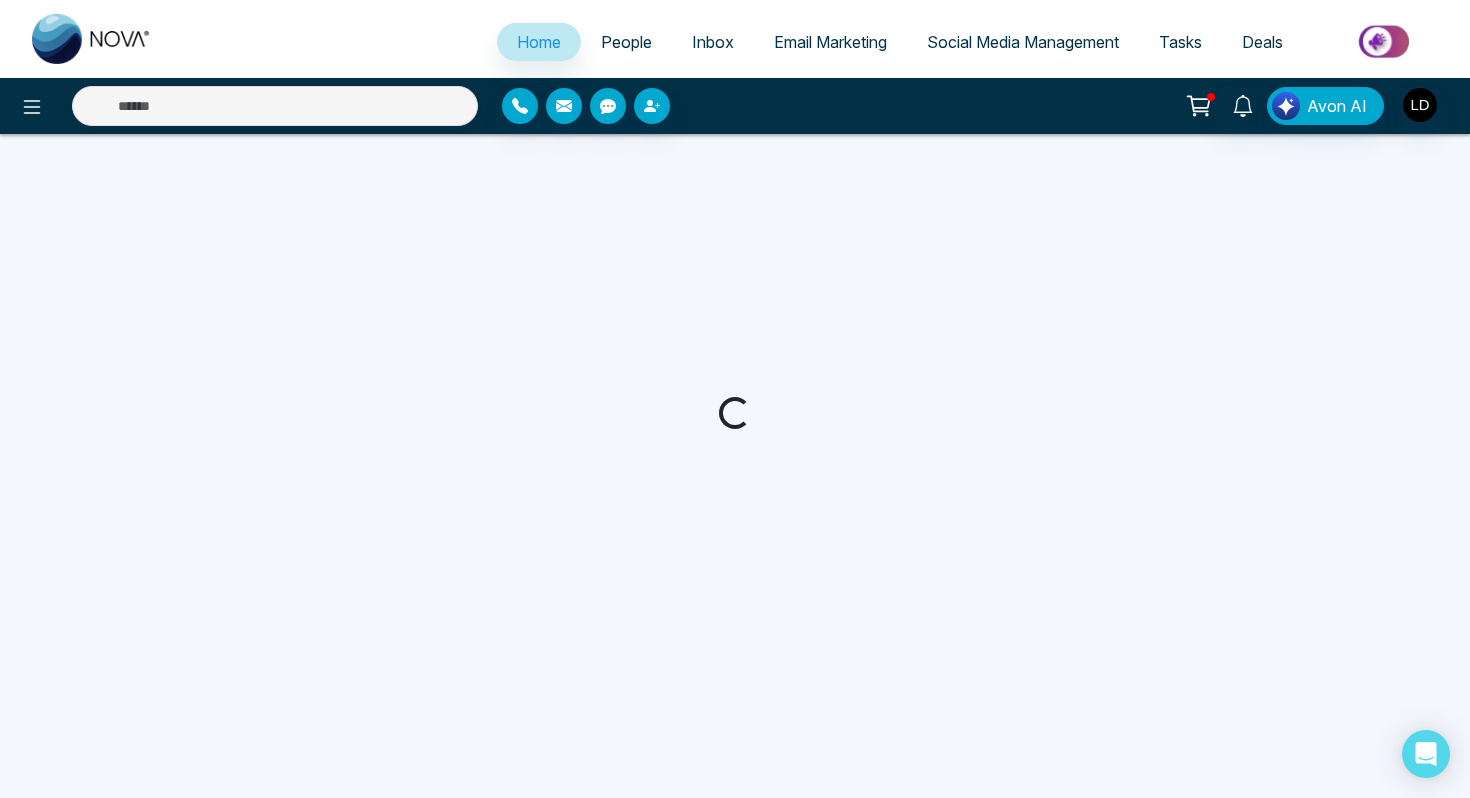 scroll, scrollTop: 0, scrollLeft: 0, axis: both 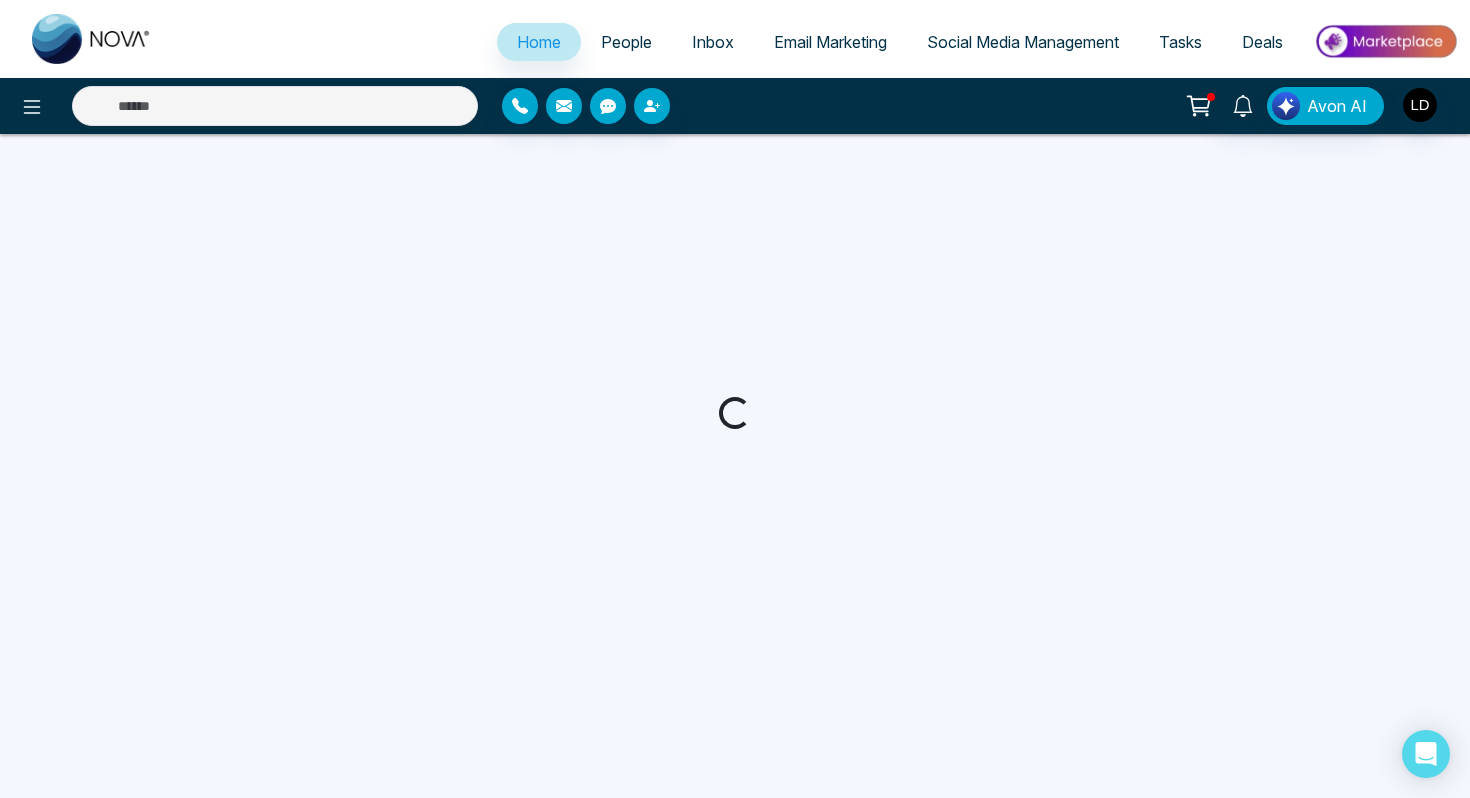 select on "*" 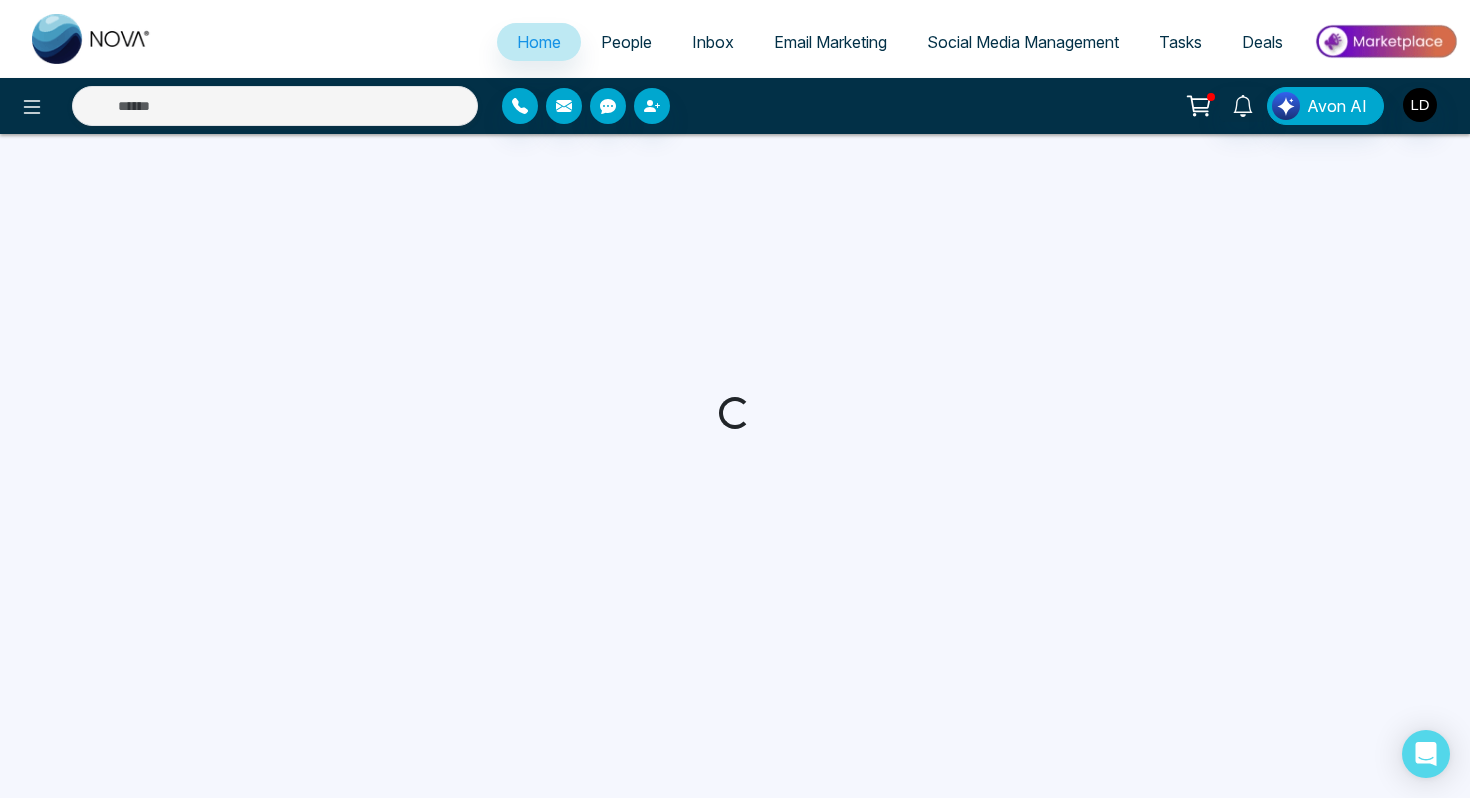 select on "*" 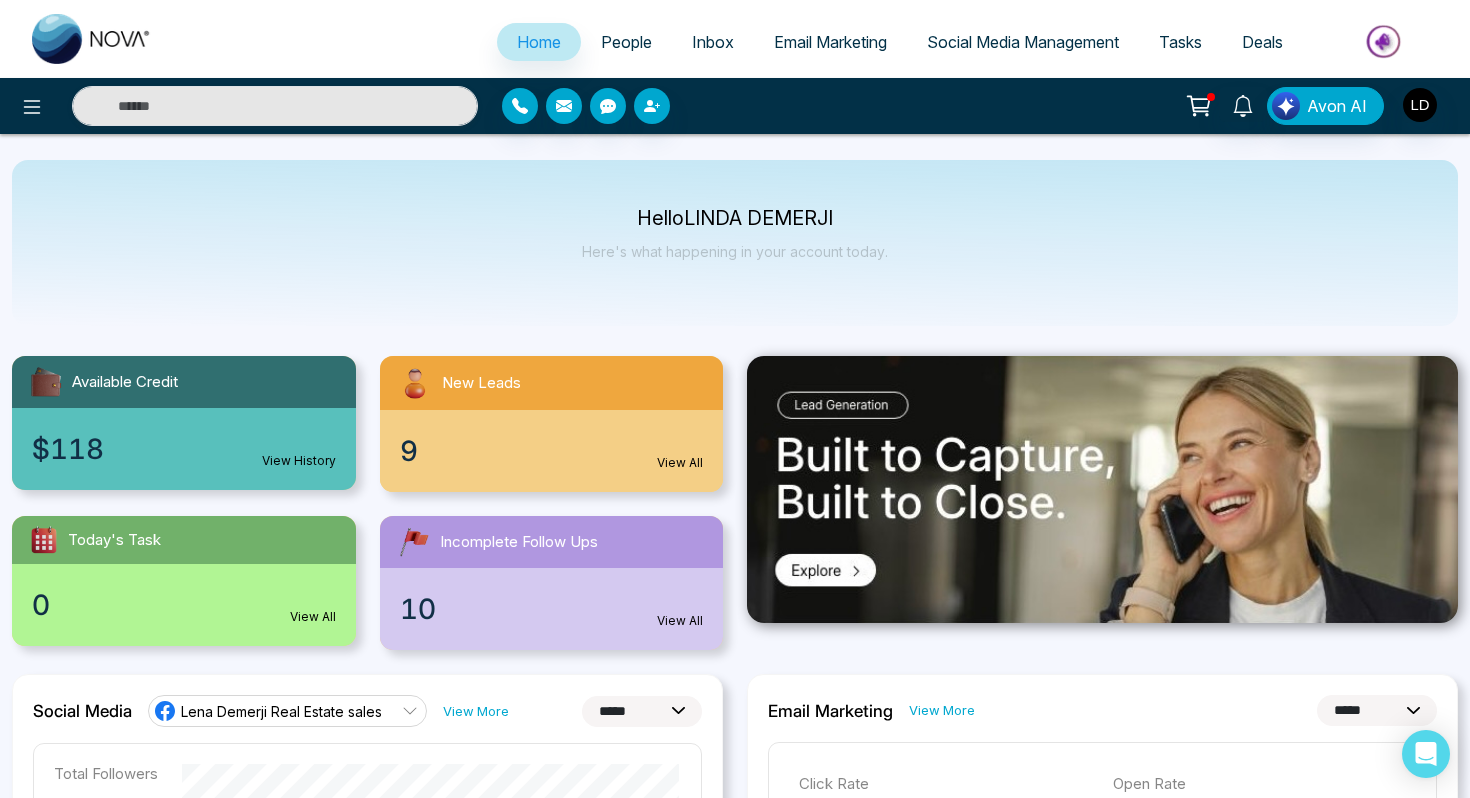 click on "People" at bounding box center [626, 42] 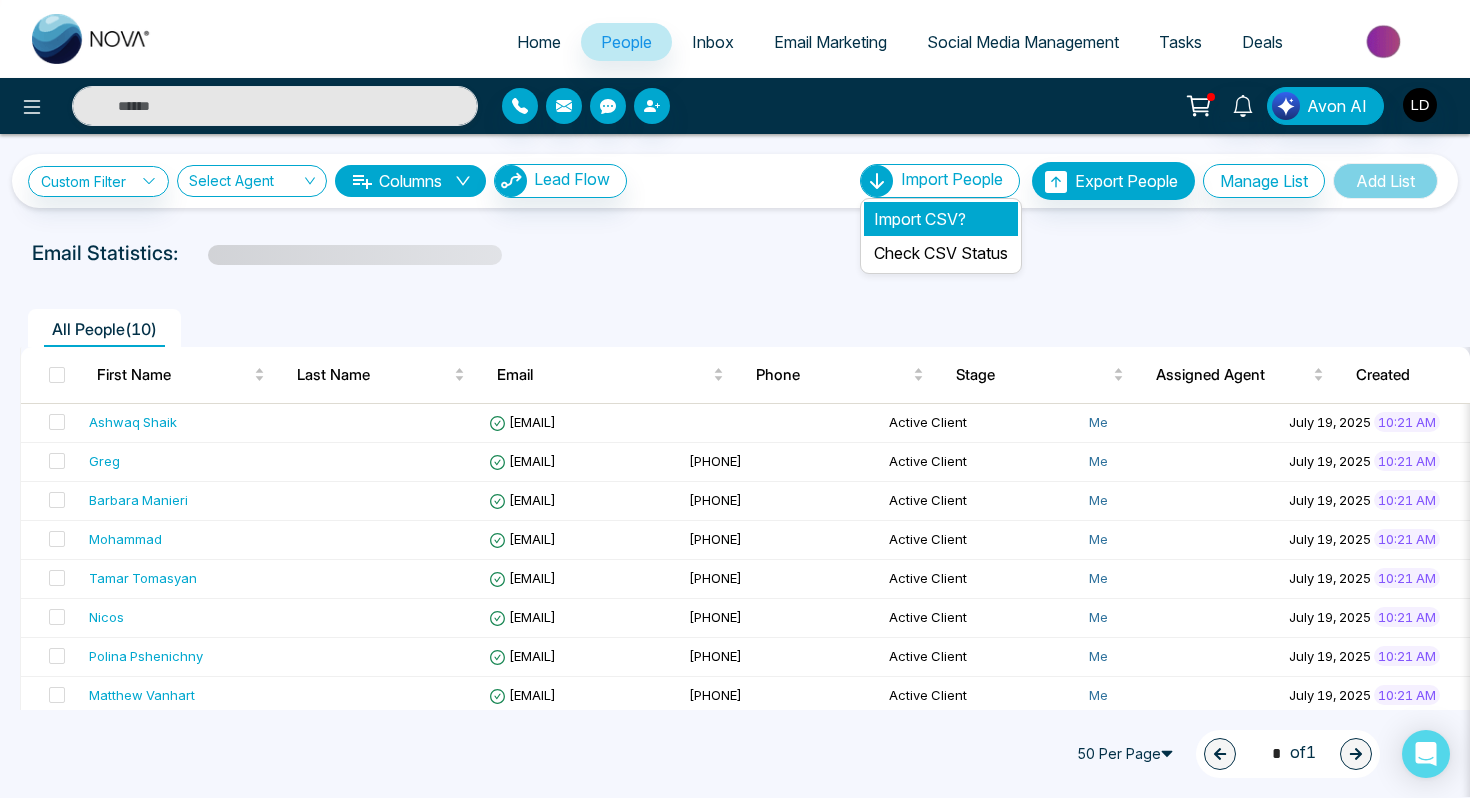 click on "Import CSV?" at bounding box center (941, 219) 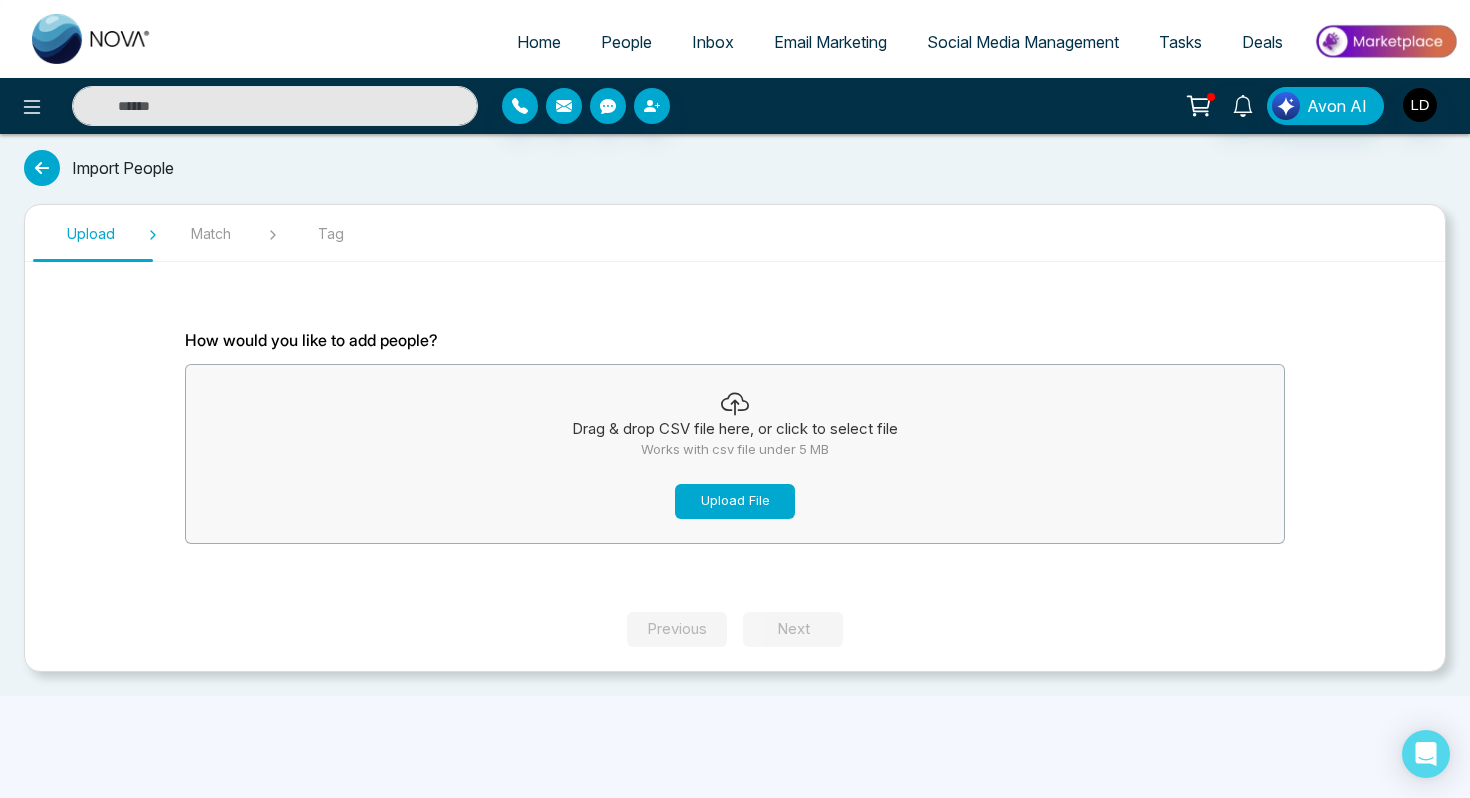 click on "Upload File" at bounding box center [735, 501] 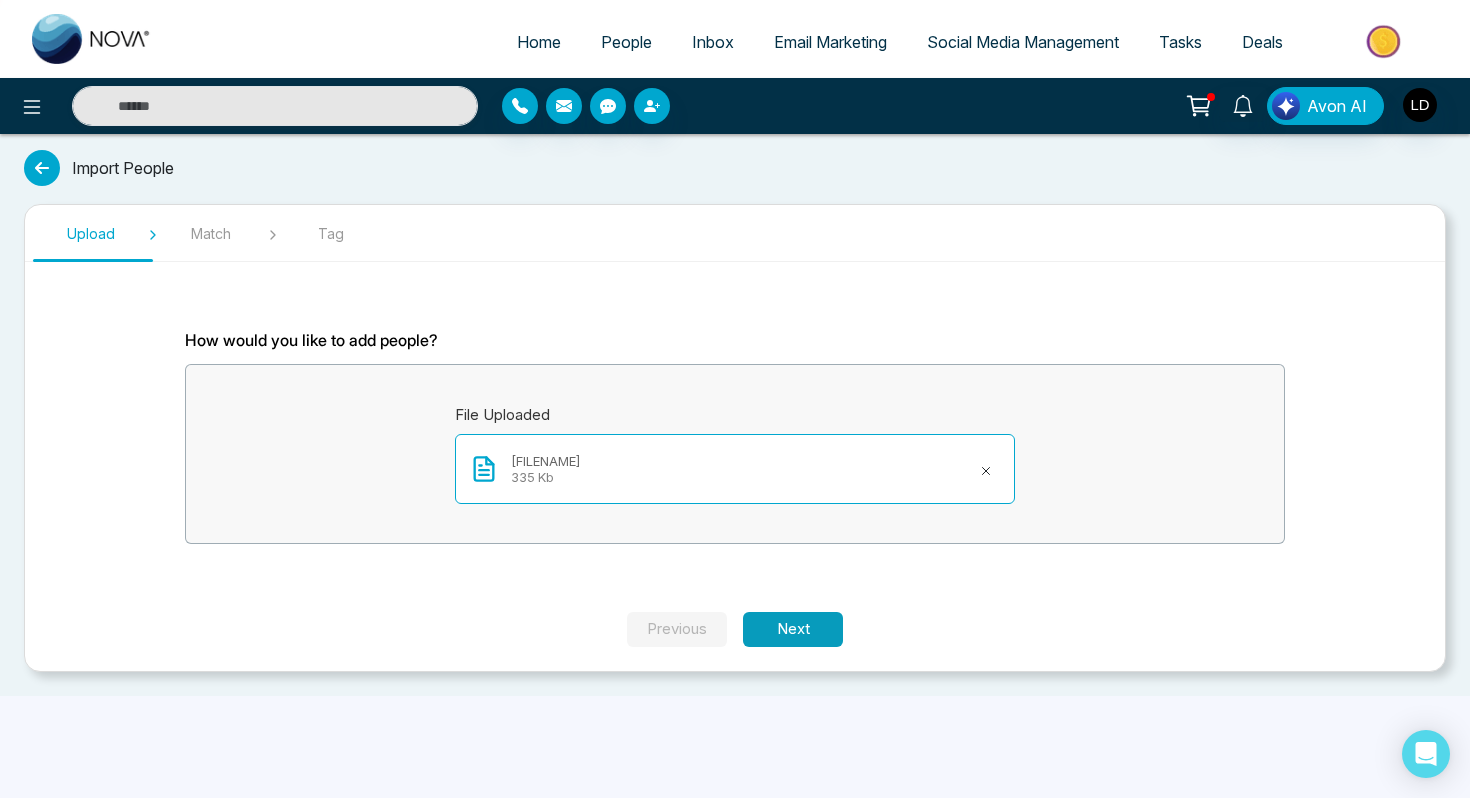 click on "Next" at bounding box center [793, 629] 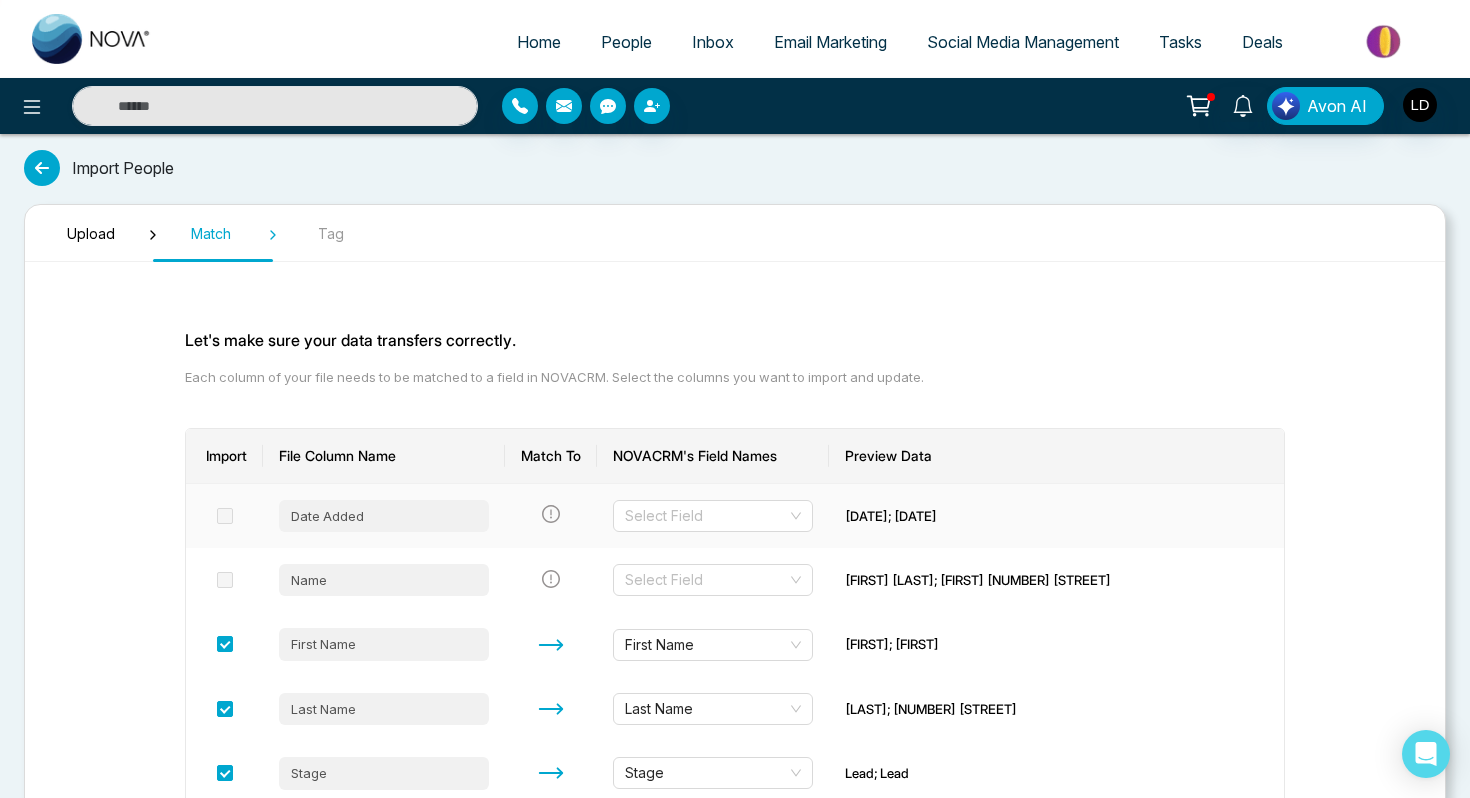 scroll, scrollTop: 121, scrollLeft: 0, axis: vertical 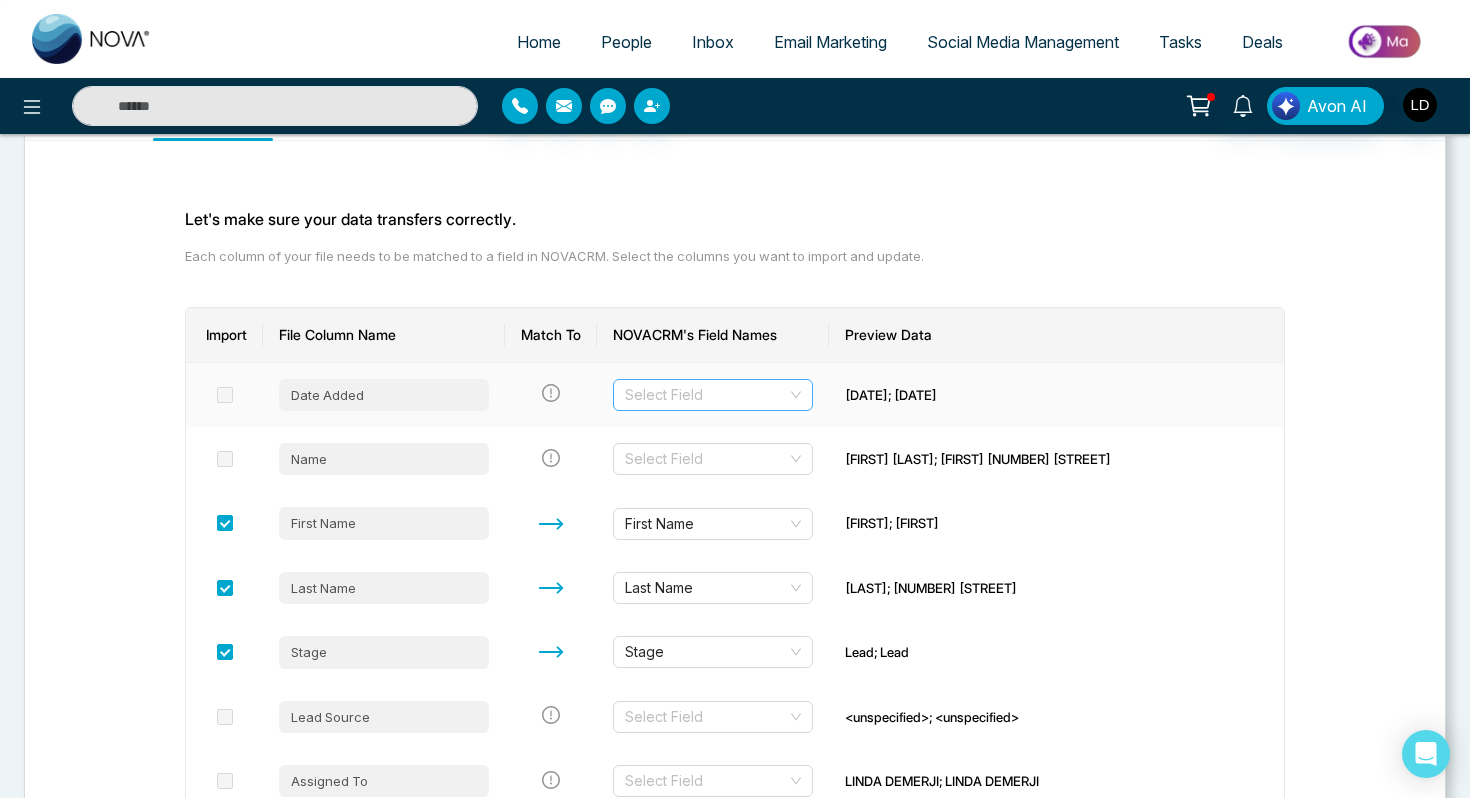 click at bounding box center [706, 395] 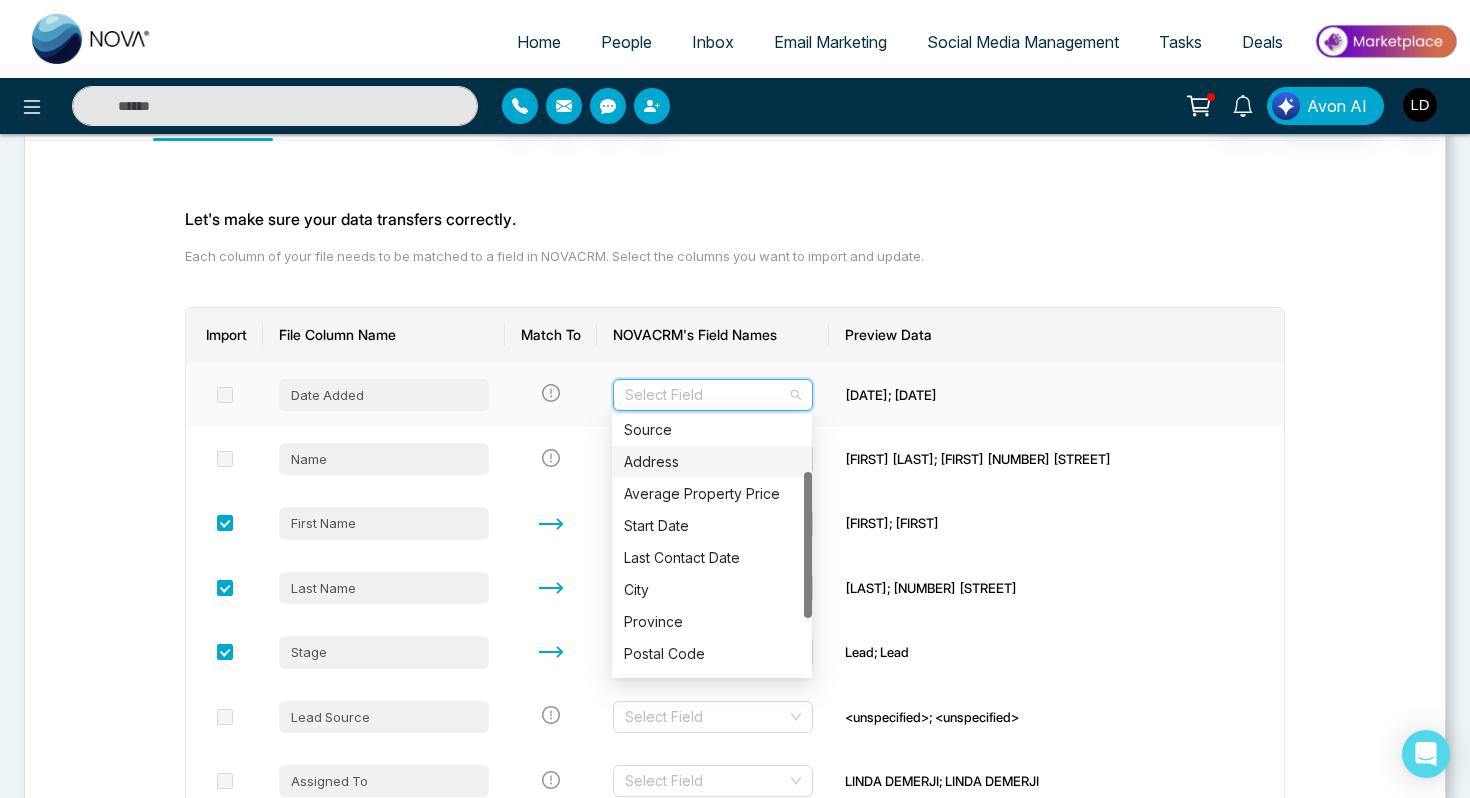 scroll, scrollTop: 93, scrollLeft: 0, axis: vertical 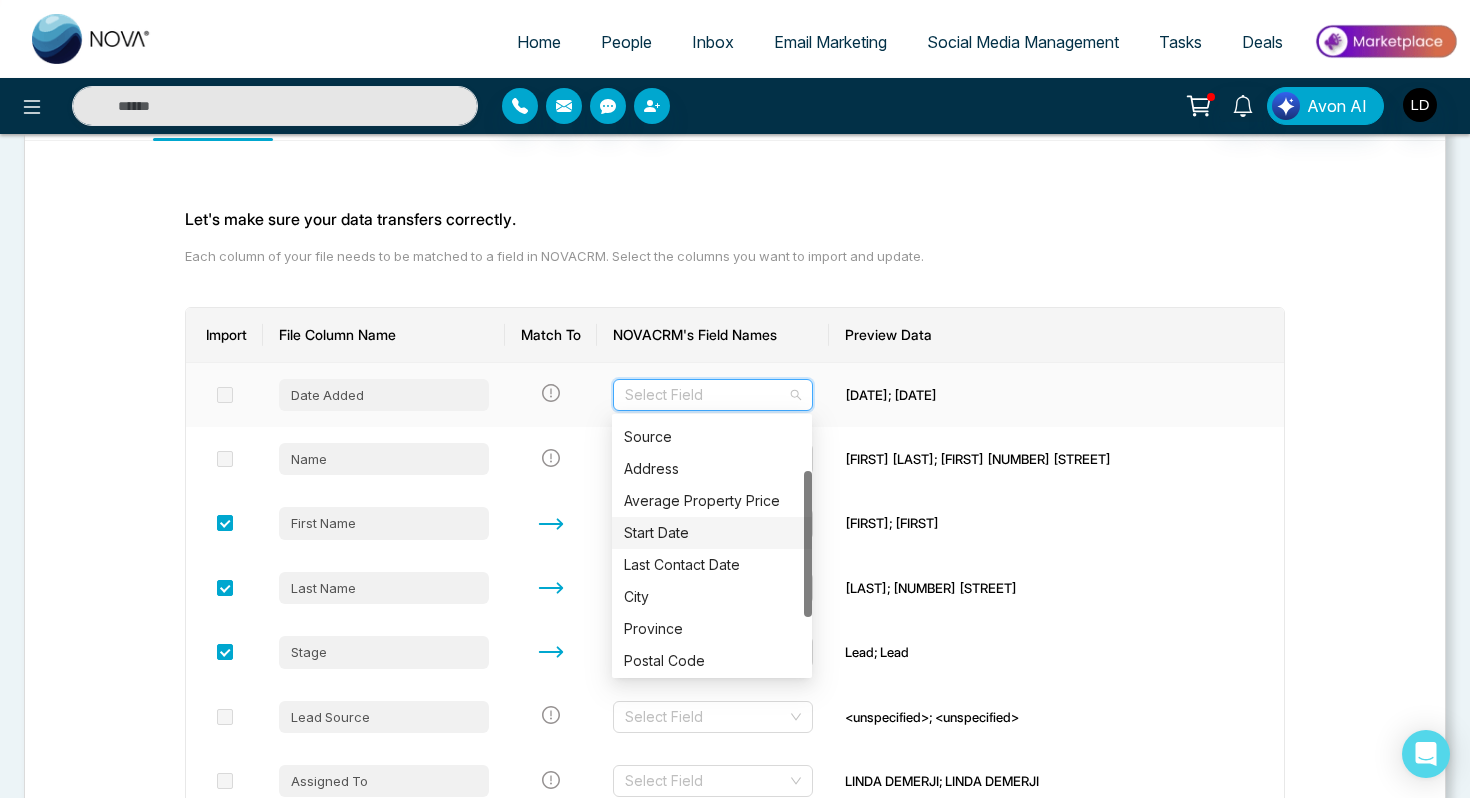 click on "Start Date" at bounding box center [712, 533] 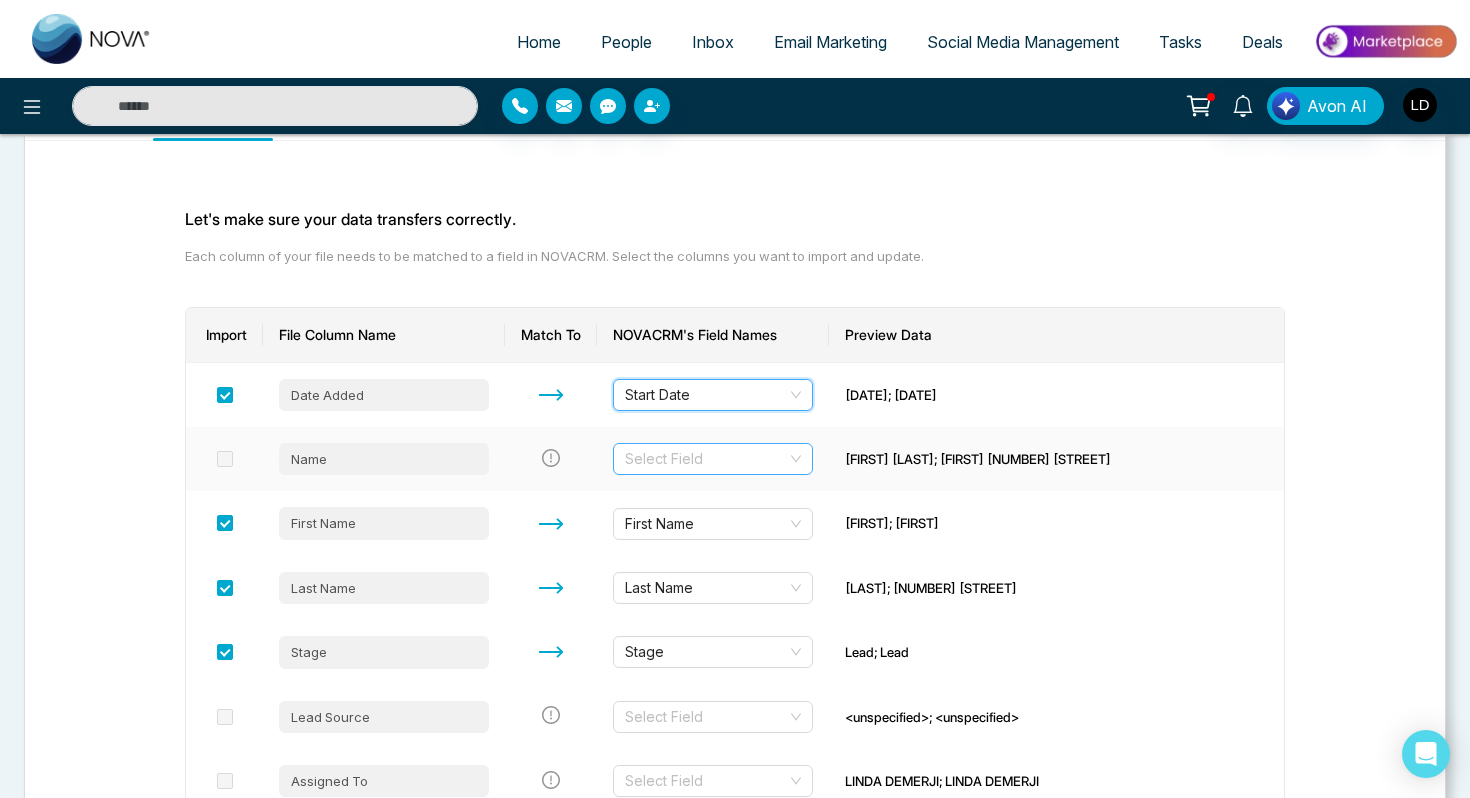 click at bounding box center (706, 459) 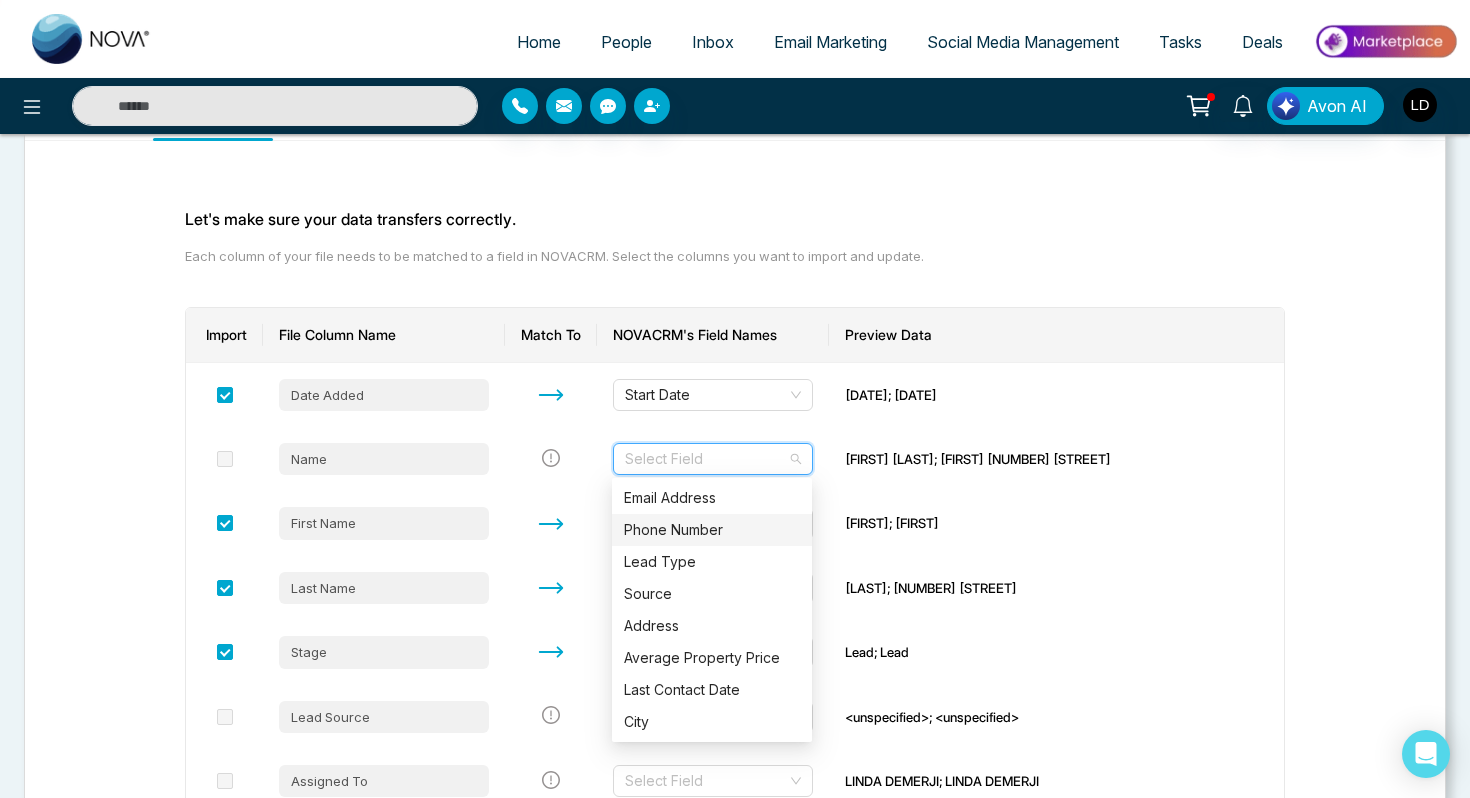 click on "Each column of your file needs to be matched to a field in NOVACRM. Select the columns you want to import and update." at bounding box center [735, 257] 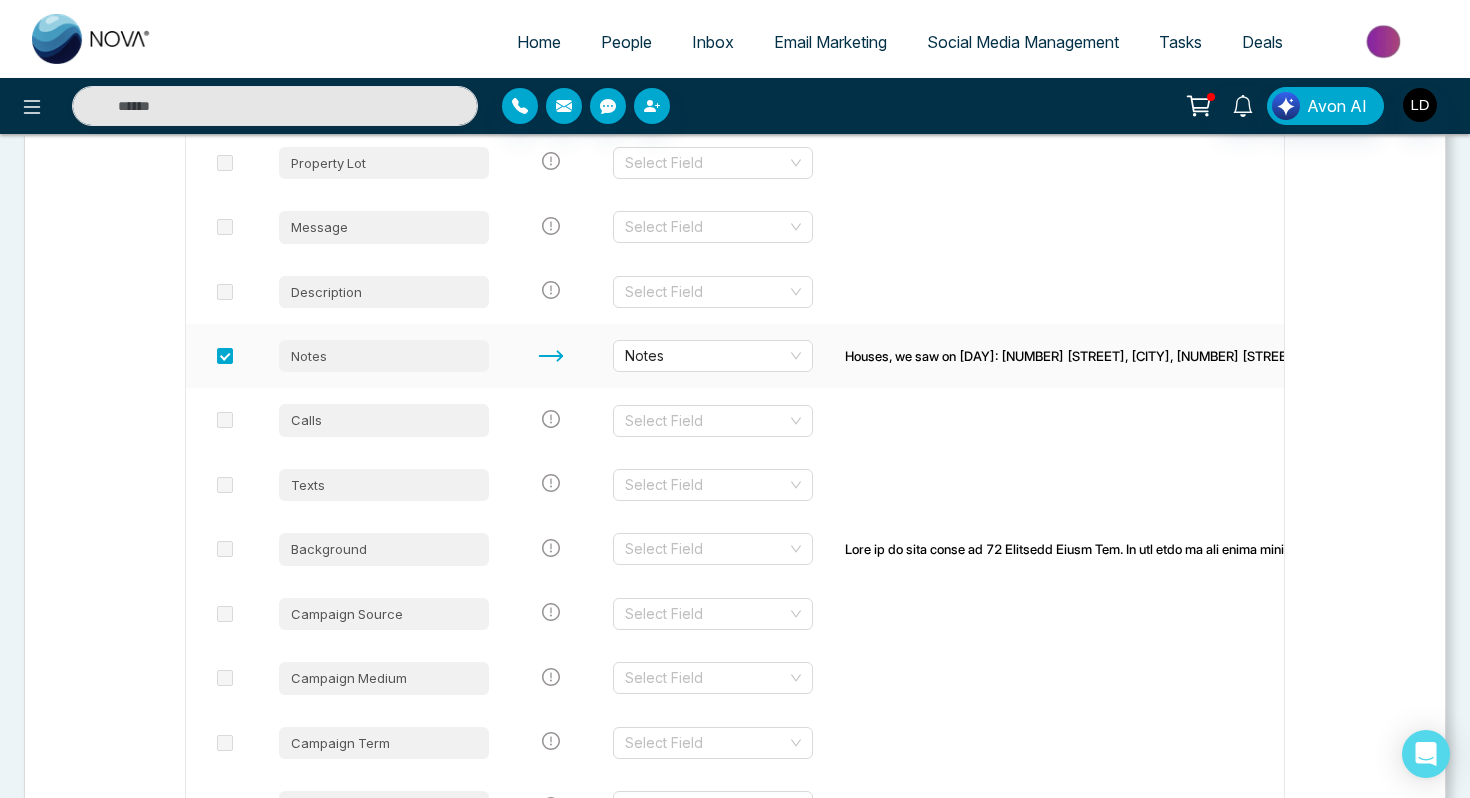 scroll, scrollTop: 4007, scrollLeft: 0, axis: vertical 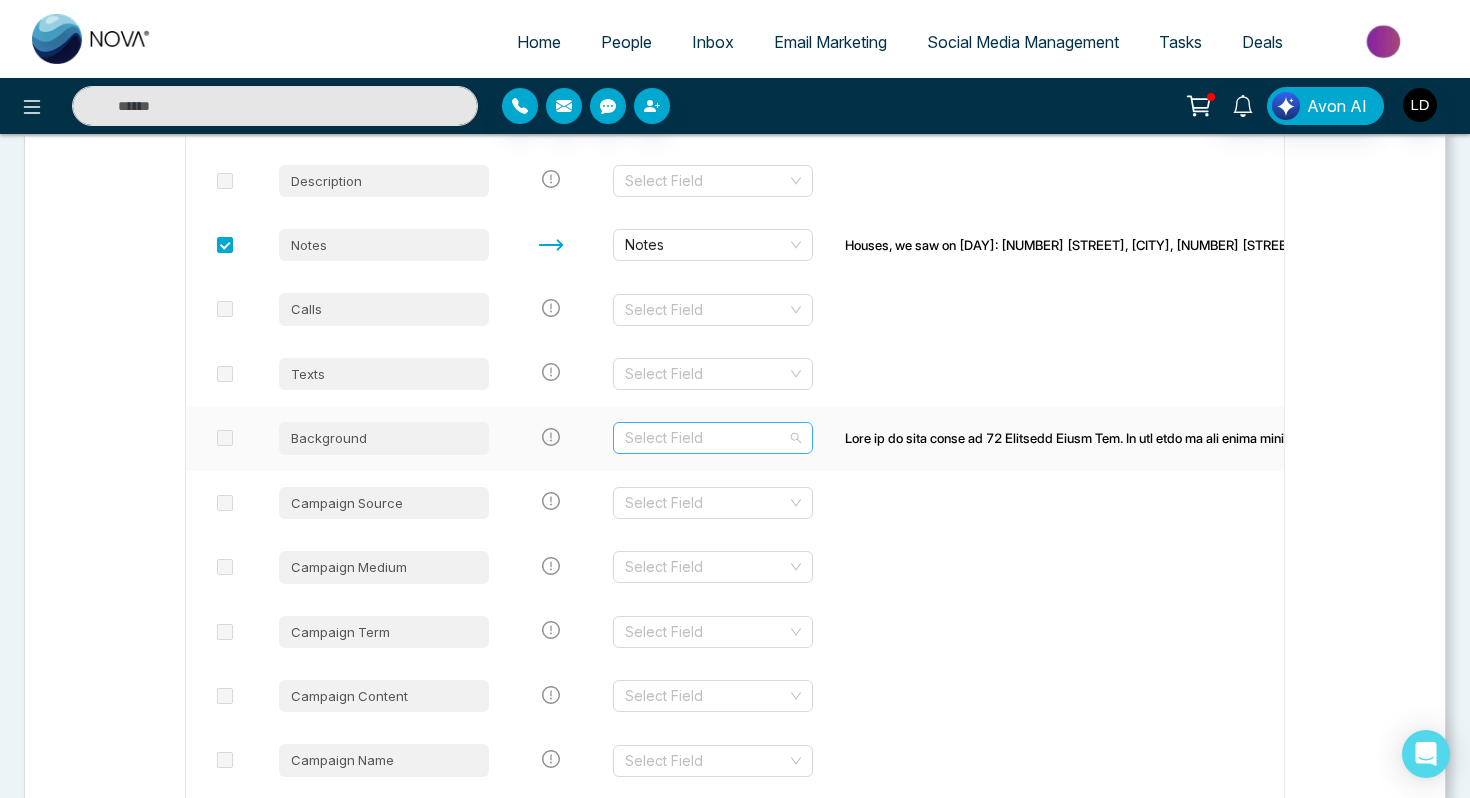 click at bounding box center (706, 438) 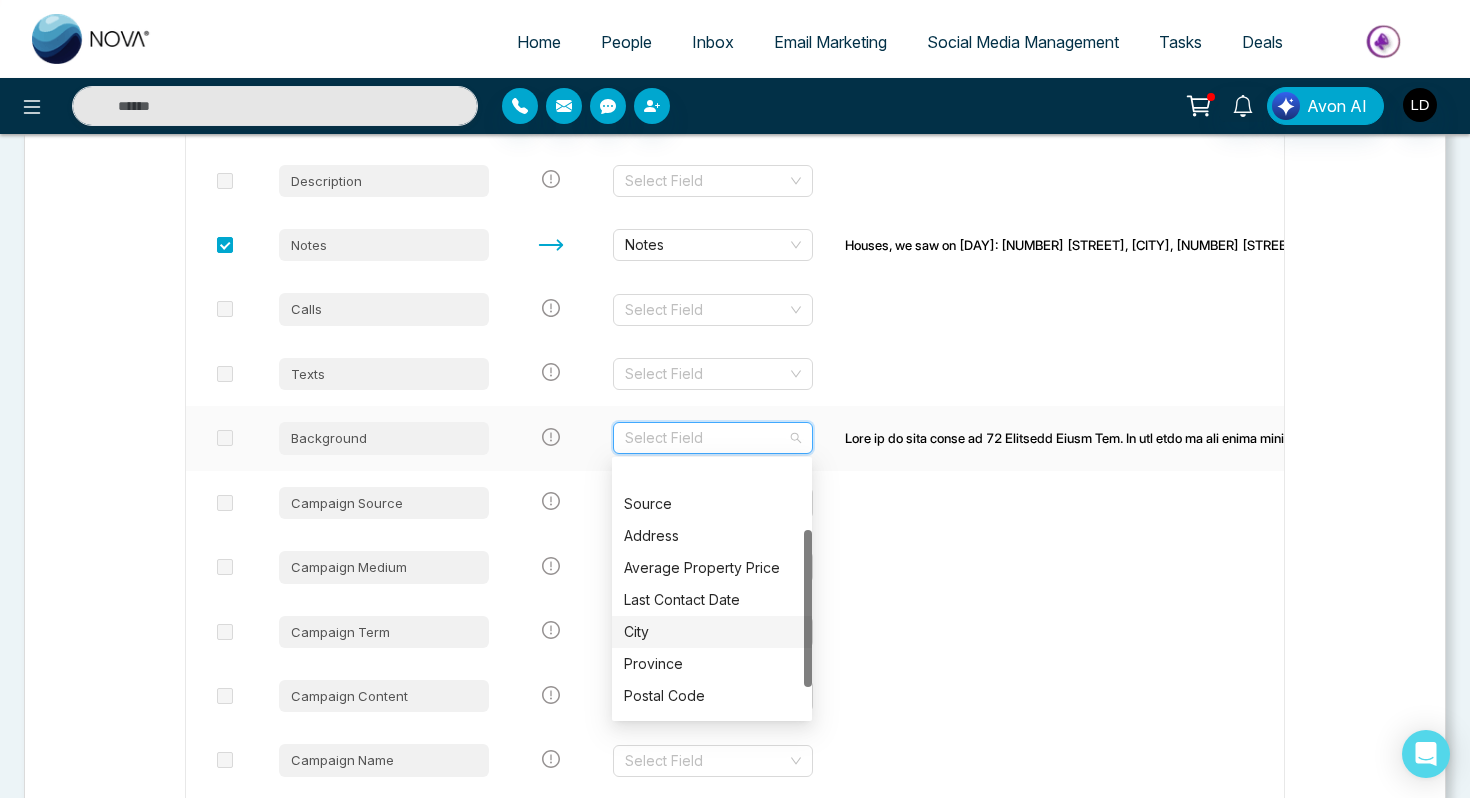 scroll, scrollTop: 0, scrollLeft: 0, axis: both 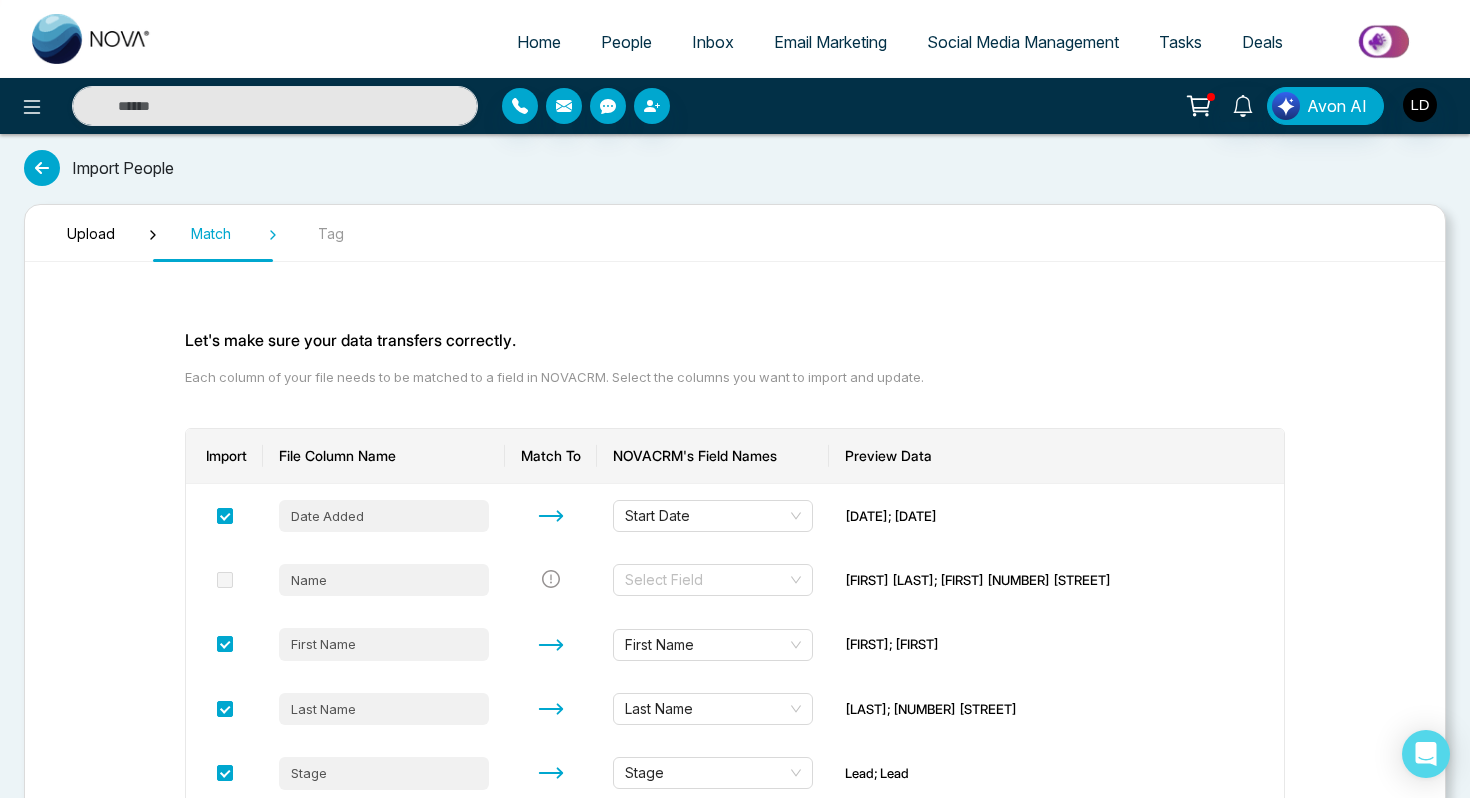 click at bounding box center (42, 168) 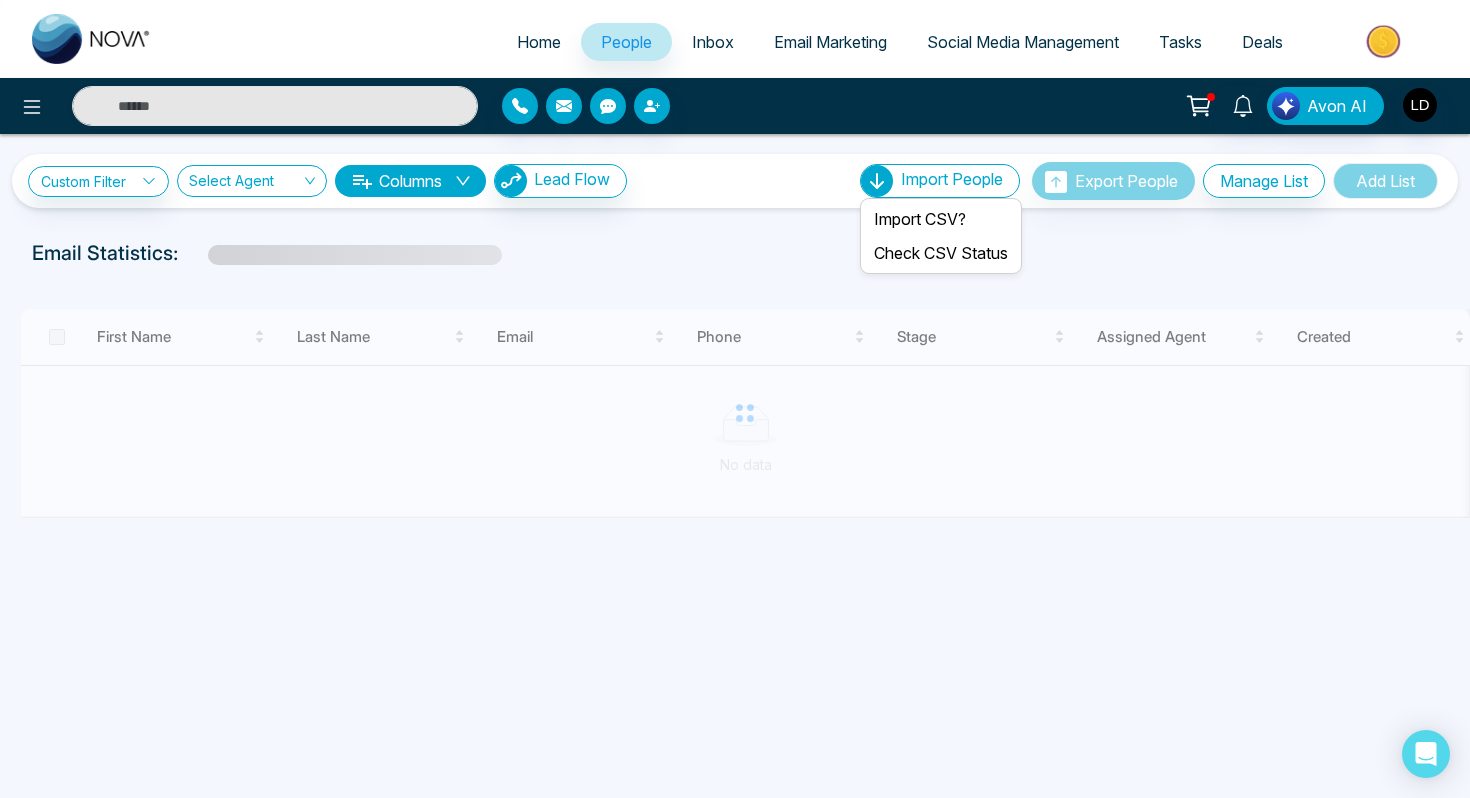 click on "Import People" at bounding box center [940, 181] 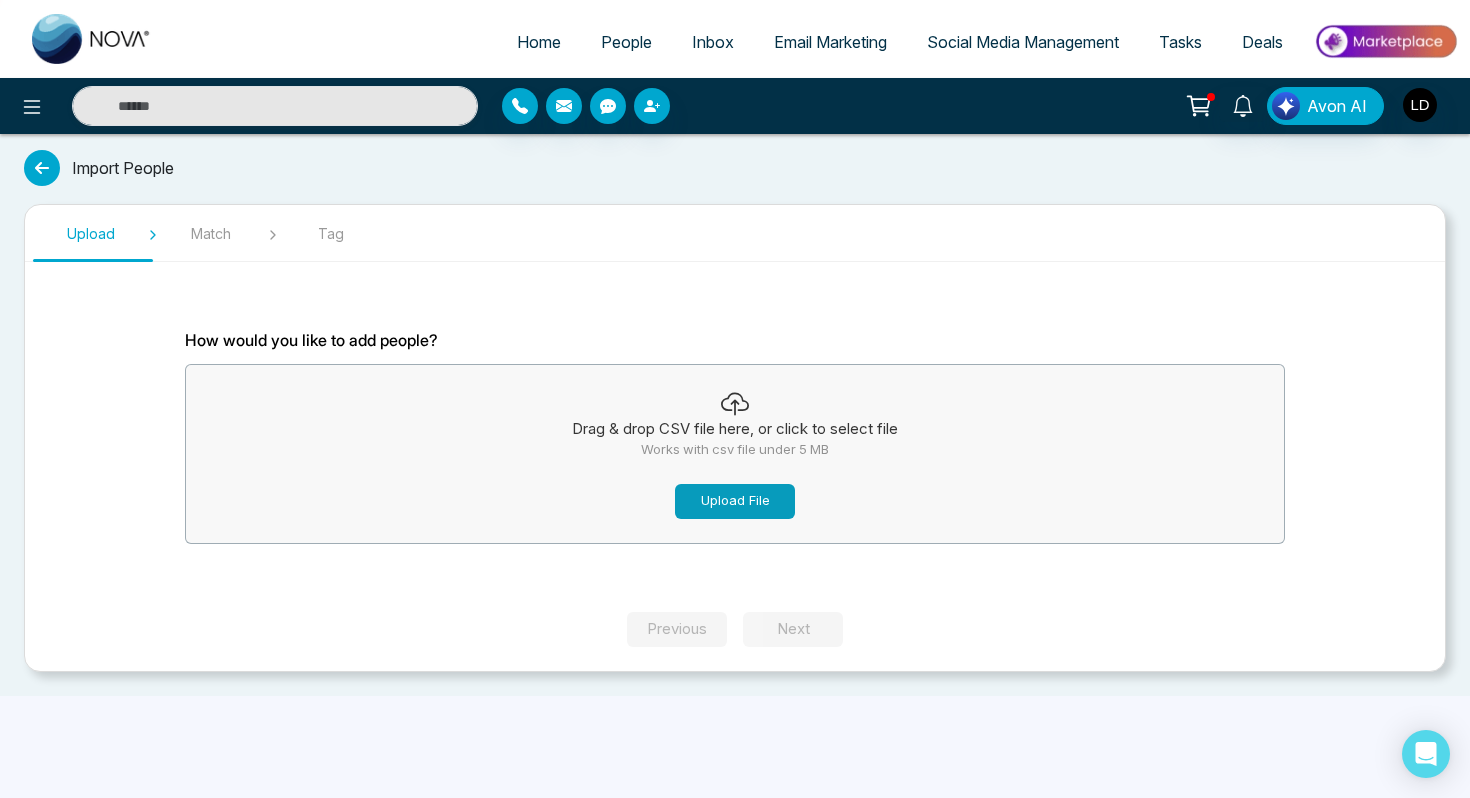 click on "Upload File" at bounding box center [735, 501] 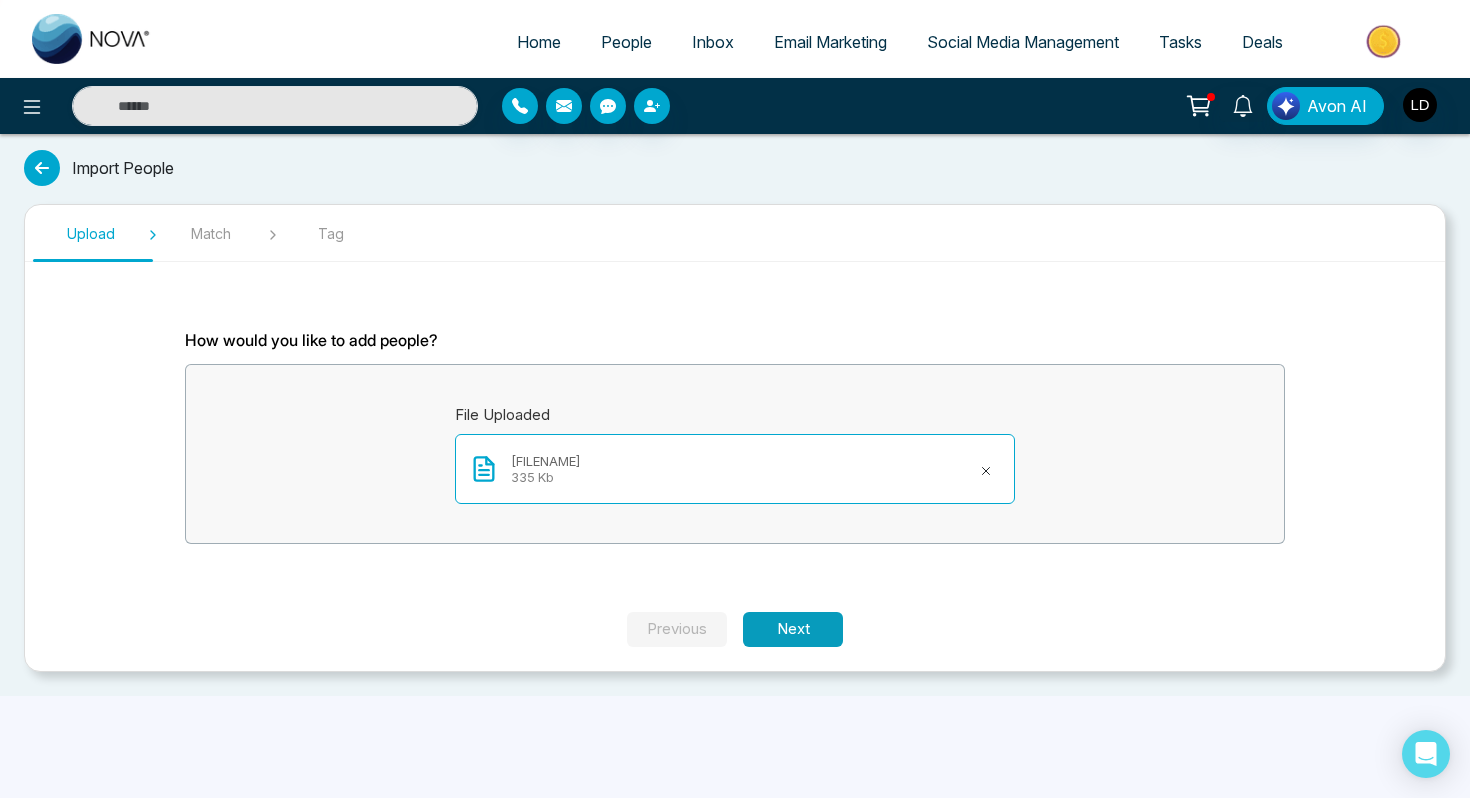 click on "Next" at bounding box center (793, 629) 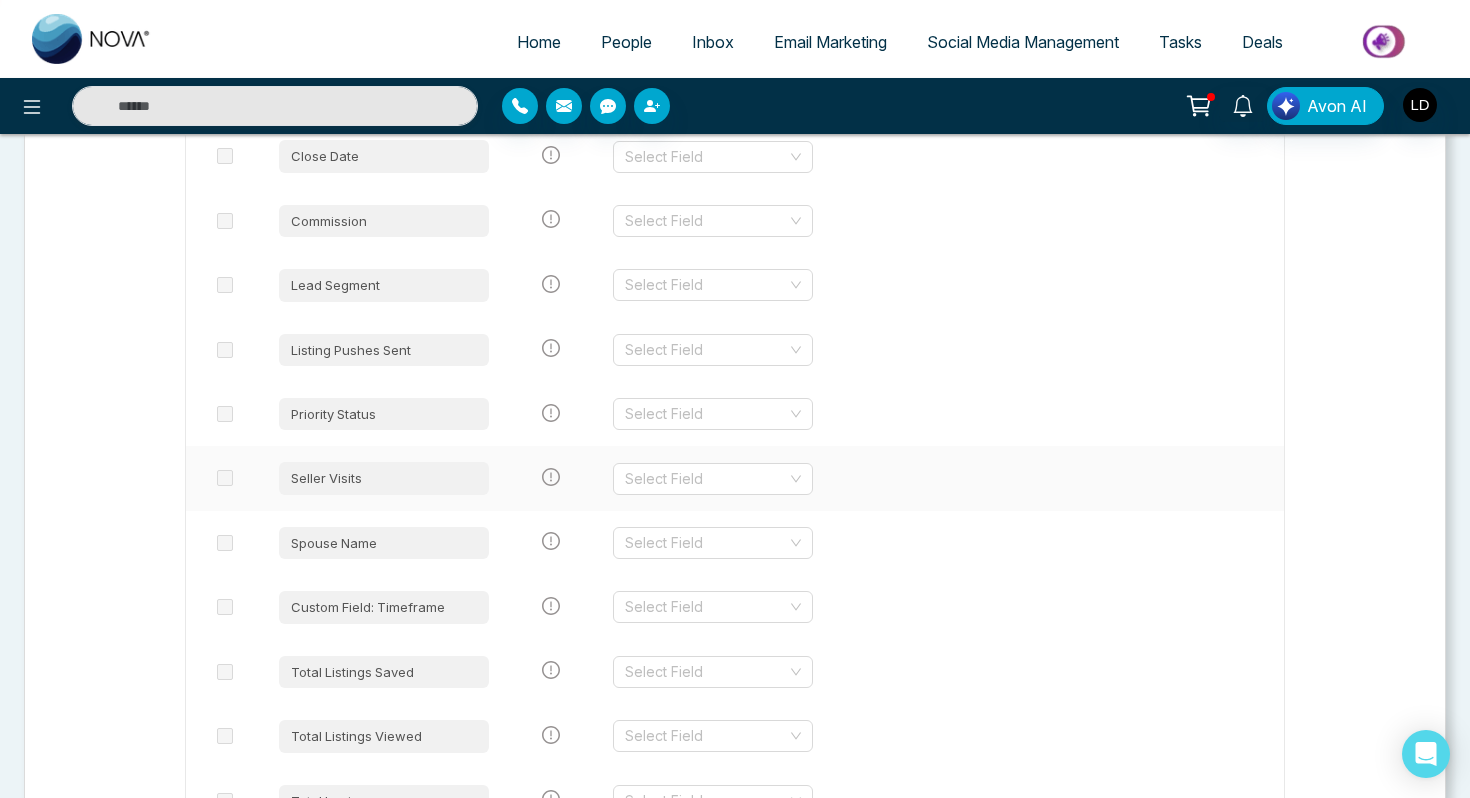 scroll, scrollTop: 5447, scrollLeft: 0, axis: vertical 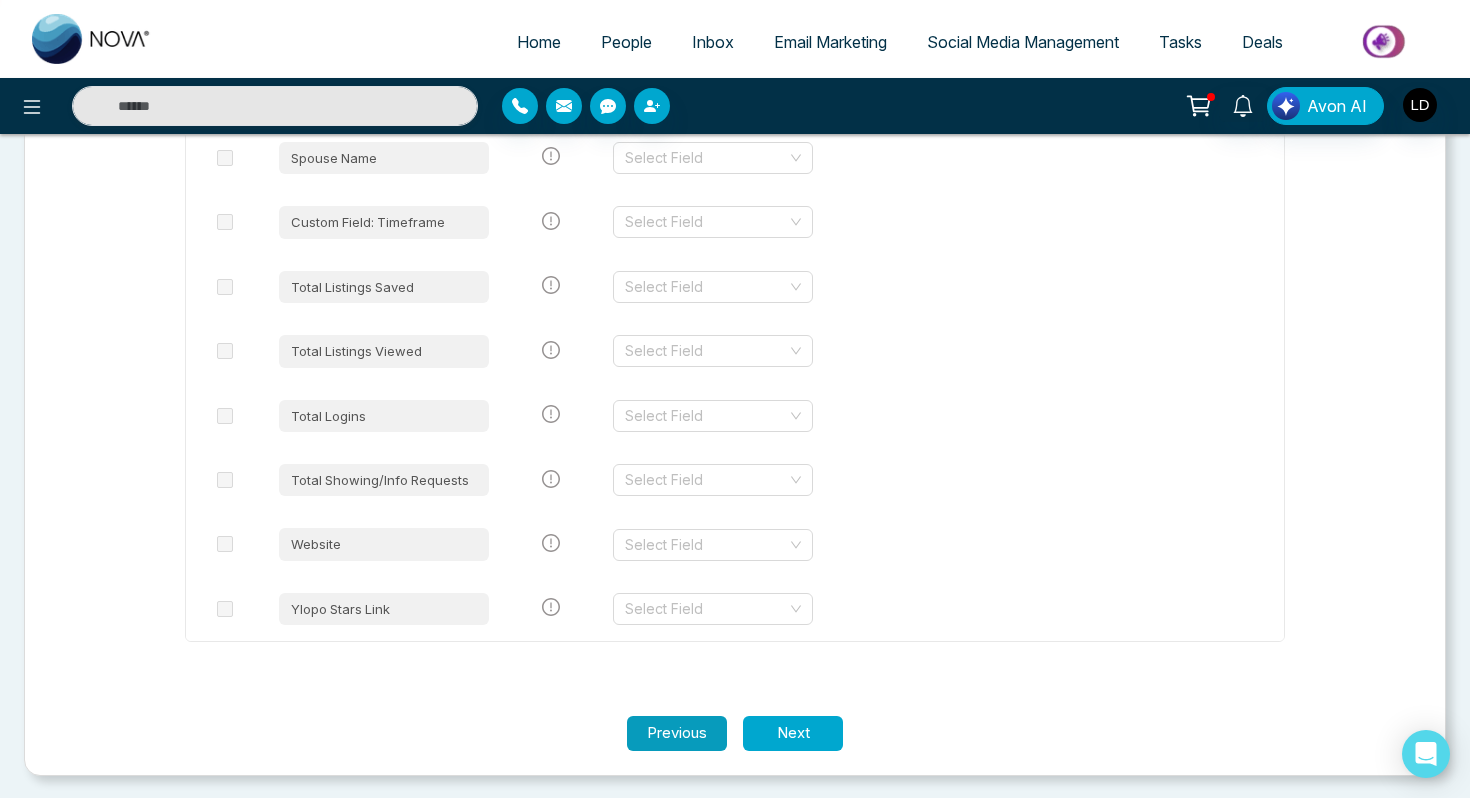 click on "Previous" at bounding box center [677, 733] 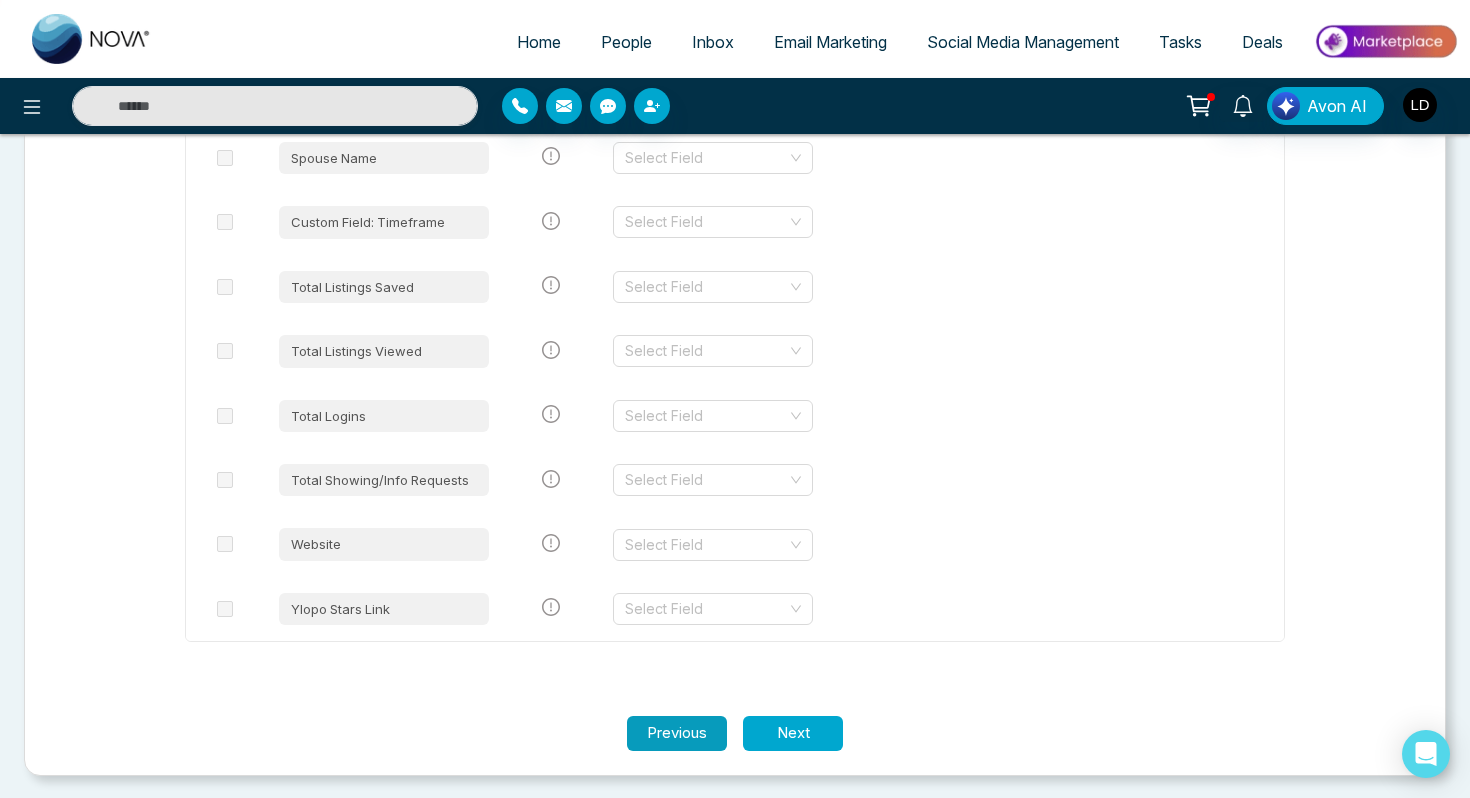 scroll, scrollTop: 0, scrollLeft: 0, axis: both 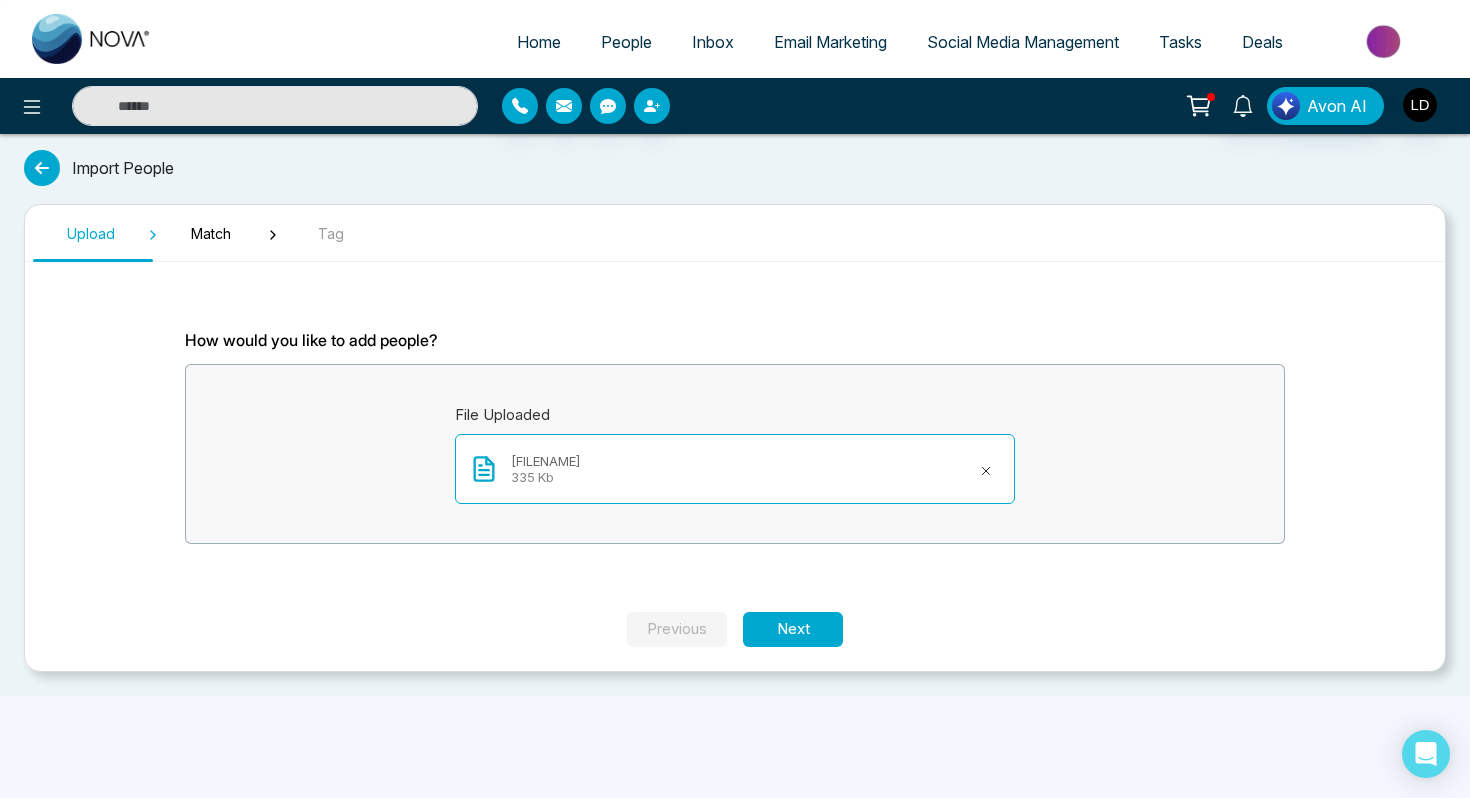 click on "all-people-2025-07-19.csv 335 Kb" at bounding box center (735, 469) 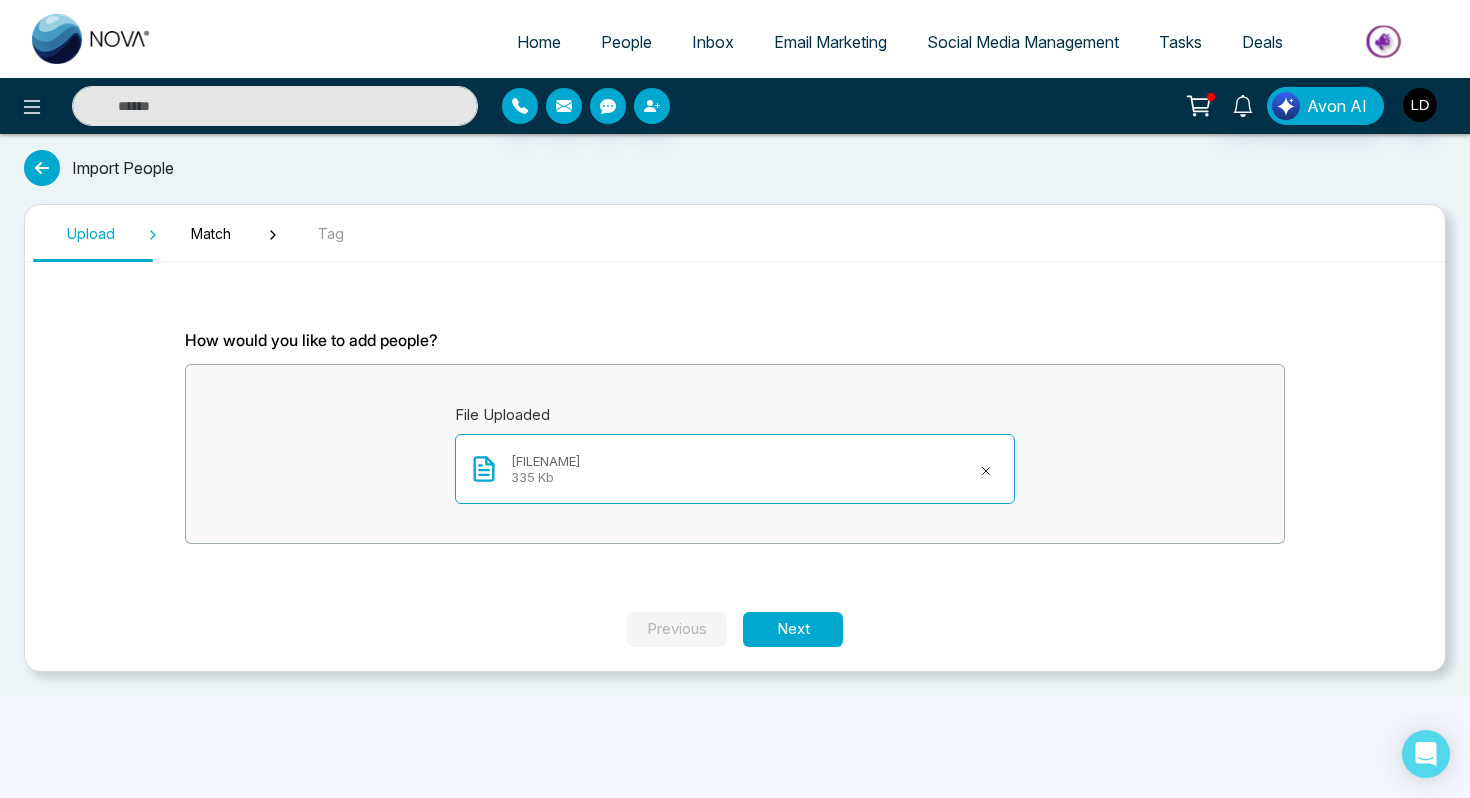 click on "Upload" at bounding box center [91, 233] 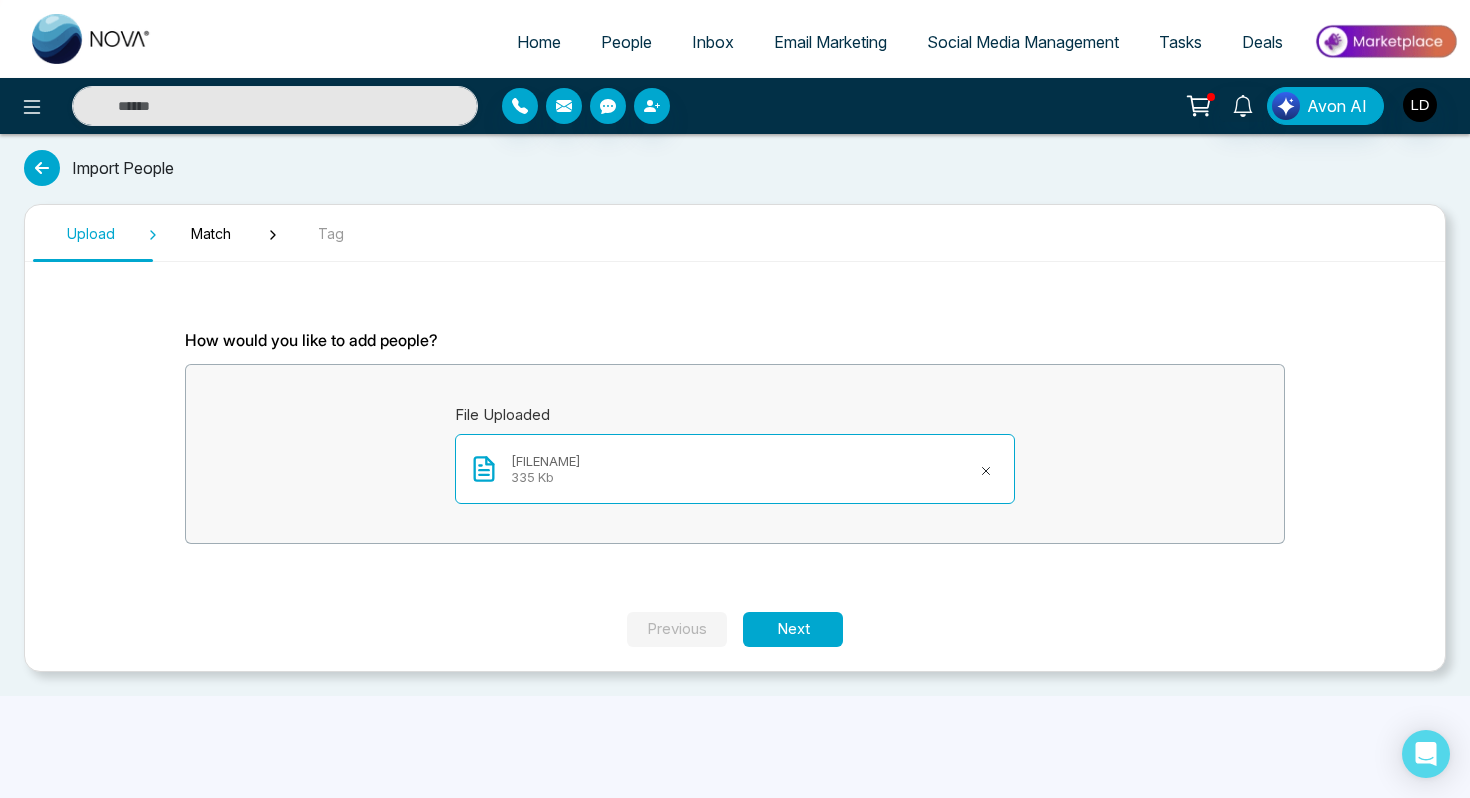click at bounding box center (42, 168) 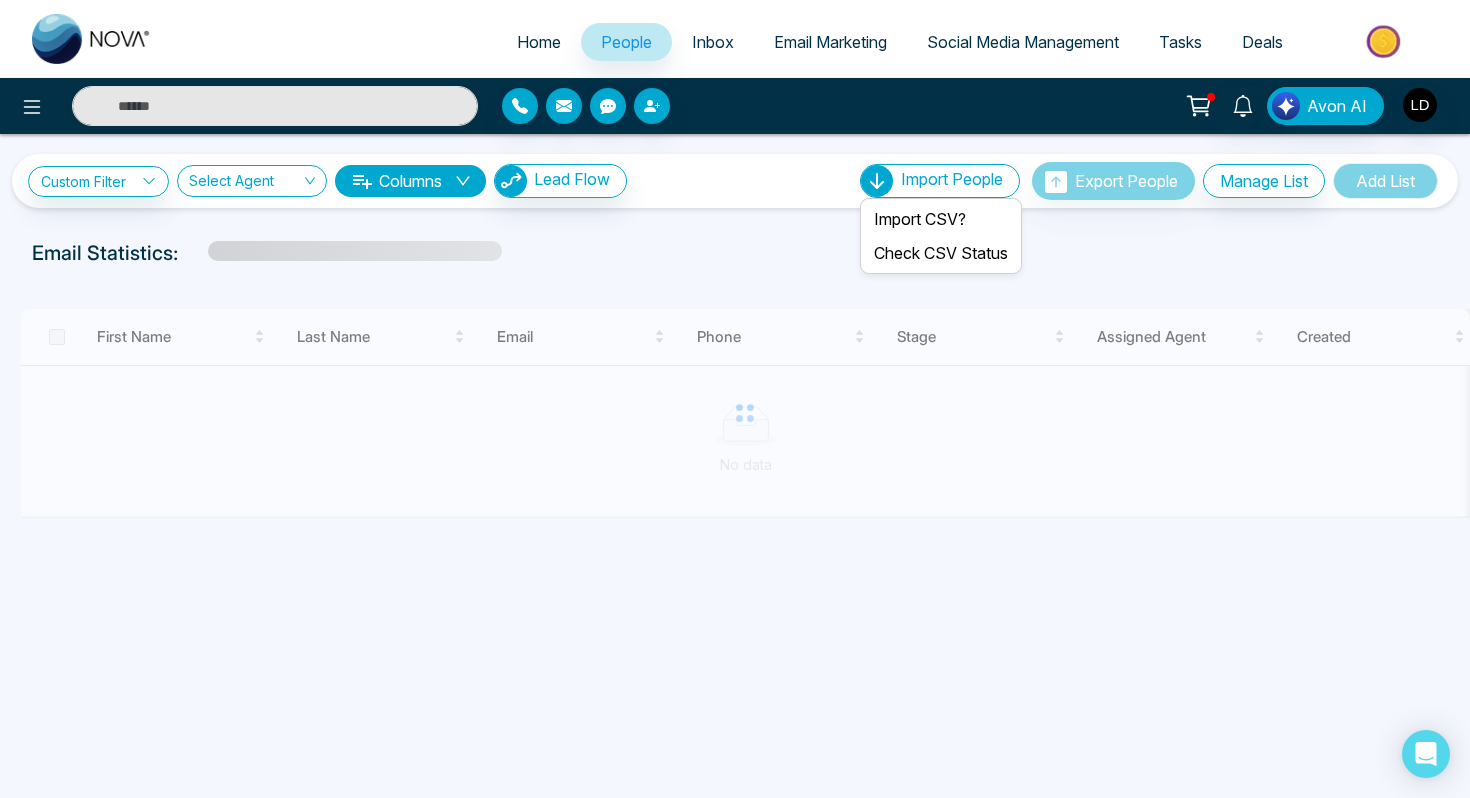 click on "Import People" at bounding box center (940, 181) 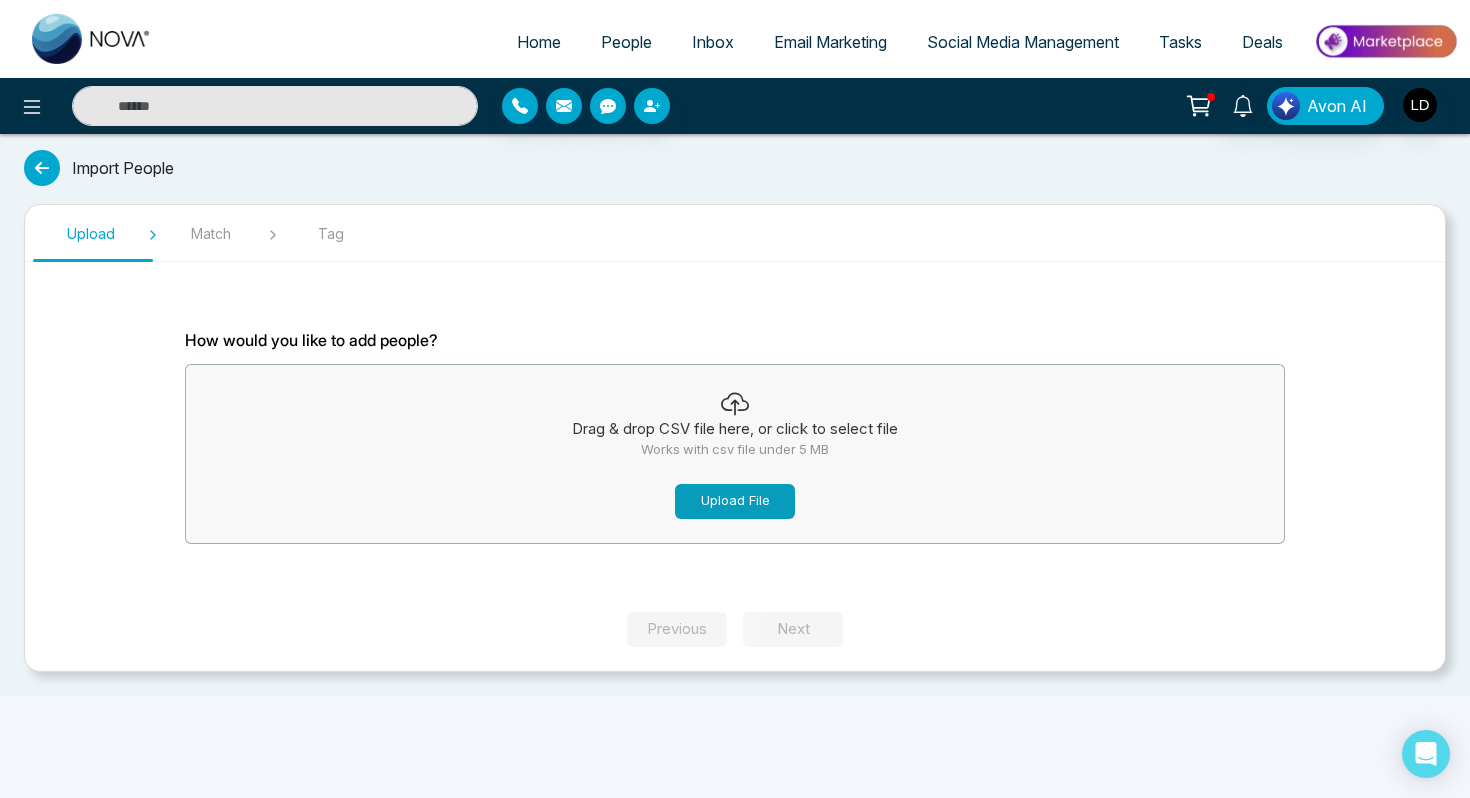 click on "Upload File" at bounding box center [735, 501] 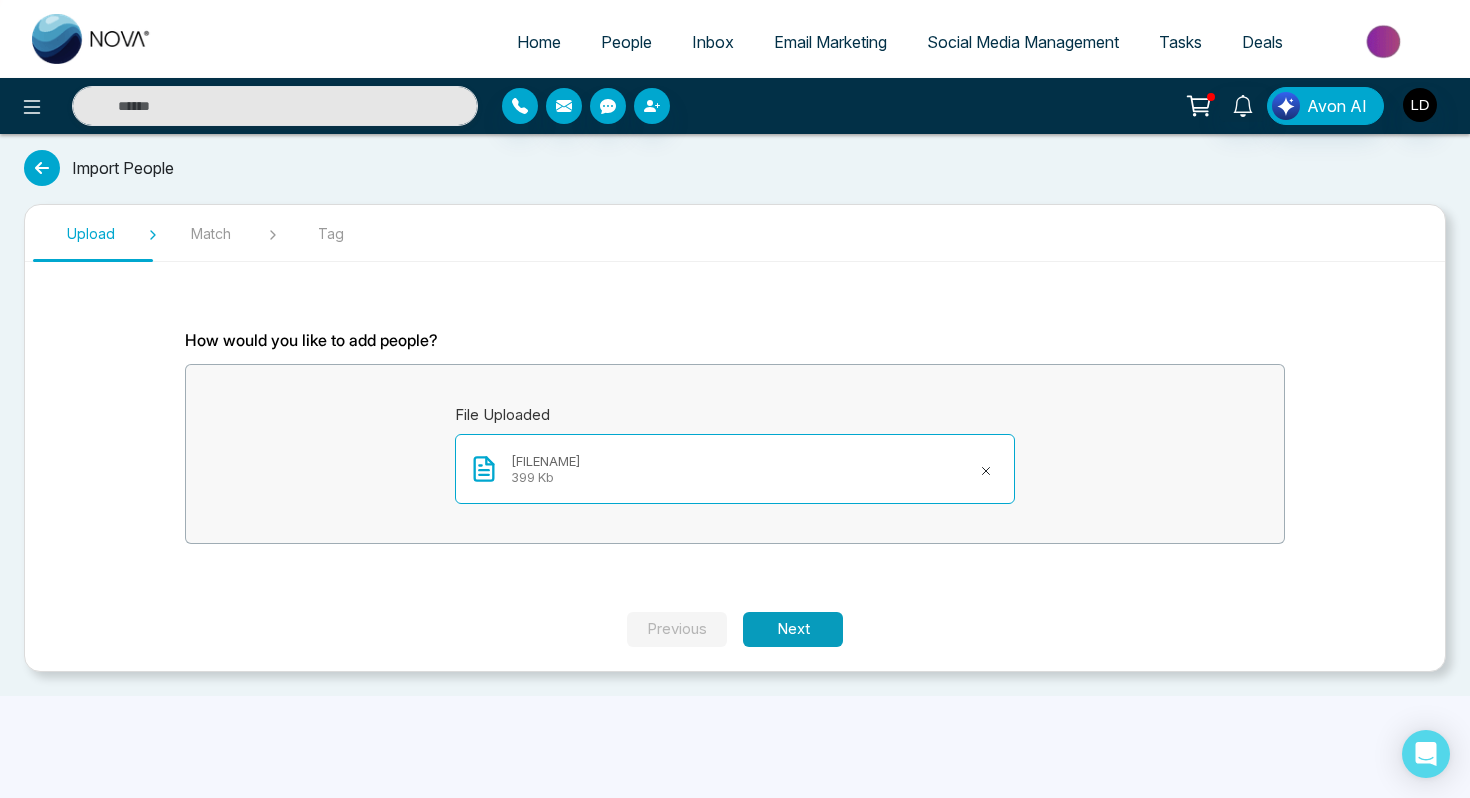 click on "Next" at bounding box center (793, 629) 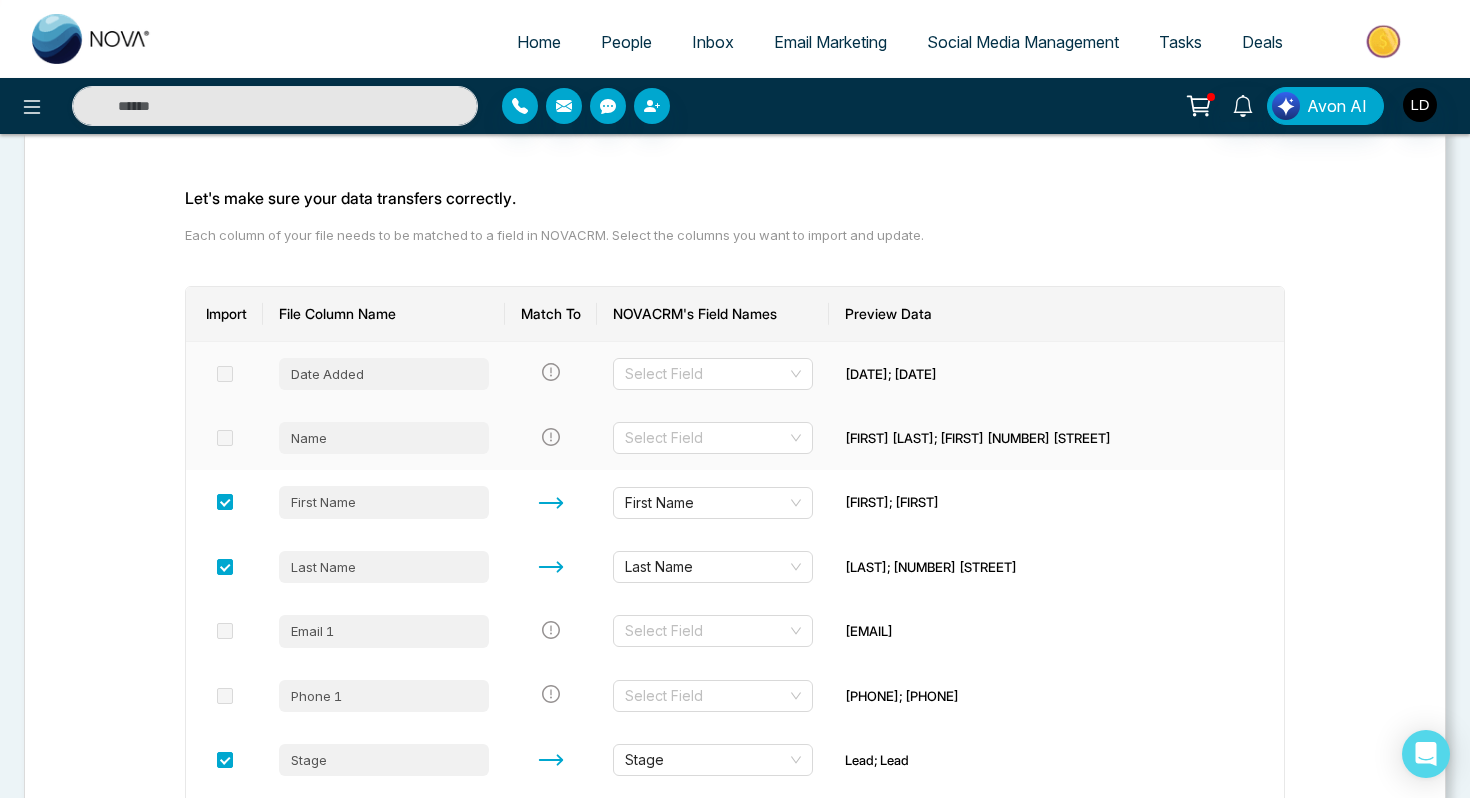 scroll, scrollTop: 150, scrollLeft: 0, axis: vertical 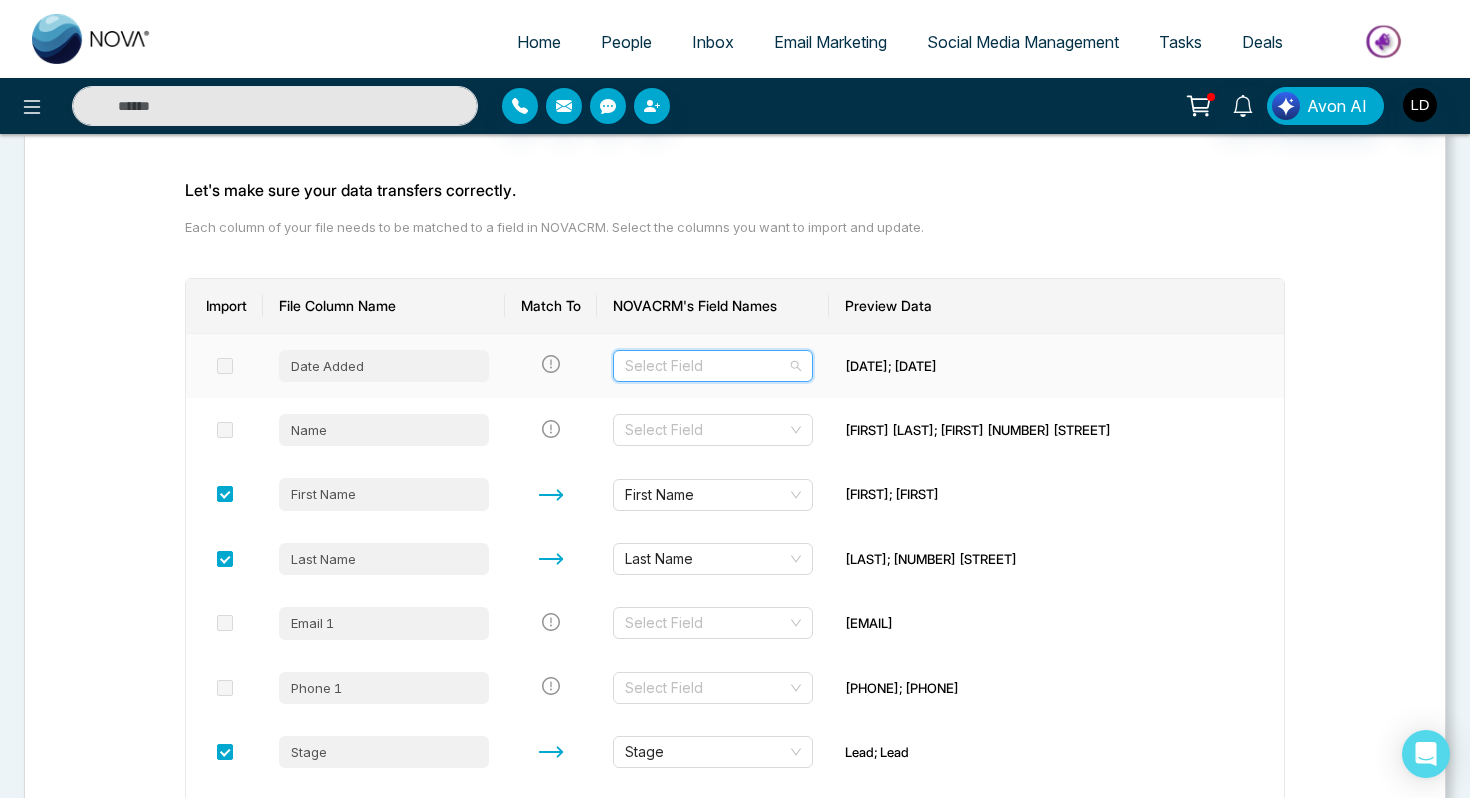 click at bounding box center [706, 366] 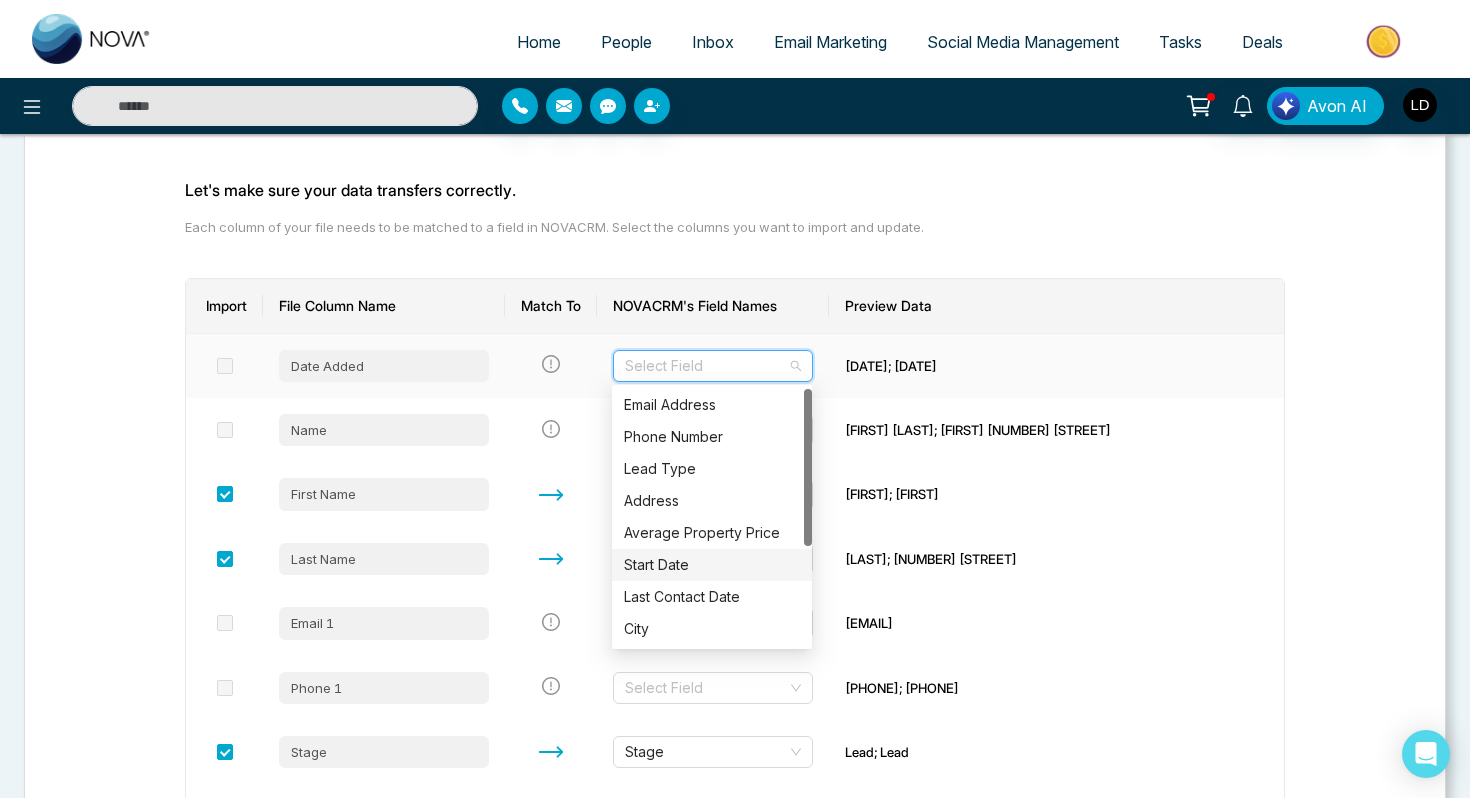 click on "Start Date" at bounding box center [712, 565] 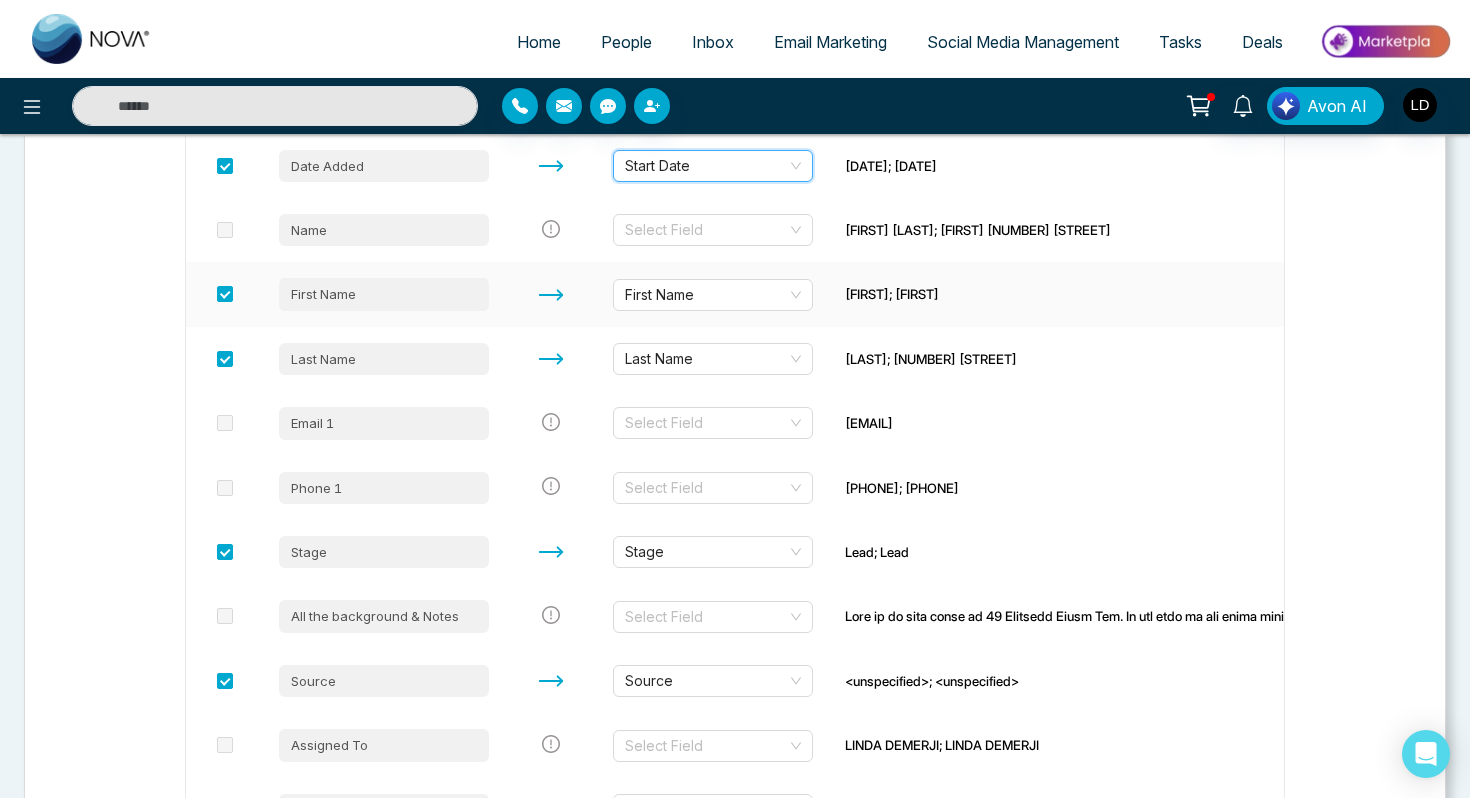 scroll, scrollTop: 407, scrollLeft: 0, axis: vertical 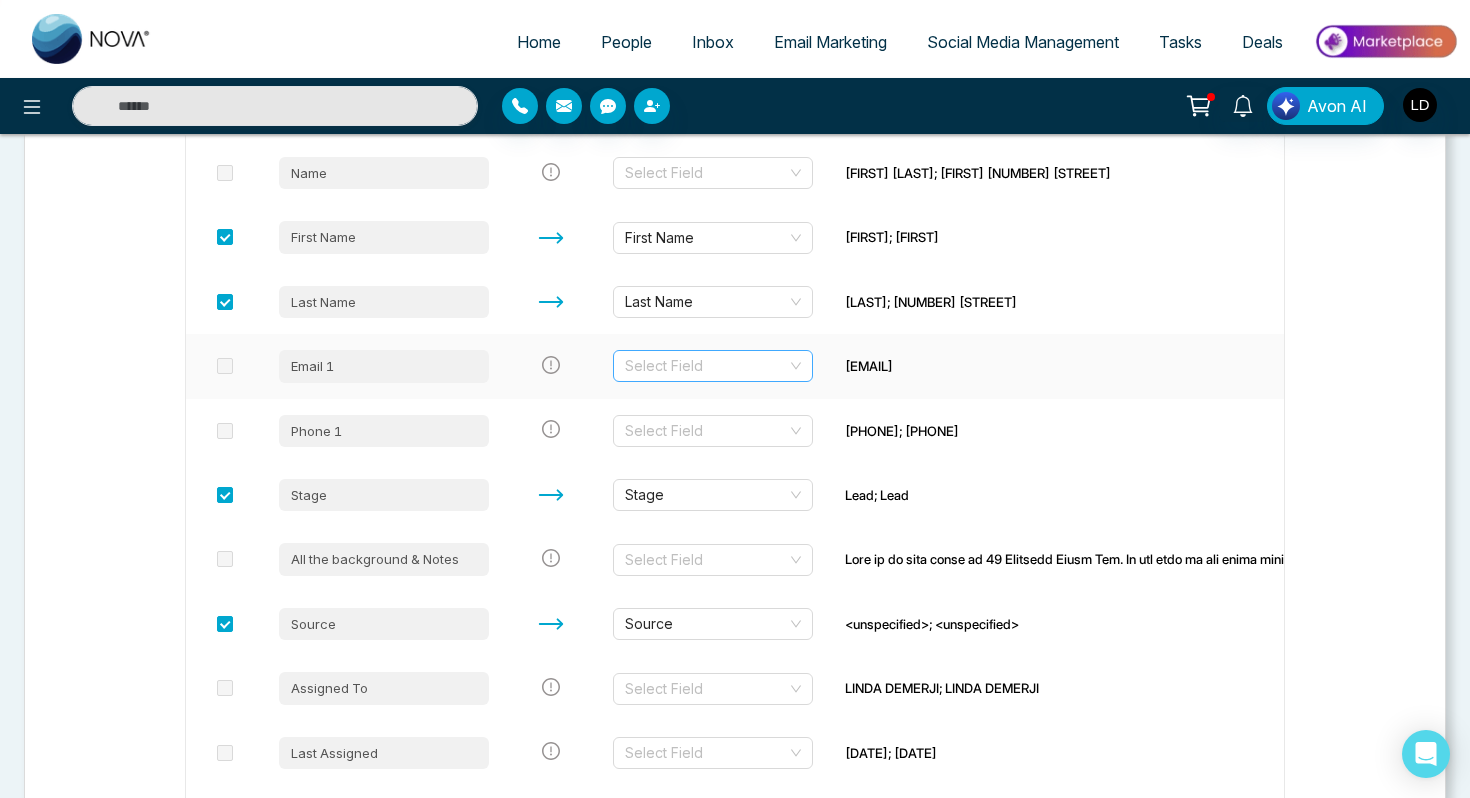 click at bounding box center [706, 366] 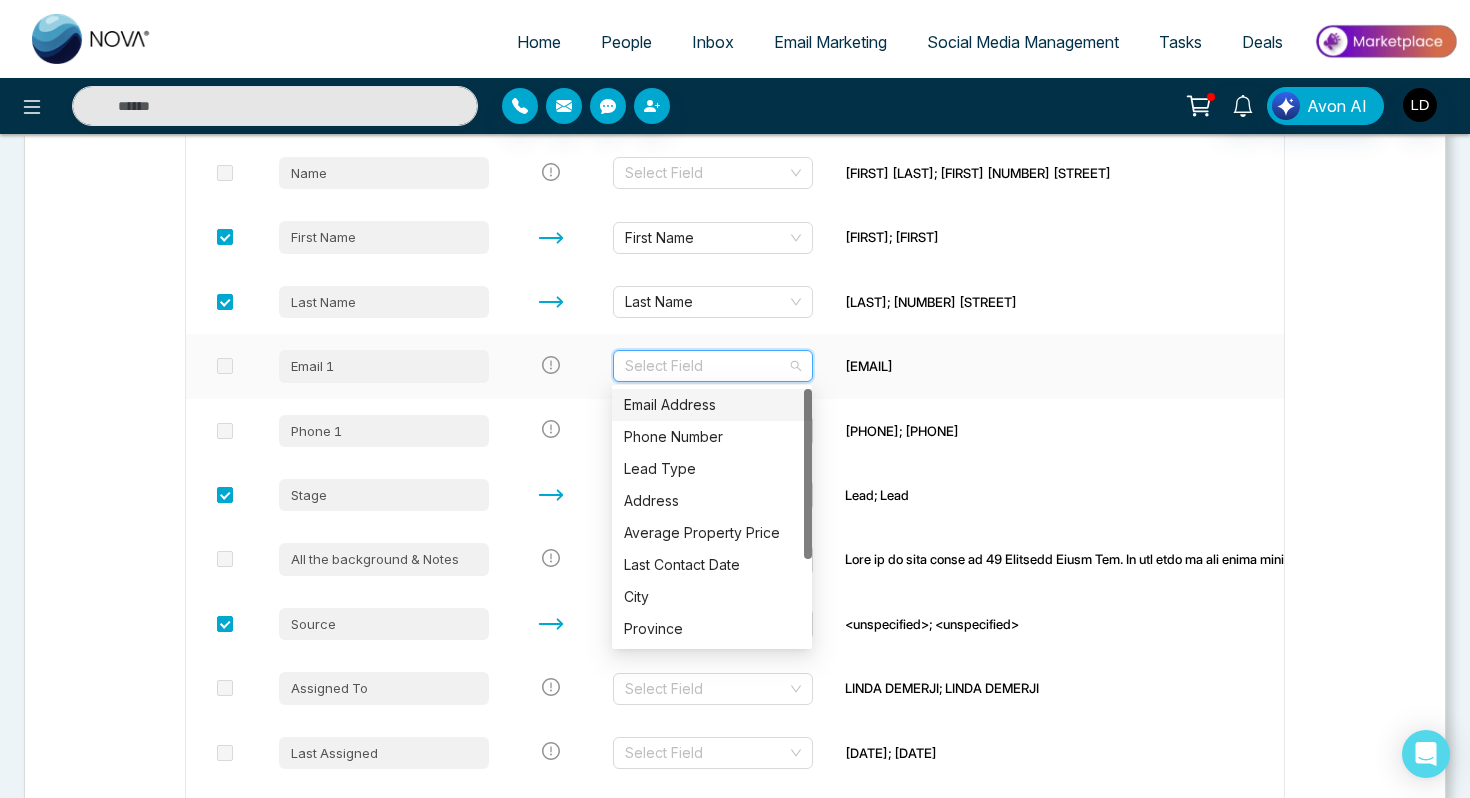 click on "Email Address" at bounding box center (712, 405) 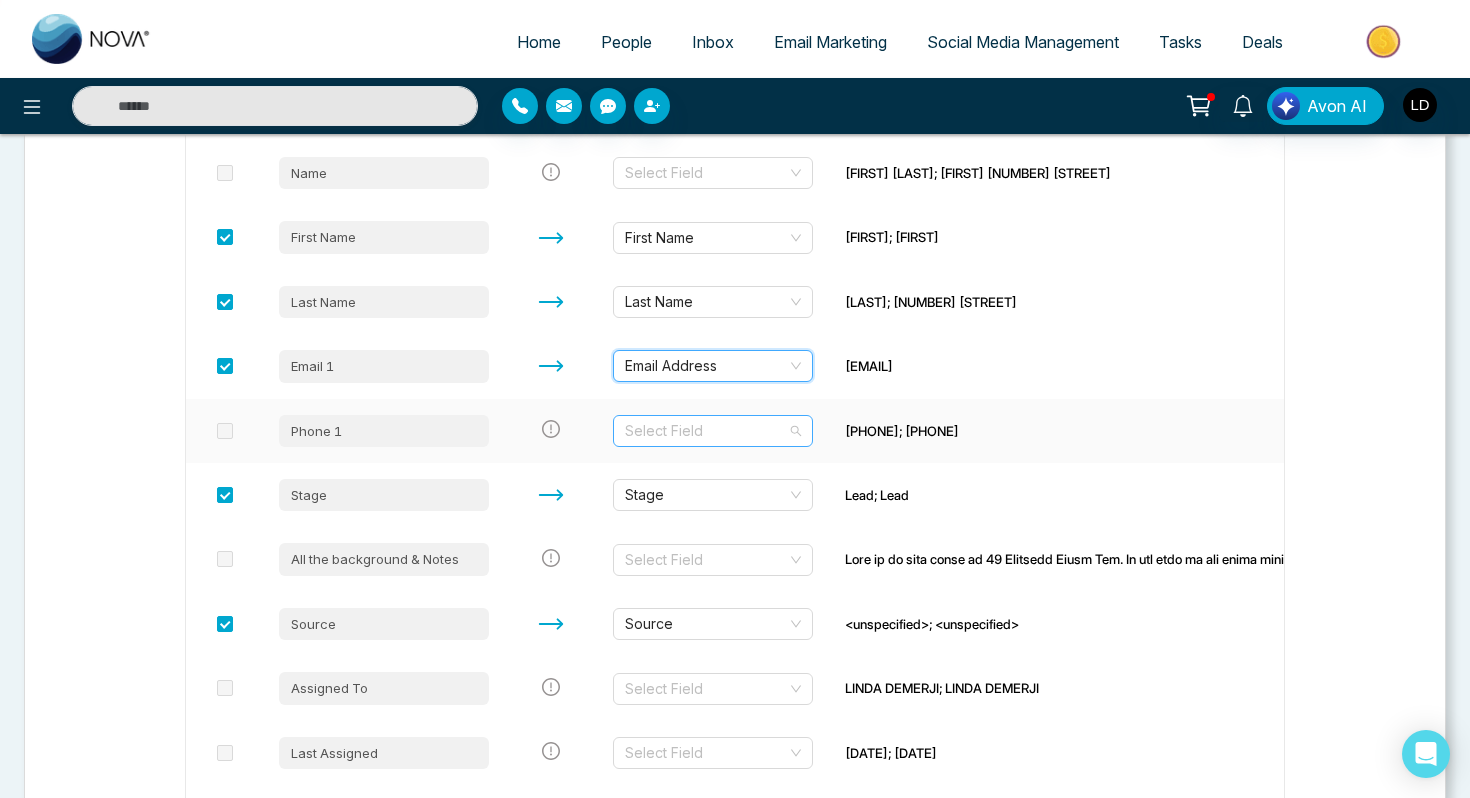 click at bounding box center [706, 431] 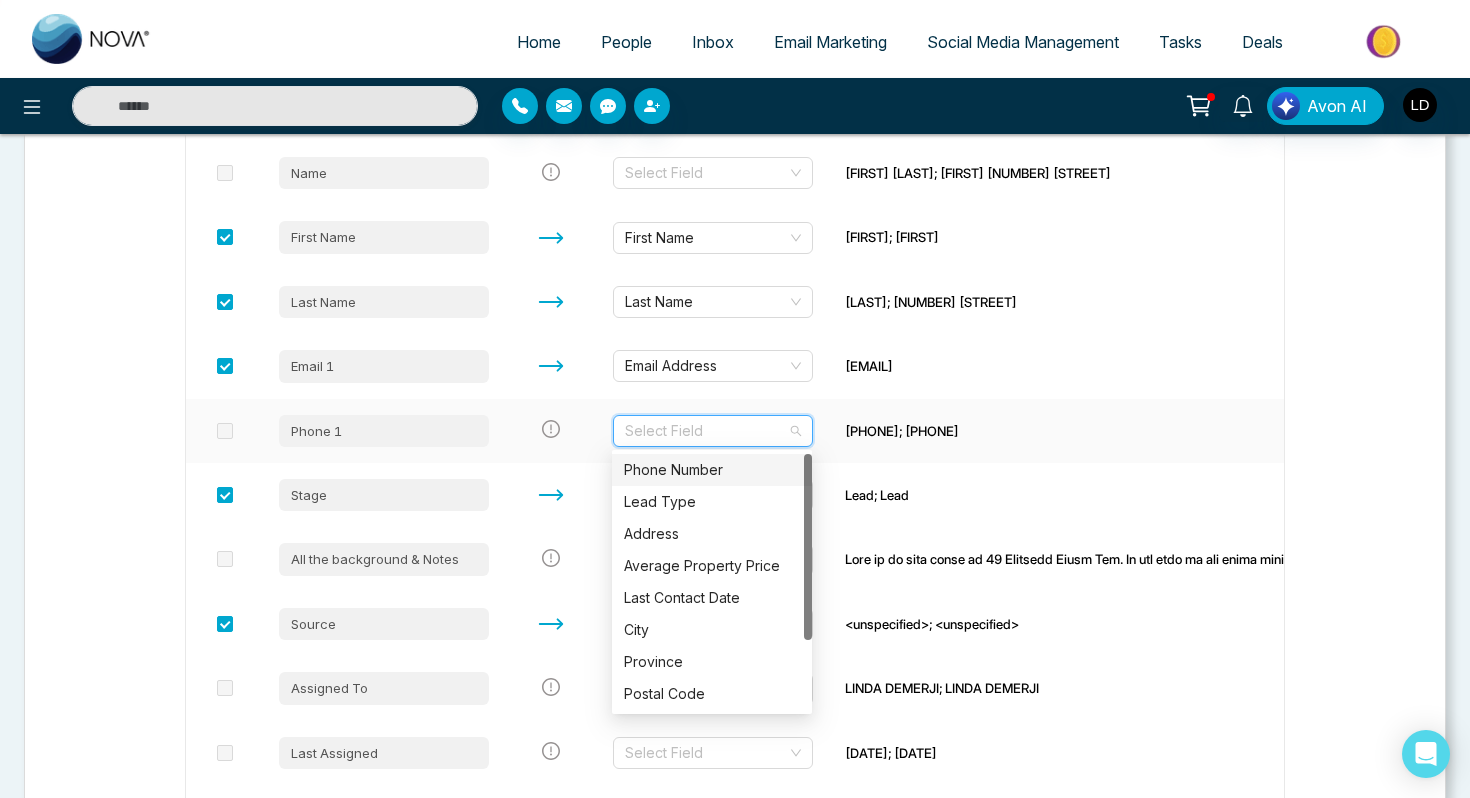 click on "Phone Number" at bounding box center (712, 470) 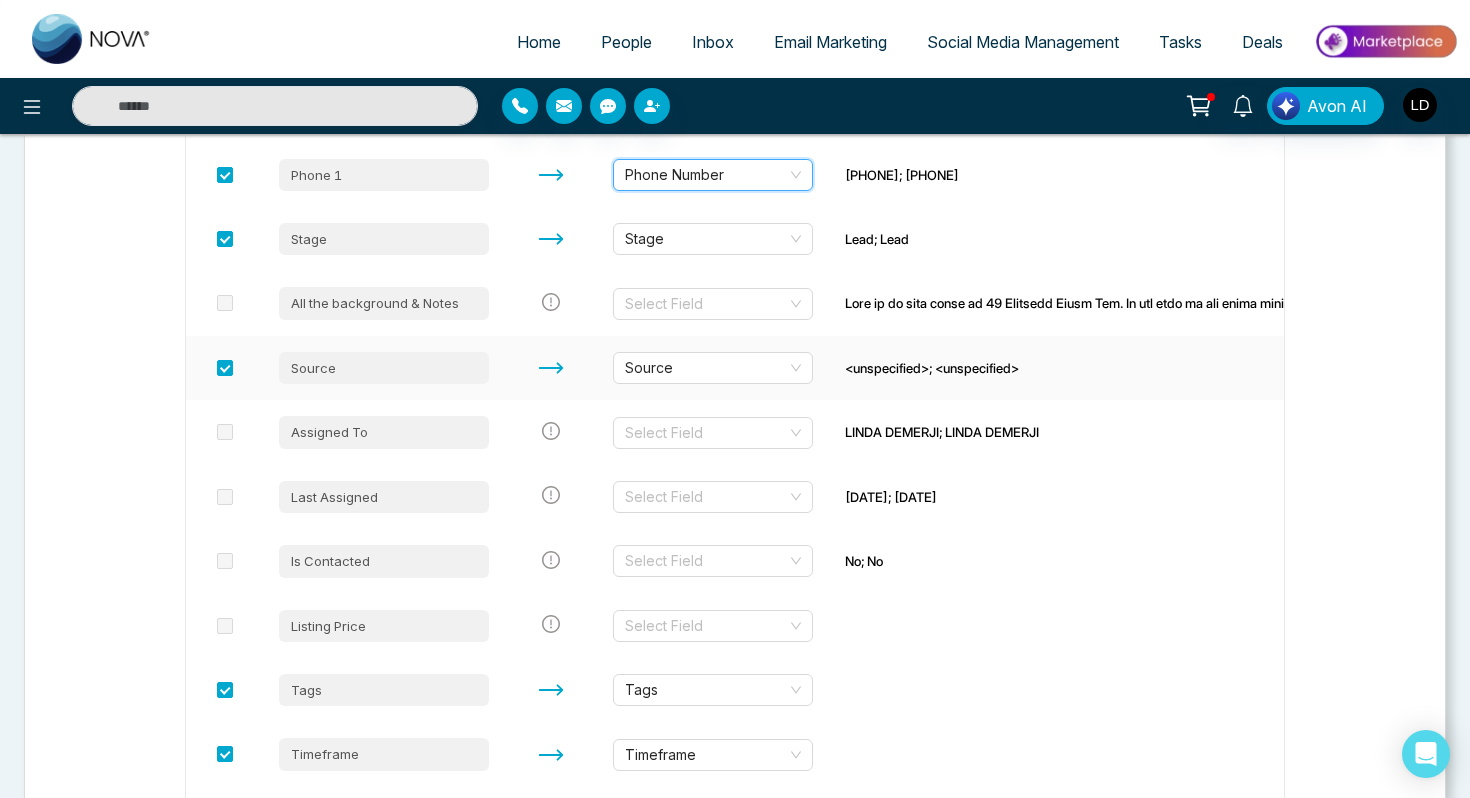 scroll, scrollTop: 678, scrollLeft: 0, axis: vertical 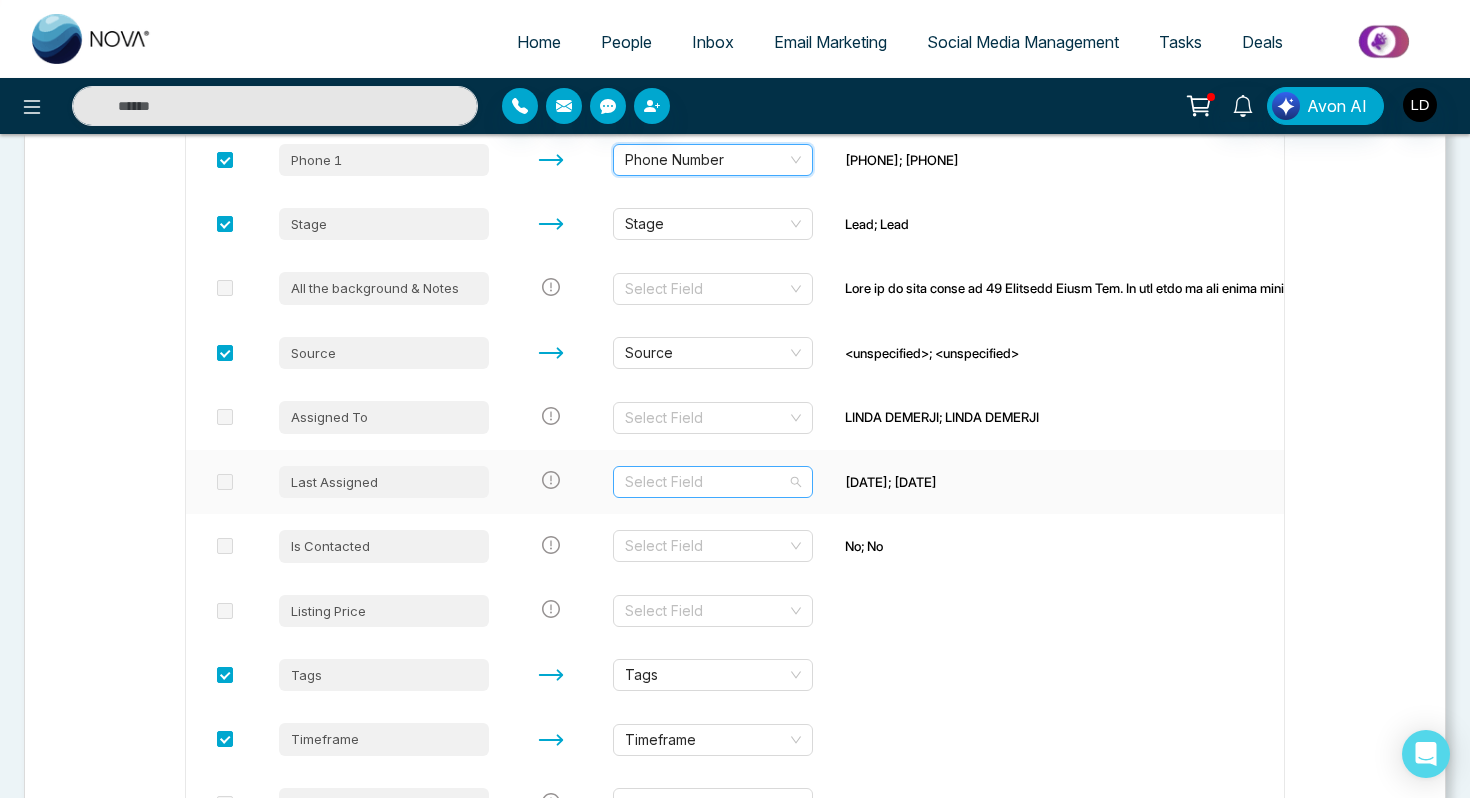 click at bounding box center [706, 482] 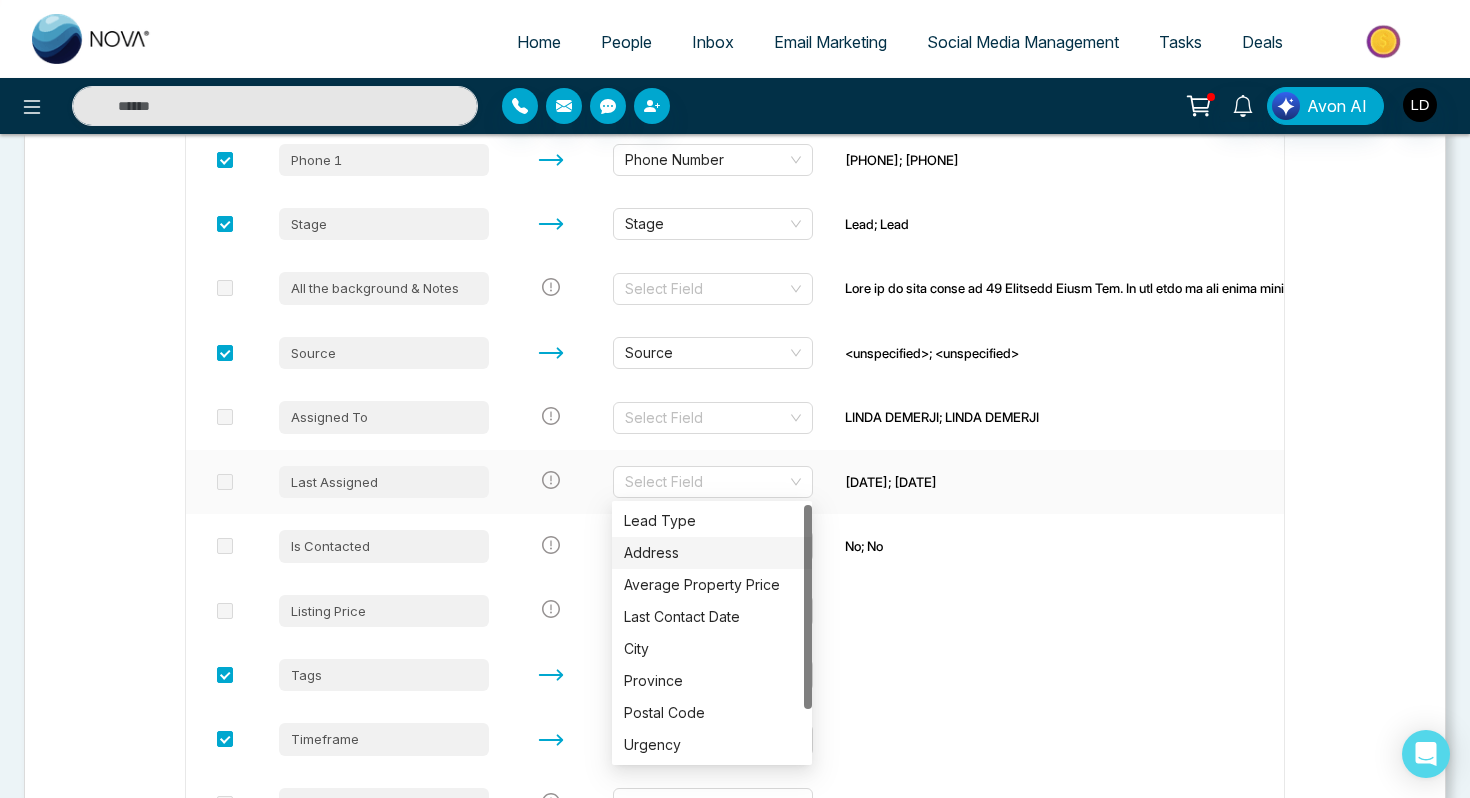 click at bounding box center [551, 482] 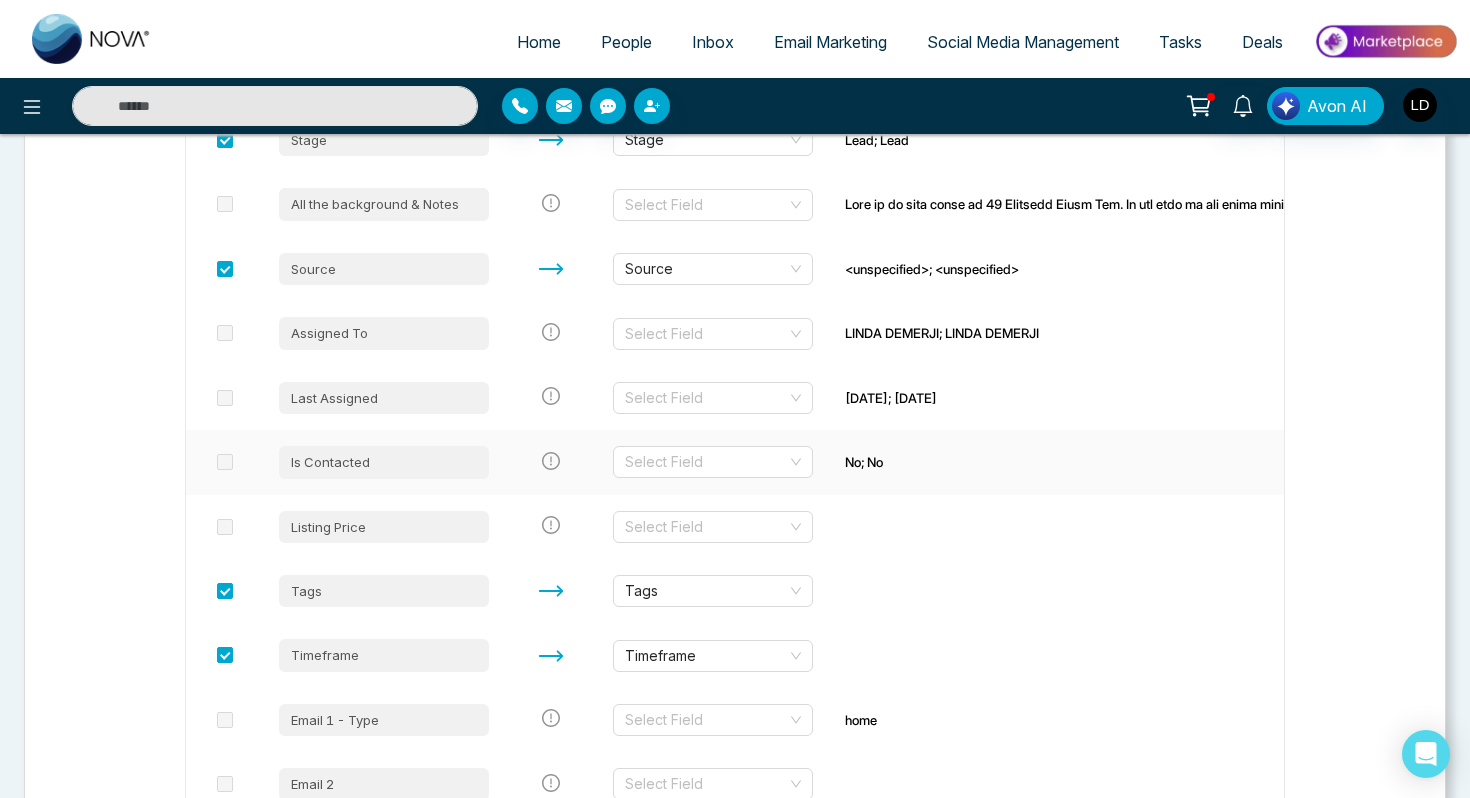 scroll, scrollTop: 802, scrollLeft: 0, axis: vertical 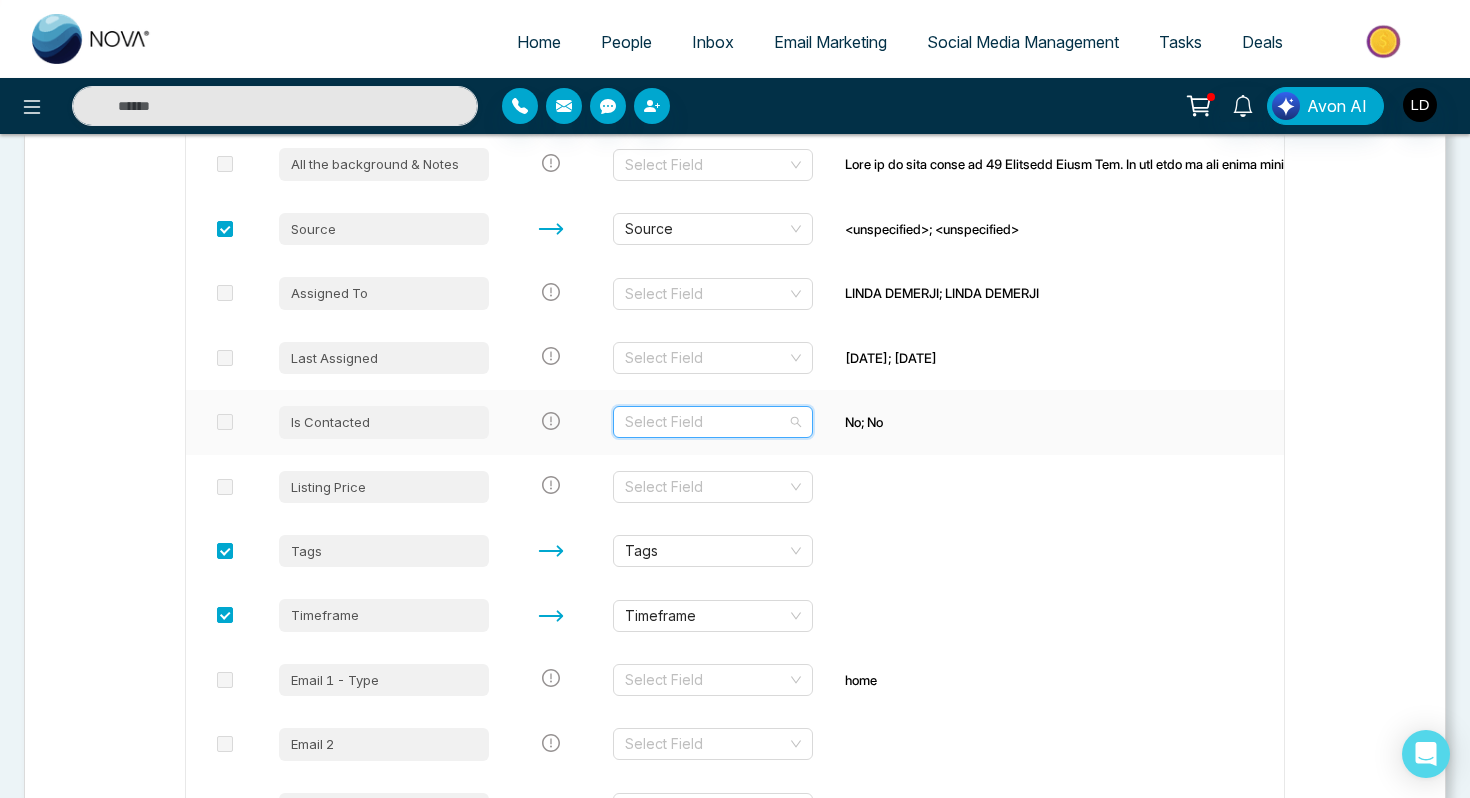 click at bounding box center (706, 422) 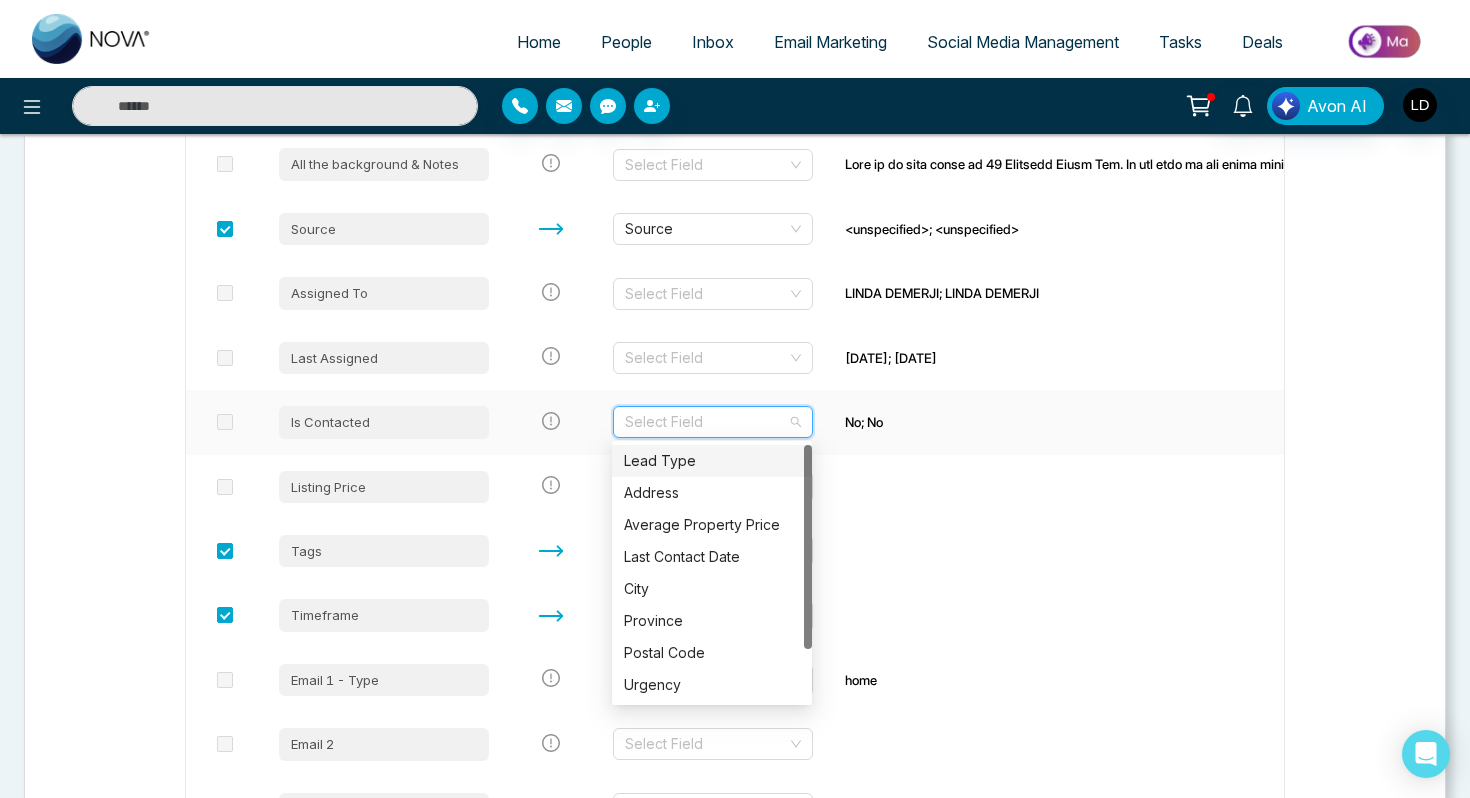 click at bounding box center [551, 422] 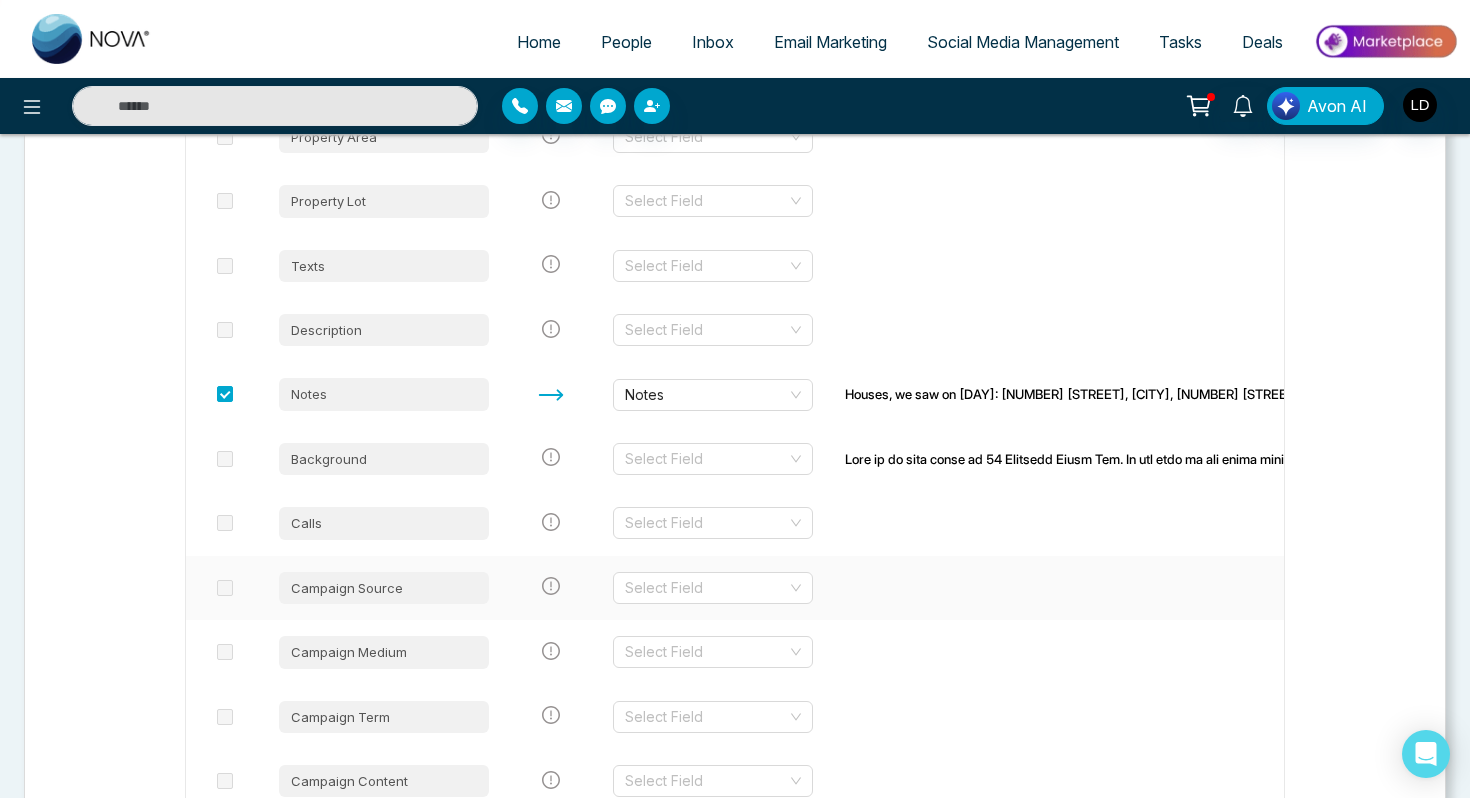 scroll, scrollTop: 3902, scrollLeft: 0, axis: vertical 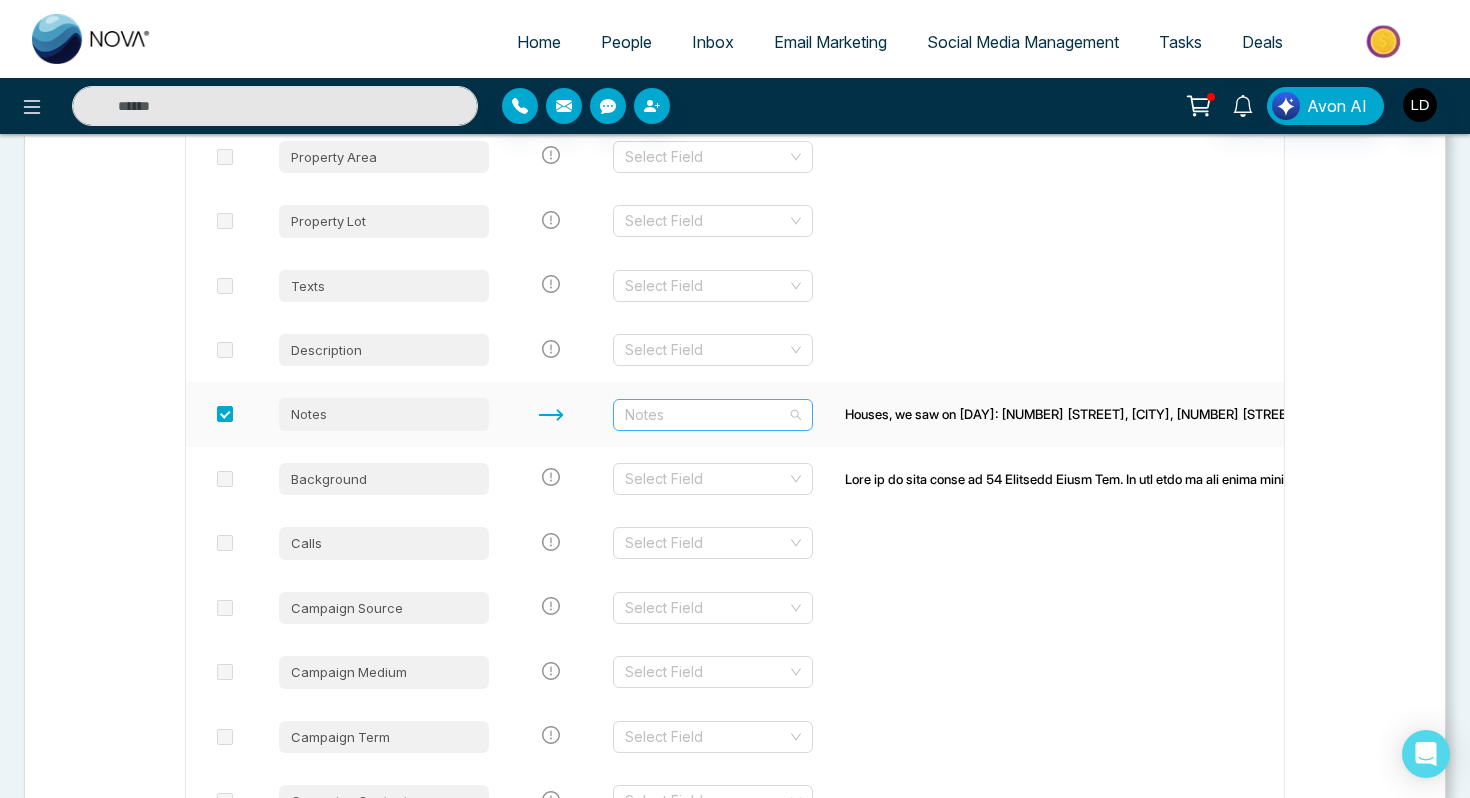 click on "Notes" at bounding box center [713, 415] 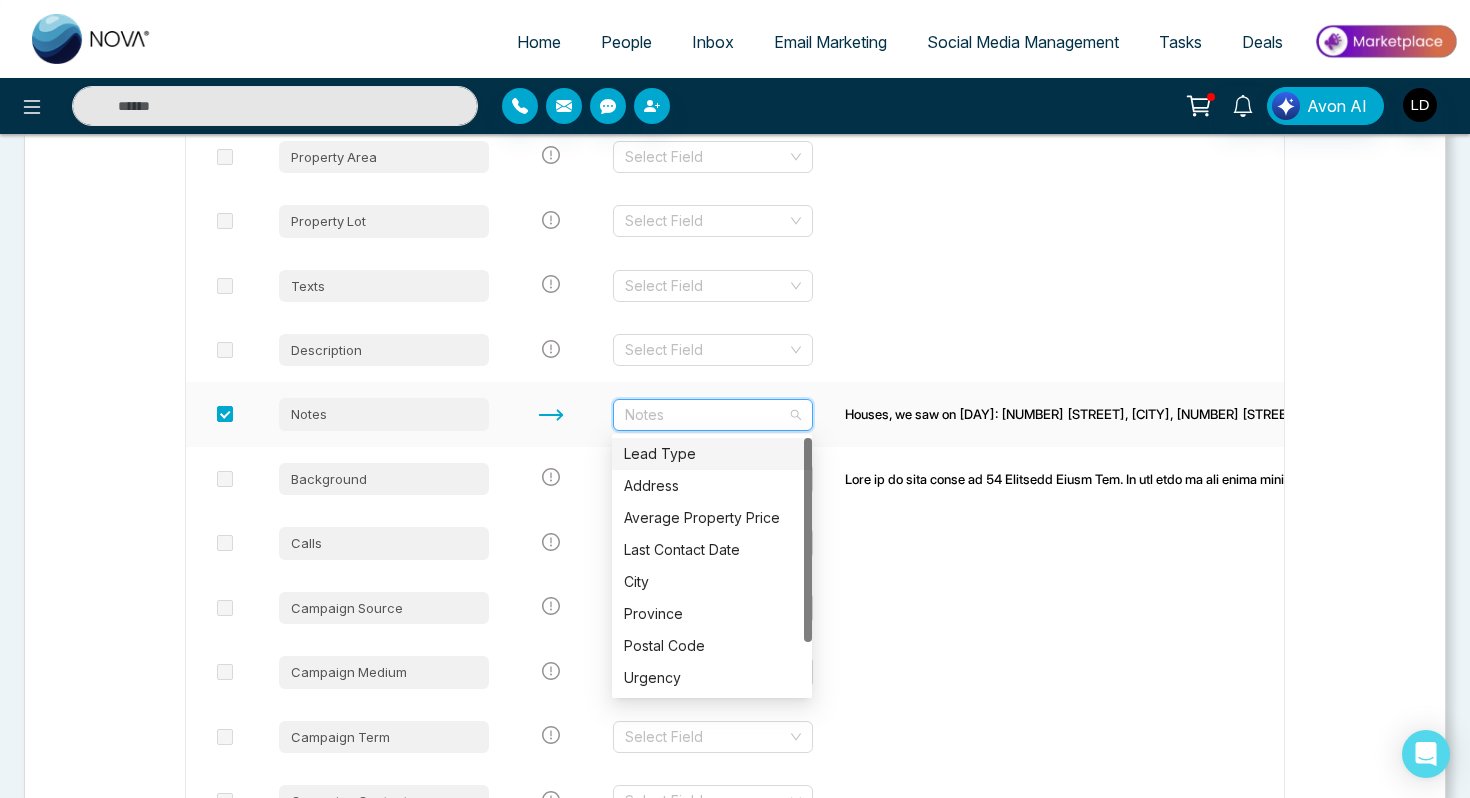 click on "Notes" at bounding box center [713, 415] 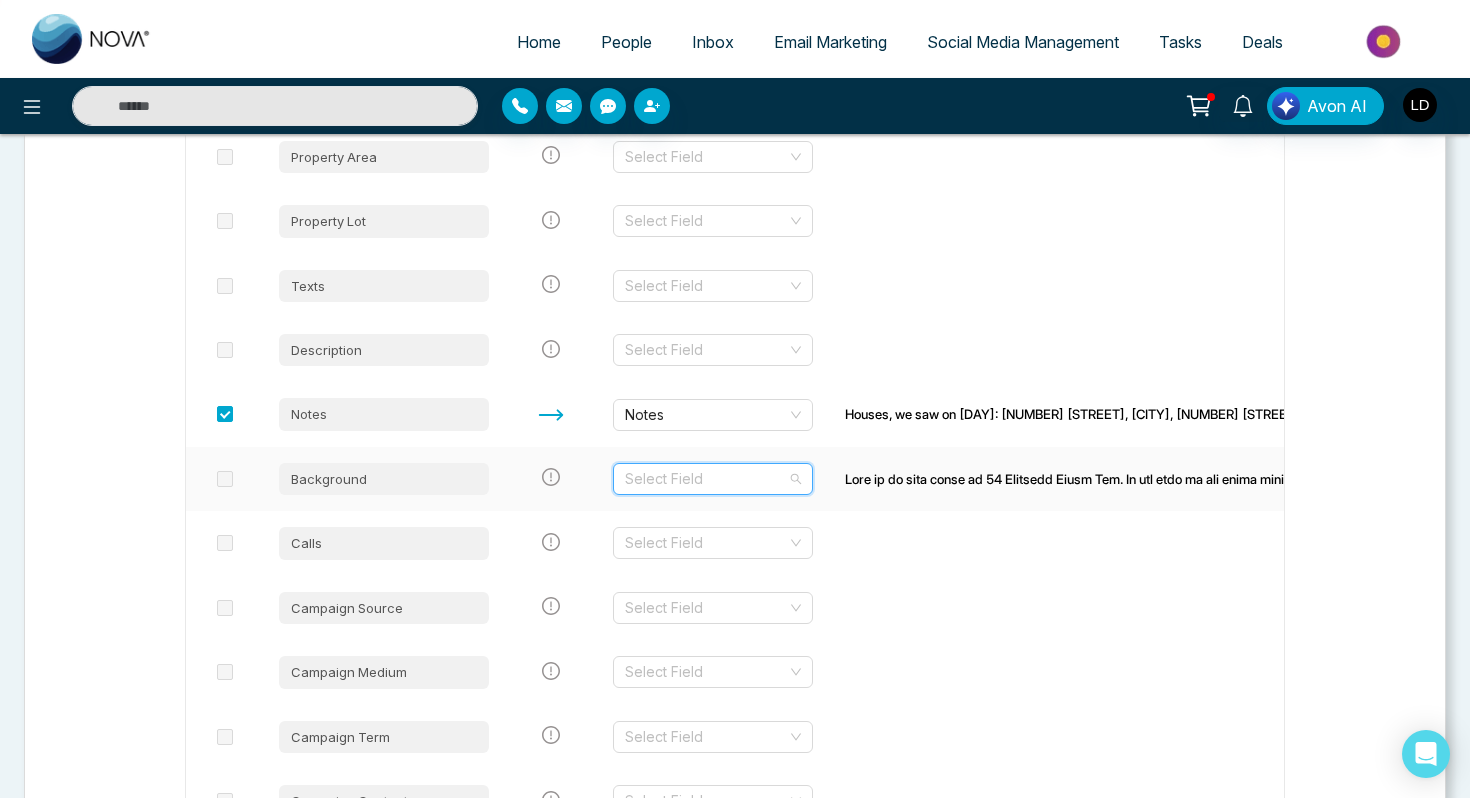 click at bounding box center [706, 479] 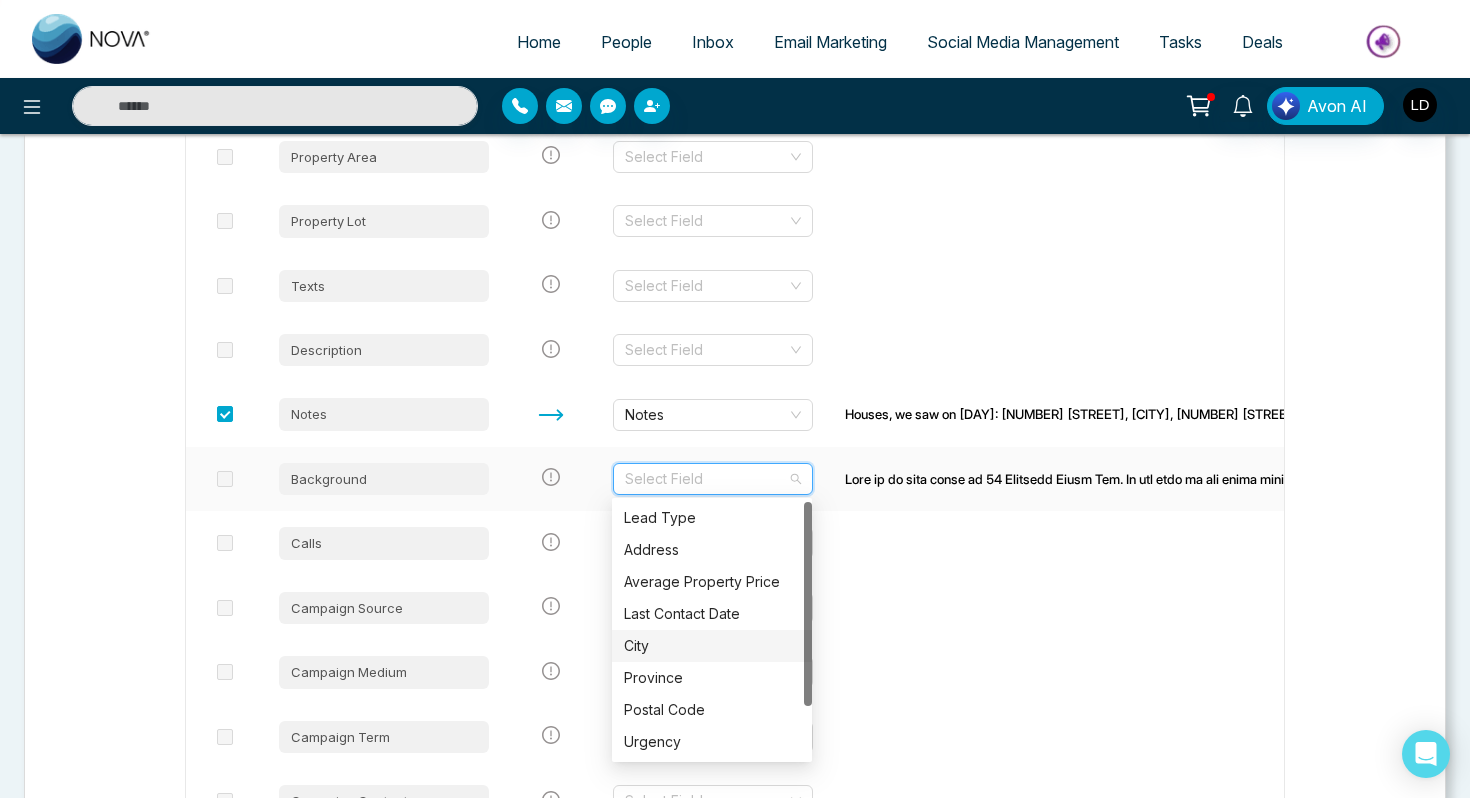 scroll, scrollTop: 64, scrollLeft: 0, axis: vertical 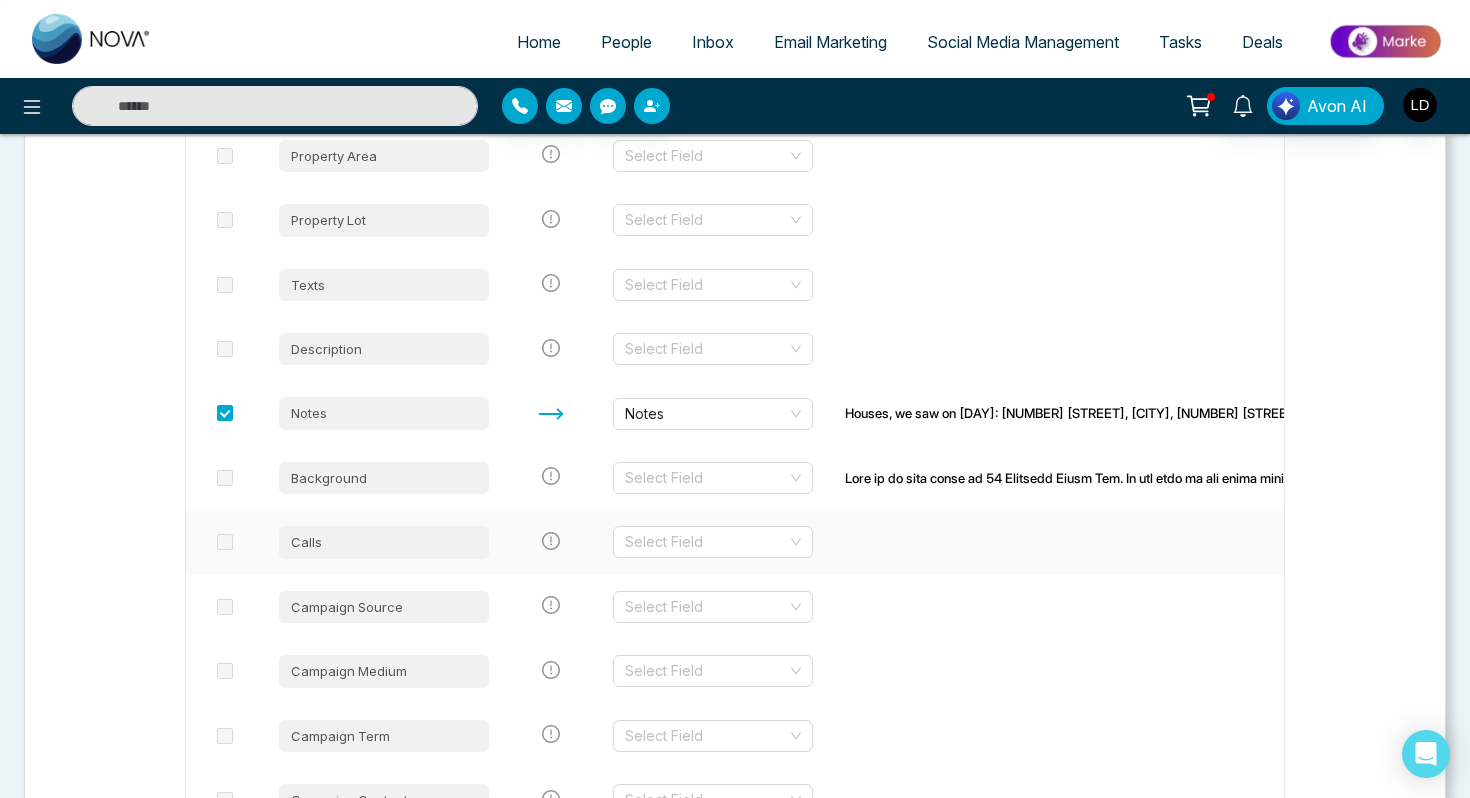 click at bounding box center [8046, 542] 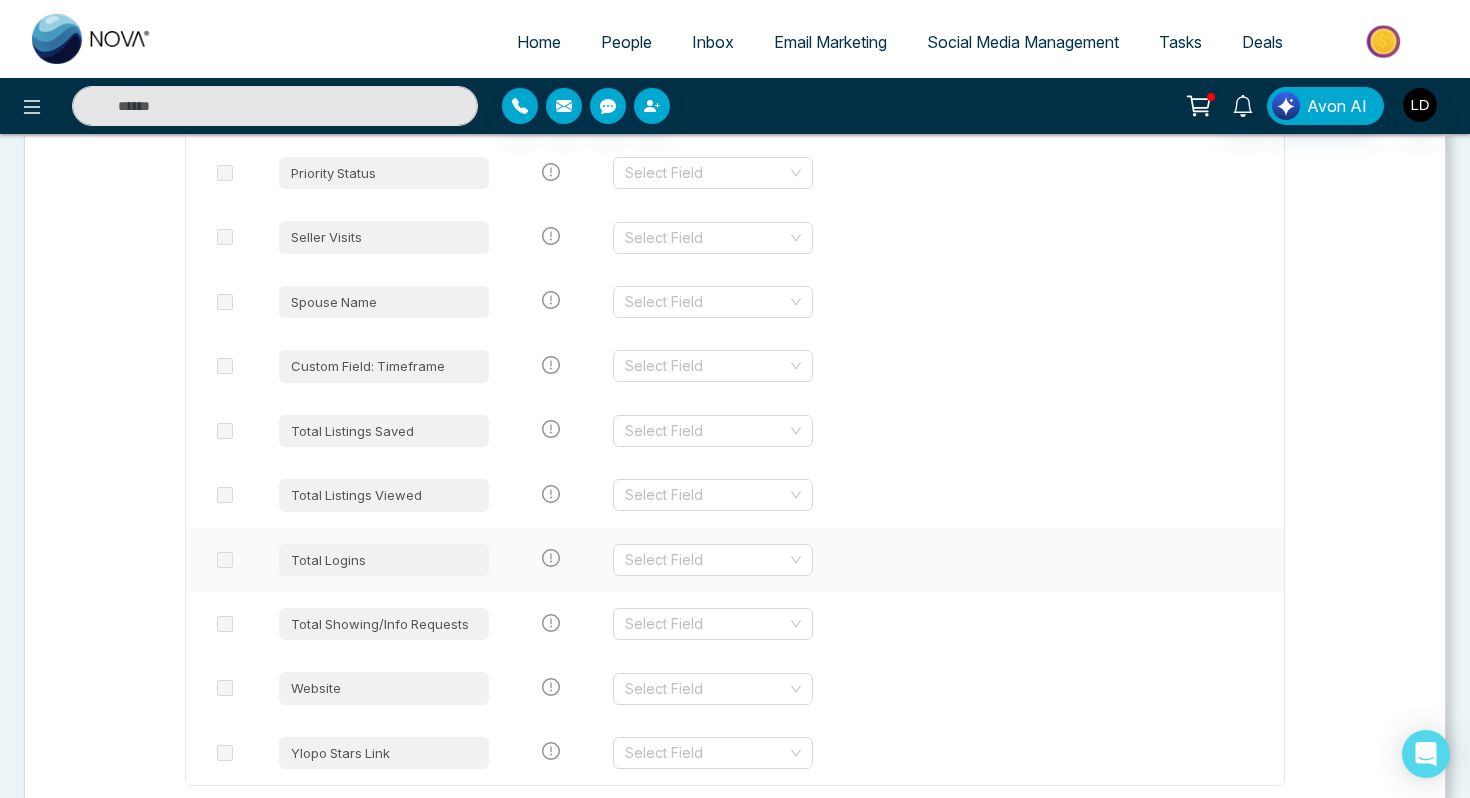 scroll, scrollTop: 5447, scrollLeft: 0, axis: vertical 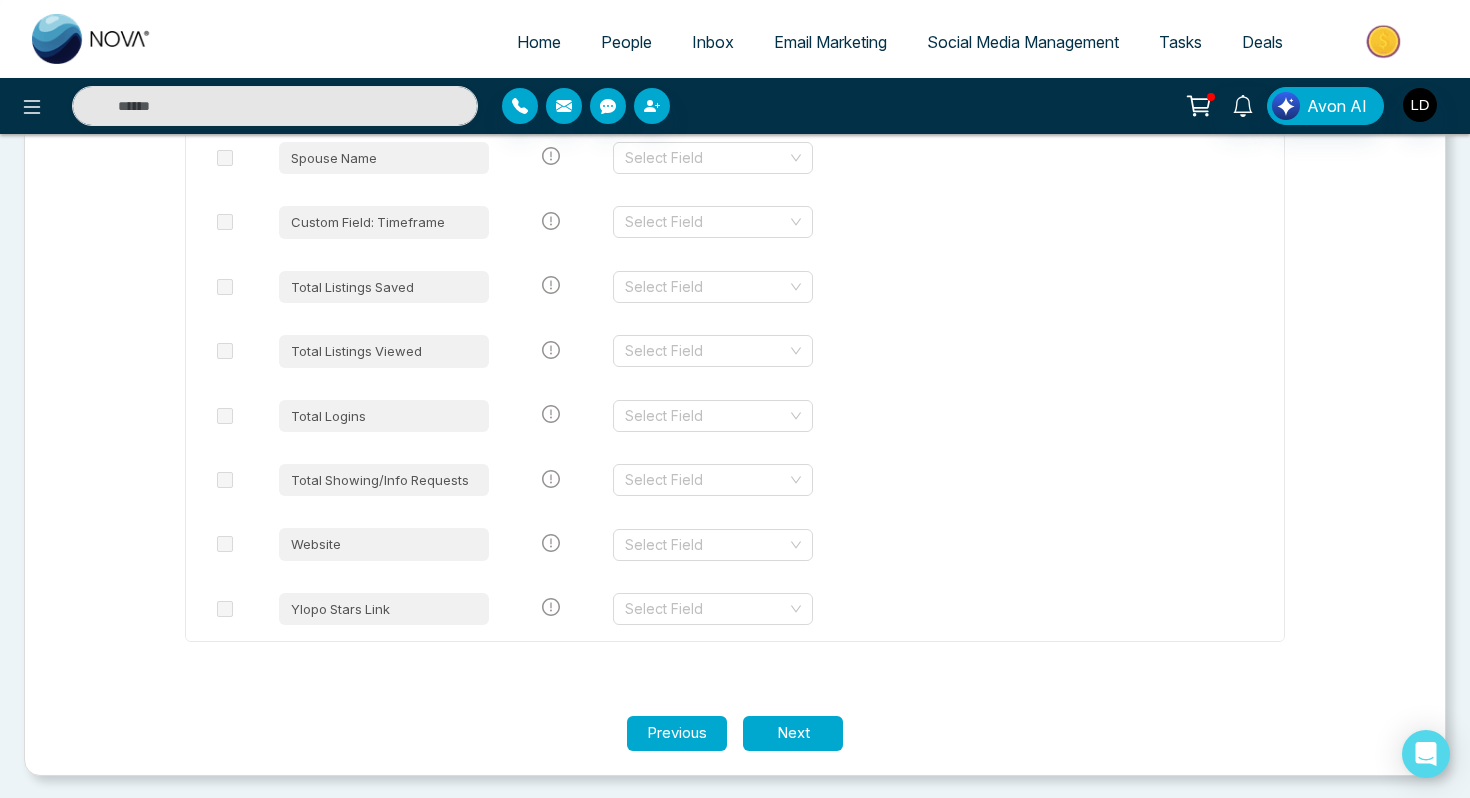 click on "People" at bounding box center (626, 42) 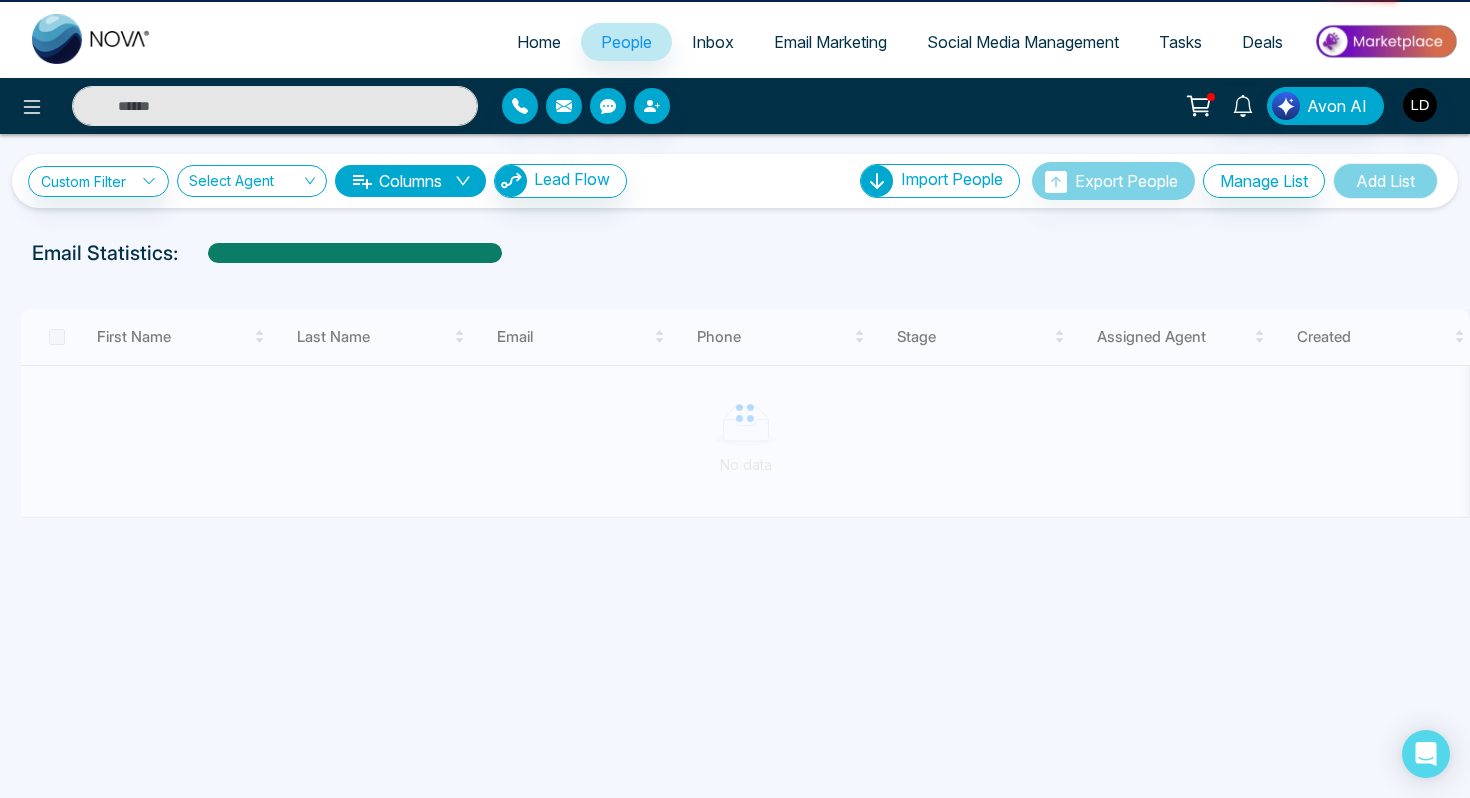 scroll, scrollTop: 0, scrollLeft: 0, axis: both 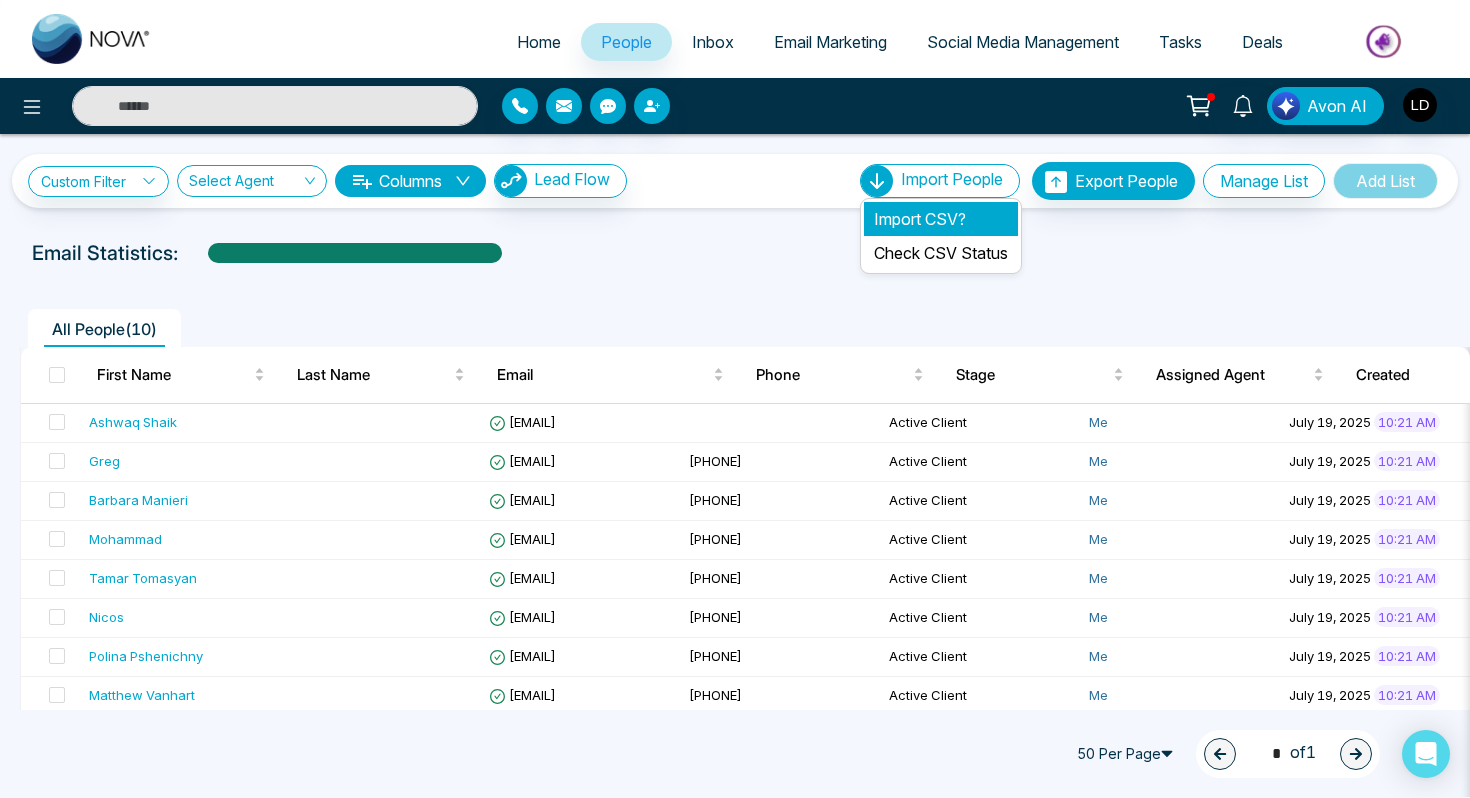 click on "Import CSV?" at bounding box center (941, 219) 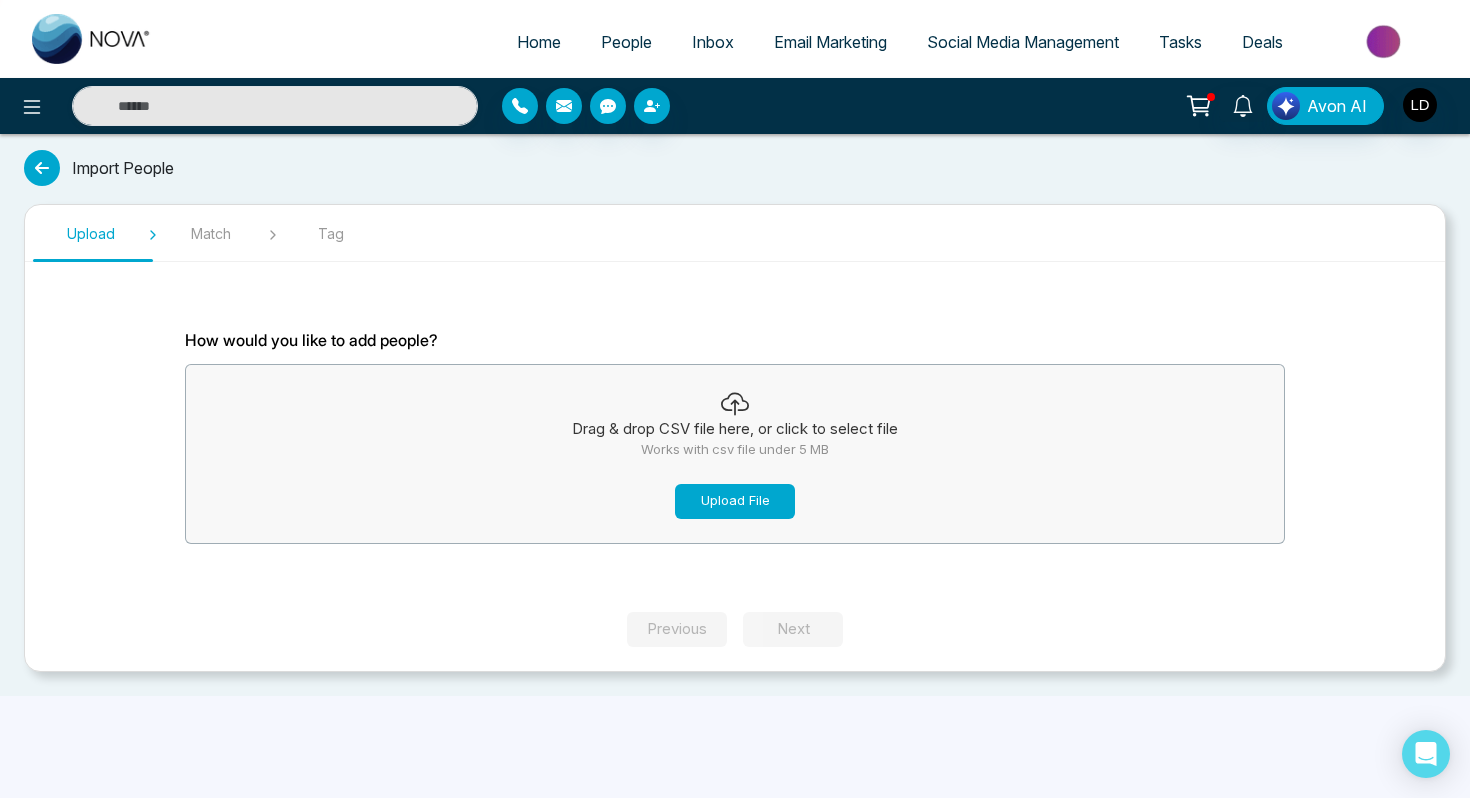 click on "Upload File" at bounding box center [735, 501] 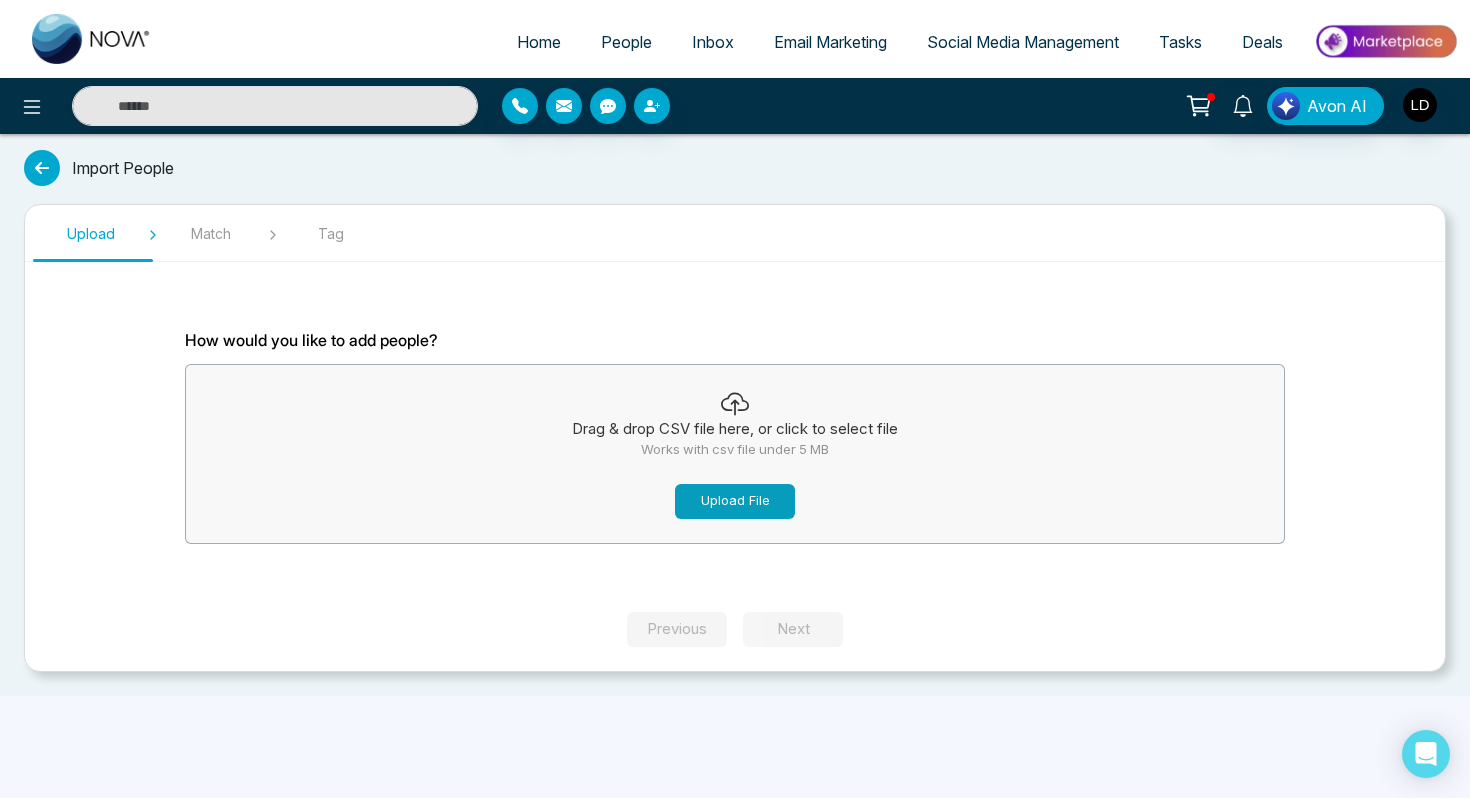 click on "Upload File" at bounding box center [735, 501] 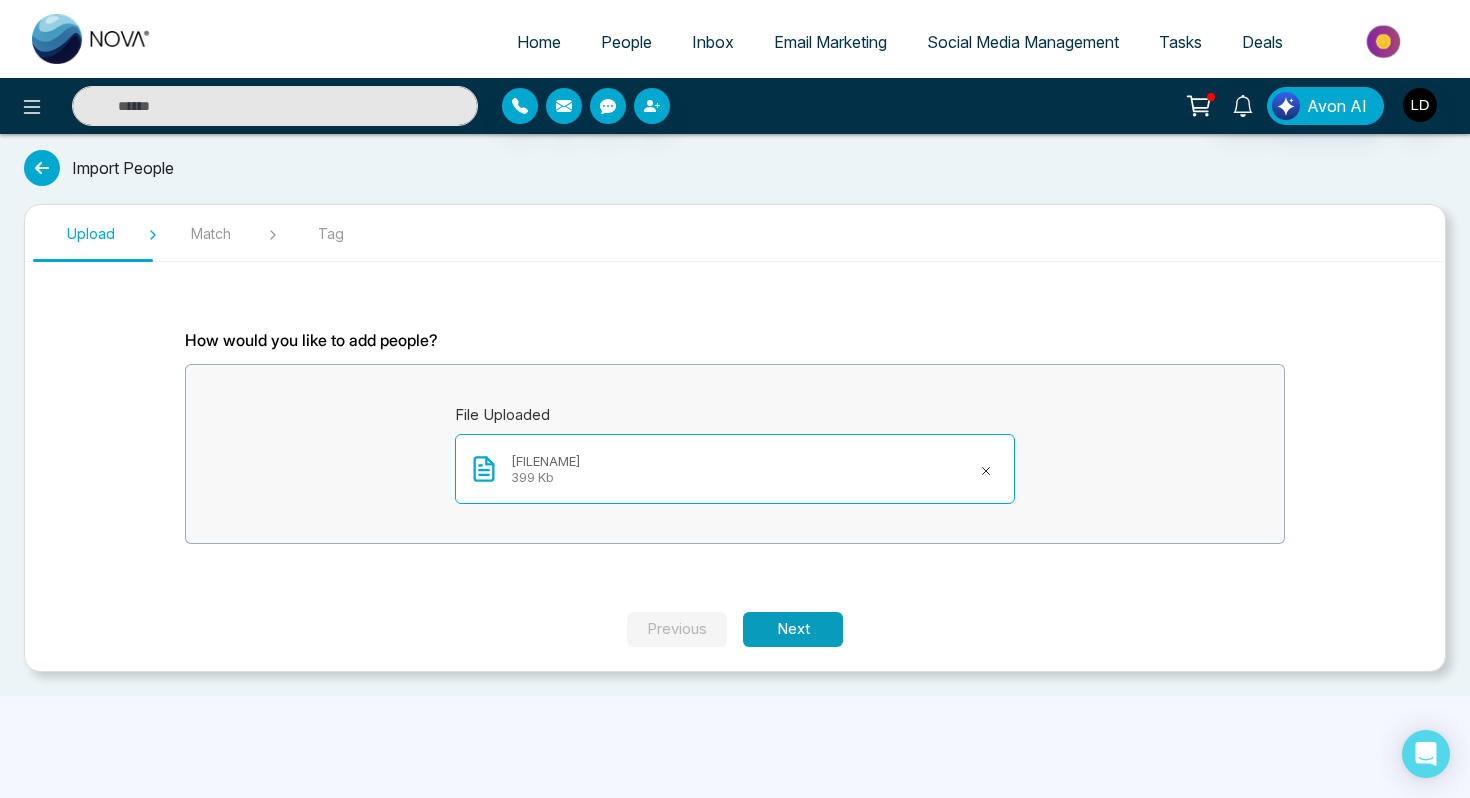 click on "Next" at bounding box center [793, 629] 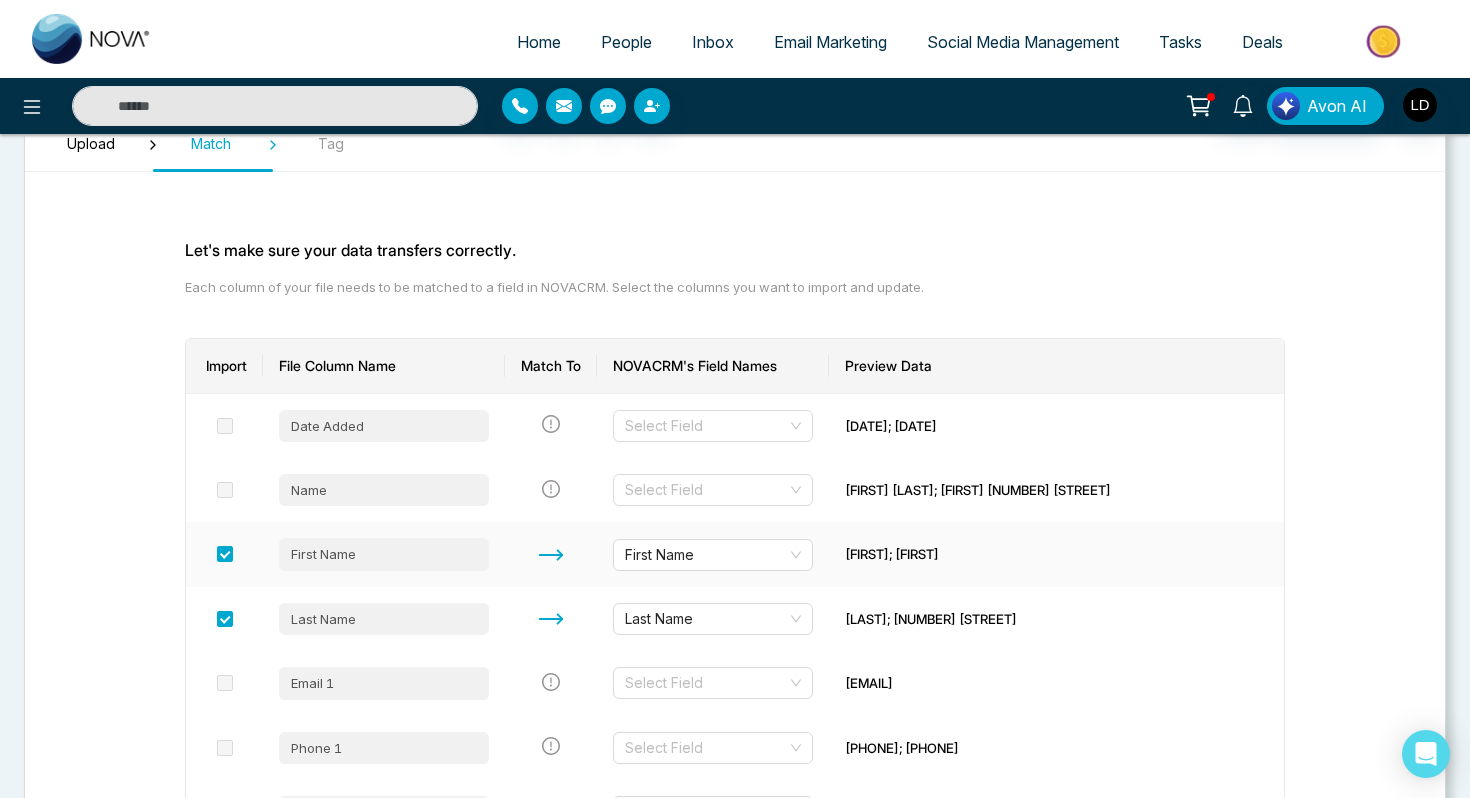 scroll, scrollTop: 100, scrollLeft: 0, axis: vertical 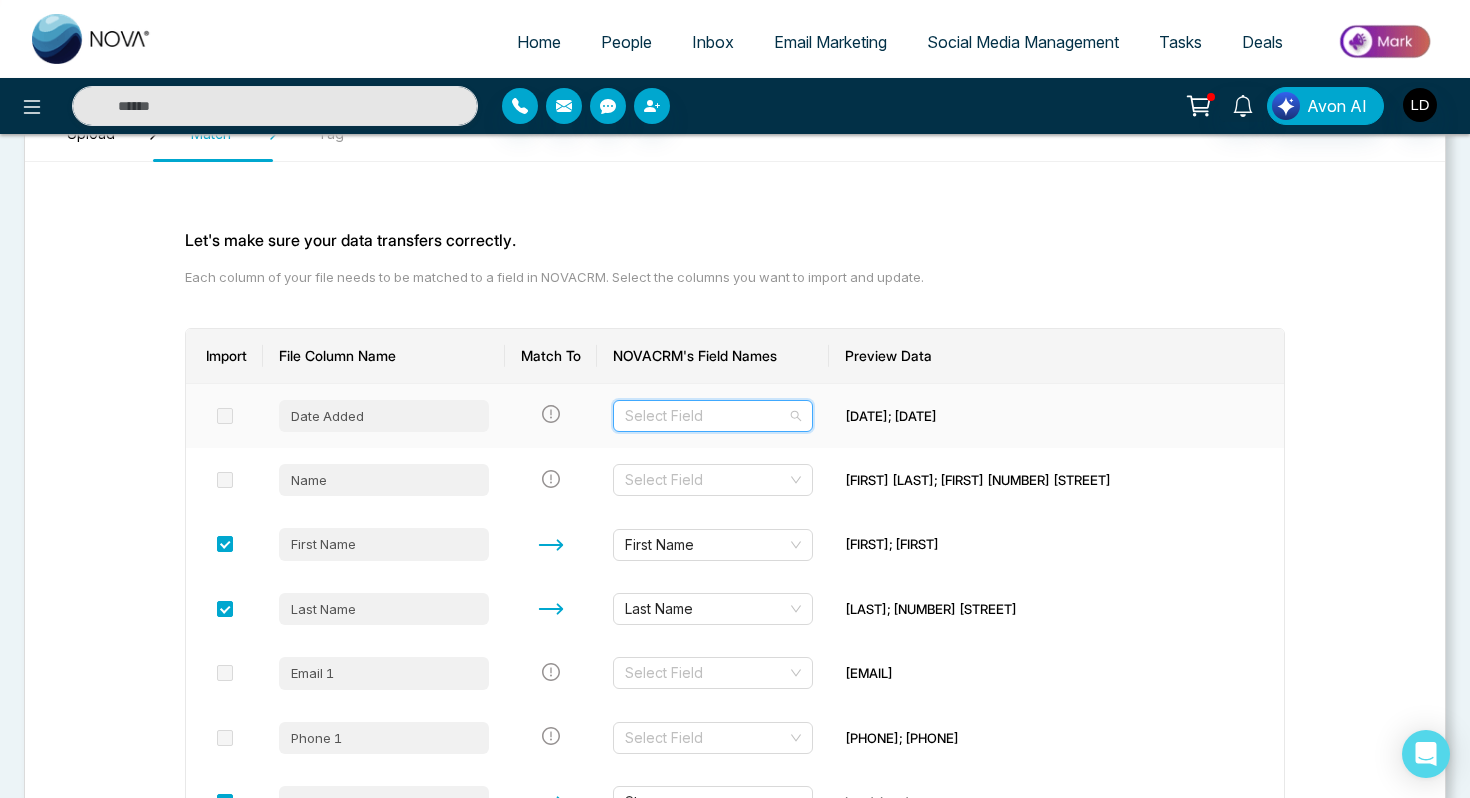 click at bounding box center [706, 416] 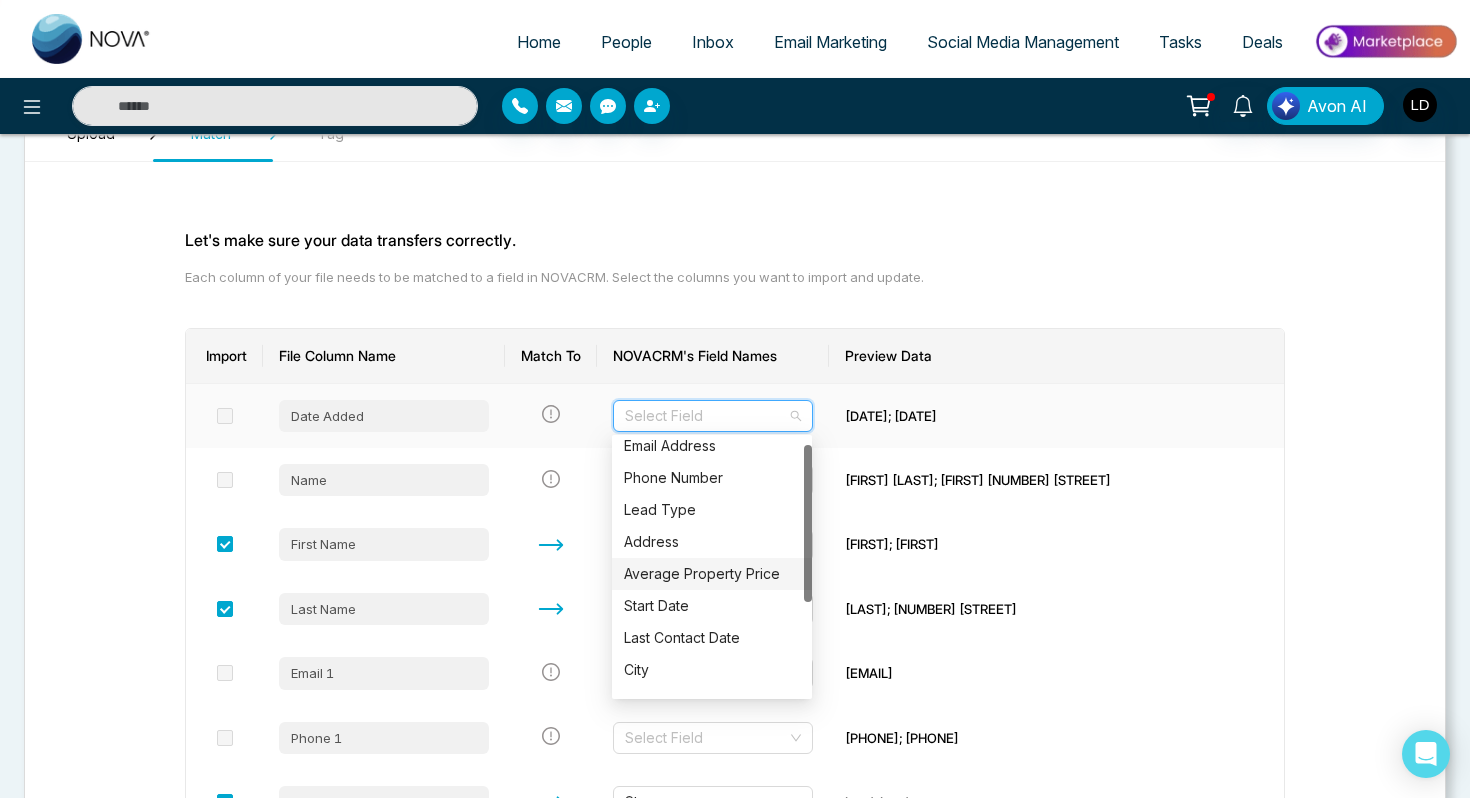 scroll, scrollTop: 0, scrollLeft: 0, axis: both 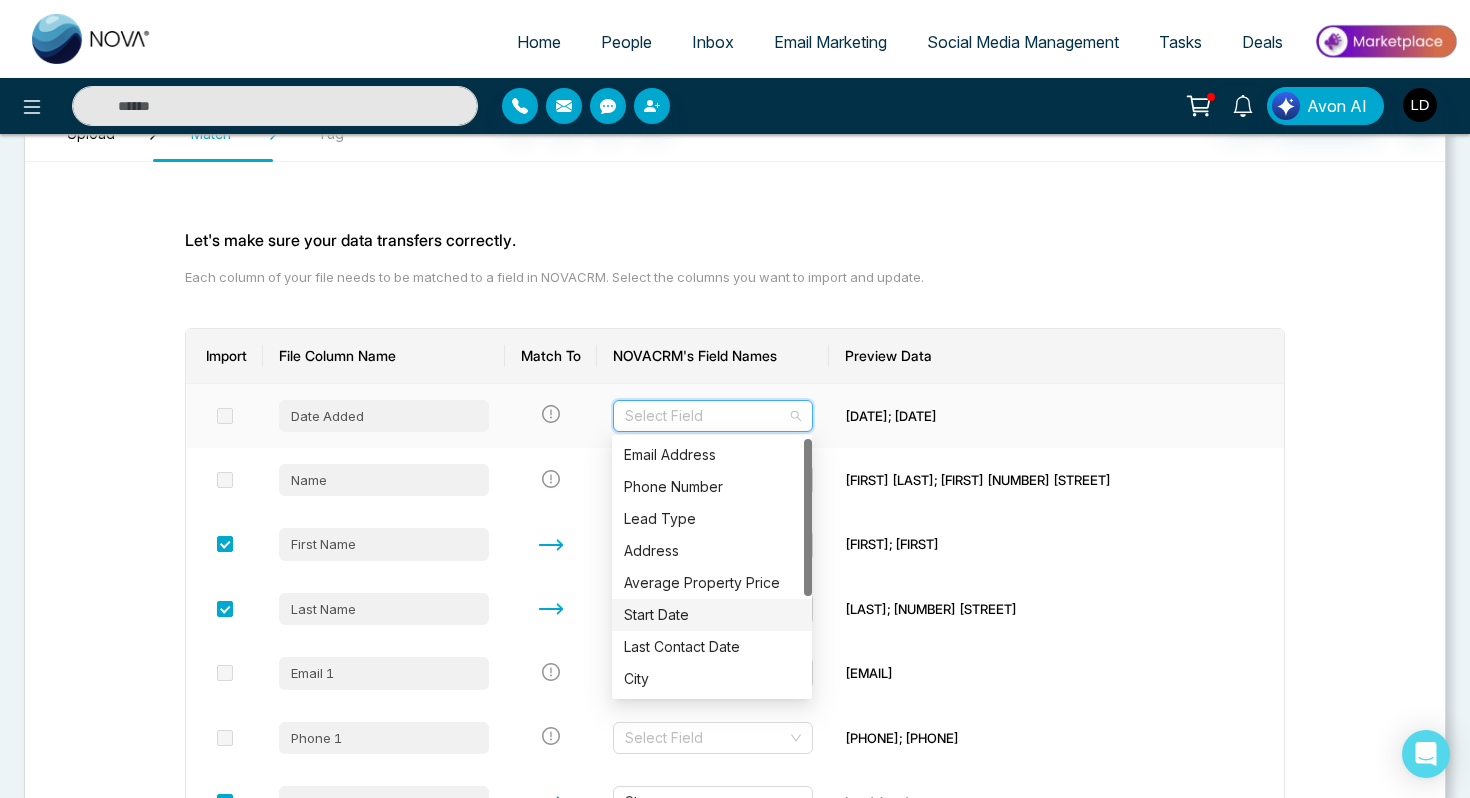 click on "Start Date" at bounding box center [712, 615] 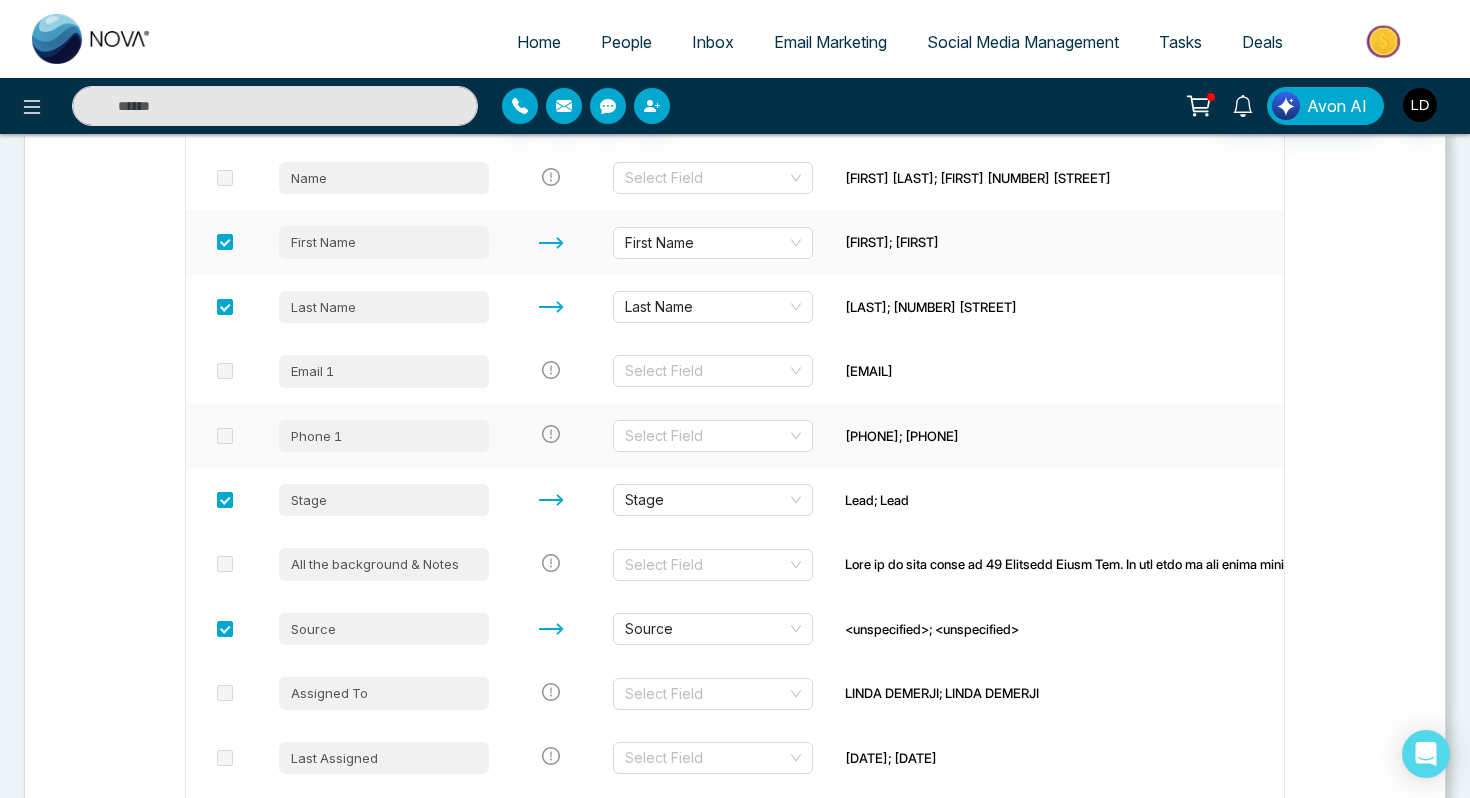 scroll, scrollTop: 426, scrollLeft: 0, axis: vertical 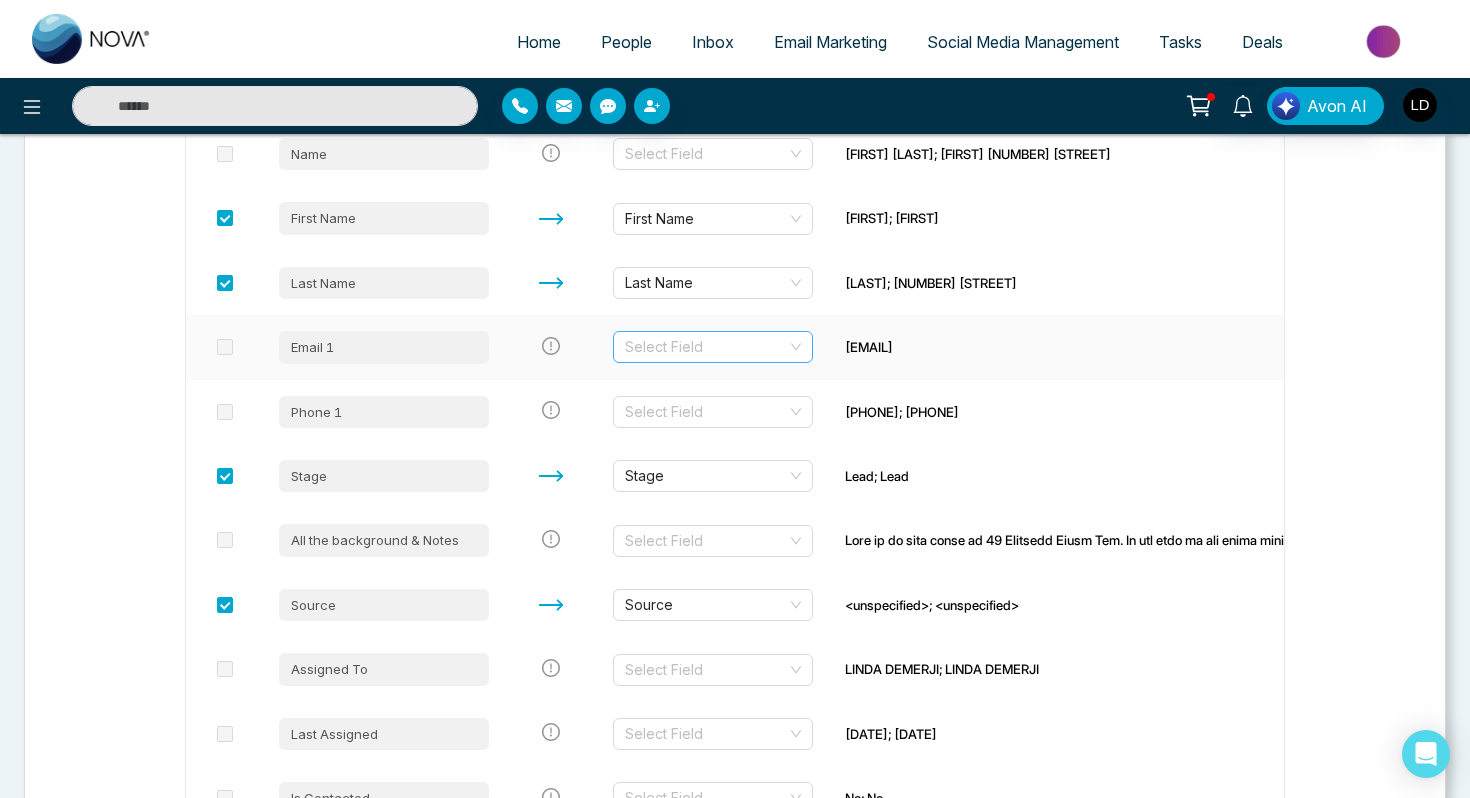 click at bounding box center [706, 347] 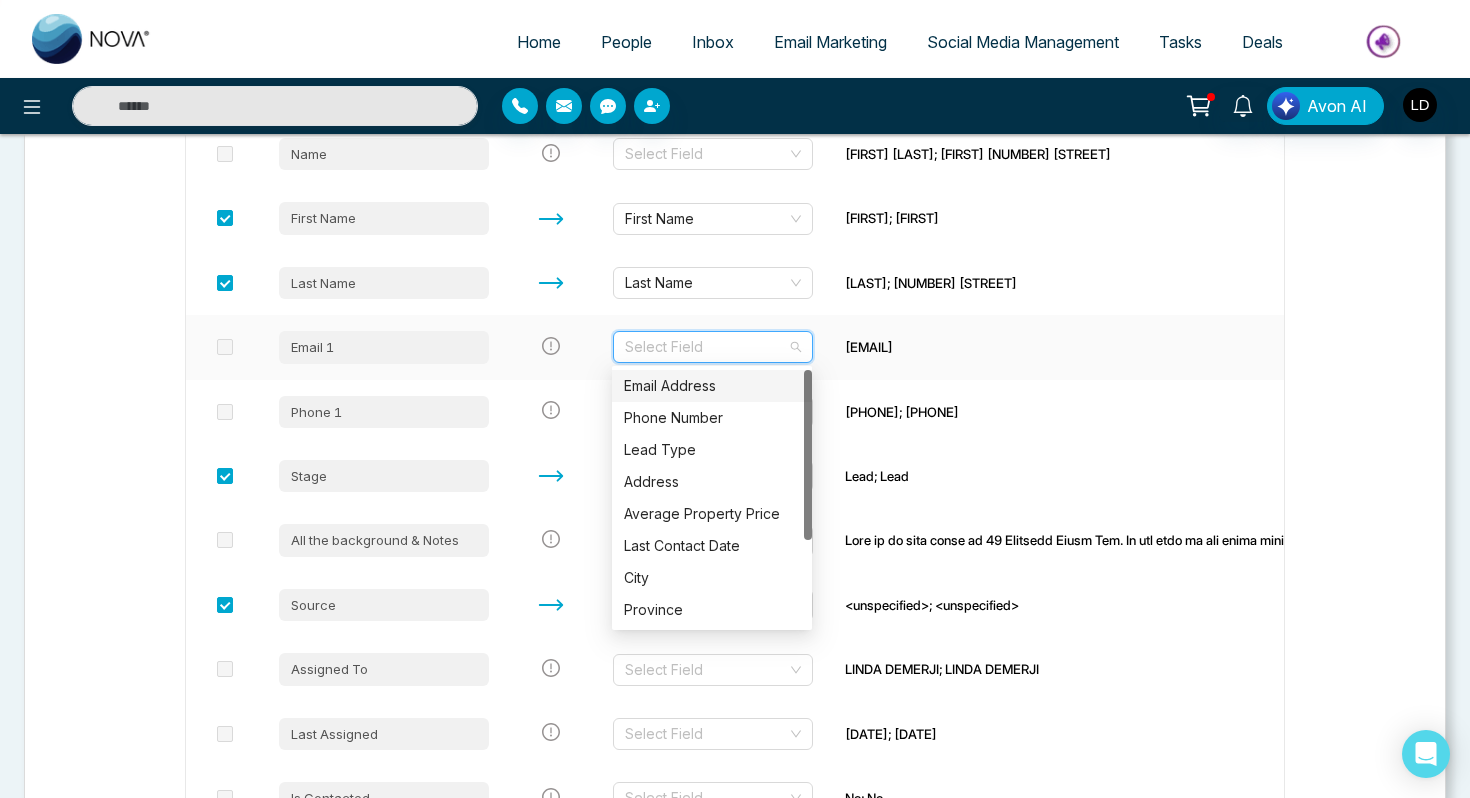click on "Email Address" at bounding box center (712, 386) 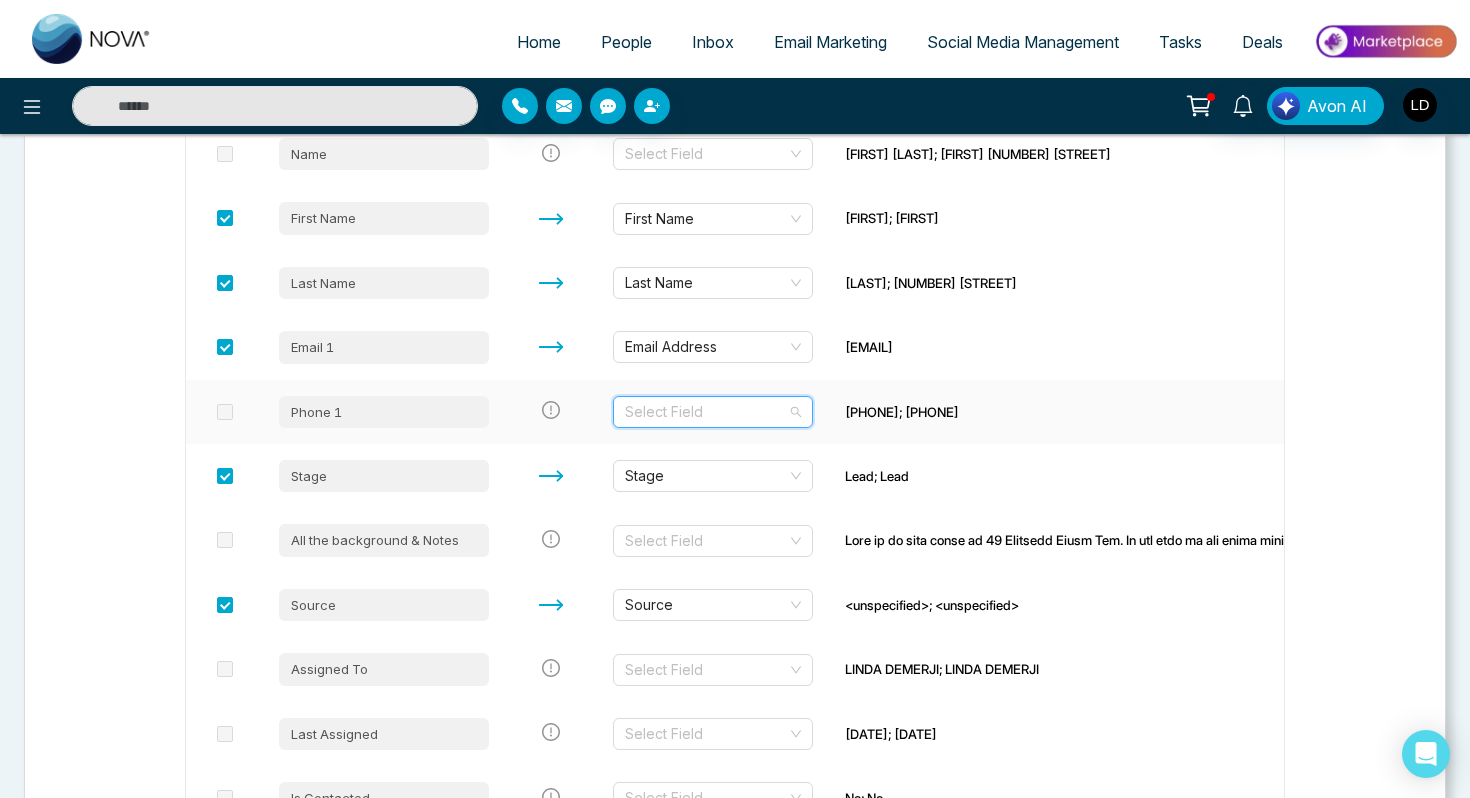 click at bounding box center (706, 412) 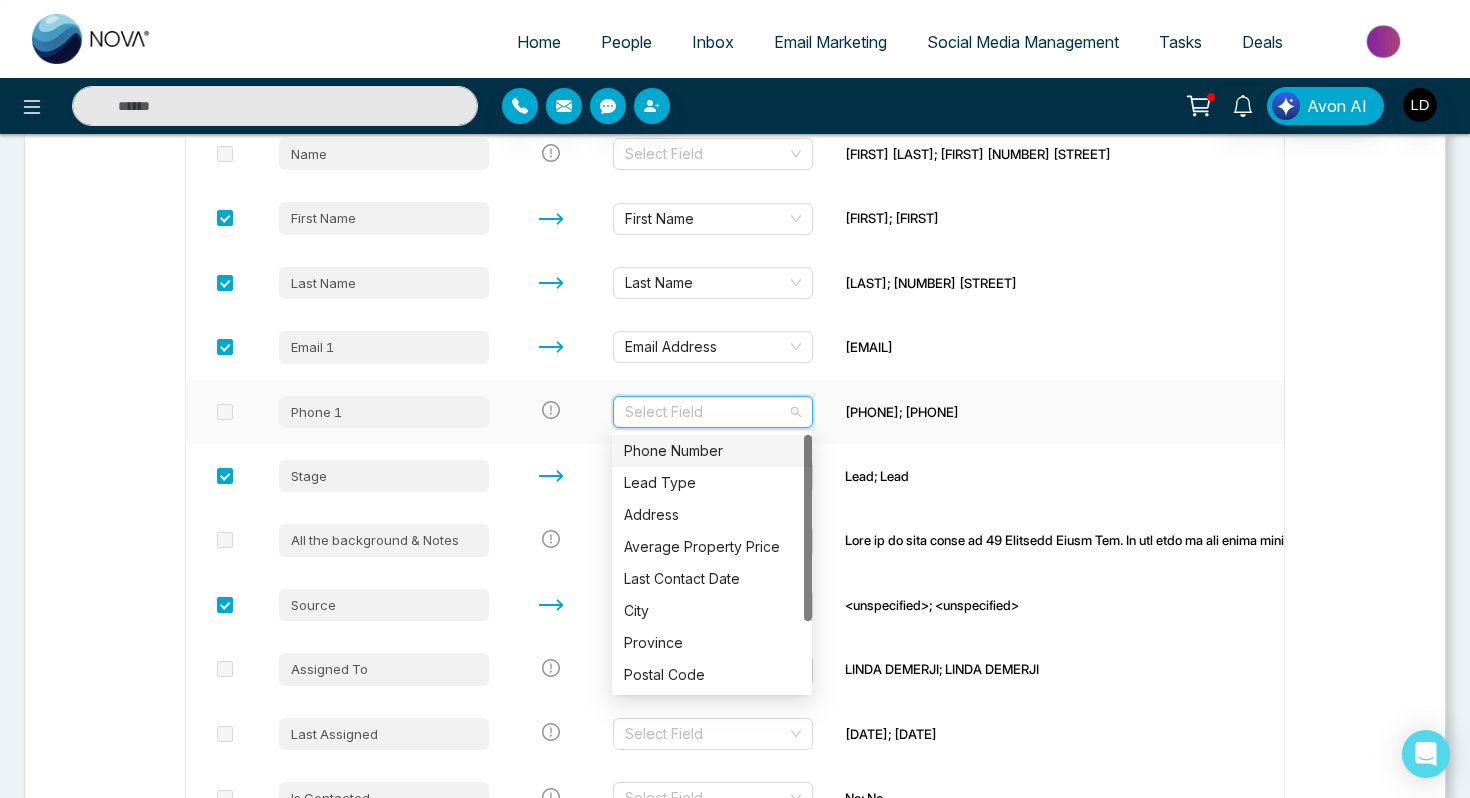 click on "Phone Number" at bounding box center [712, 451] 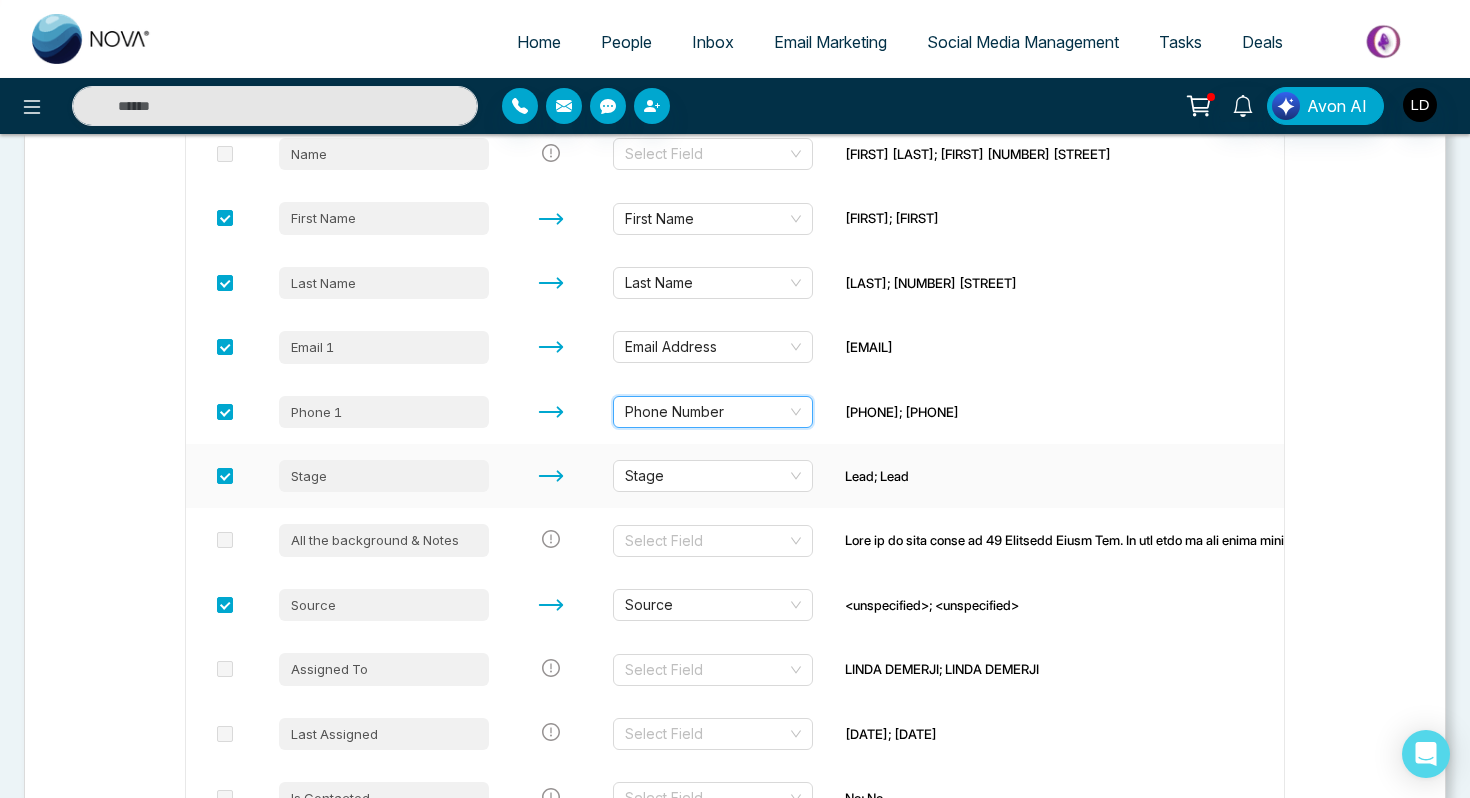 scroll, scrollTop: 532, scrollLeft: 0, axis: vertical 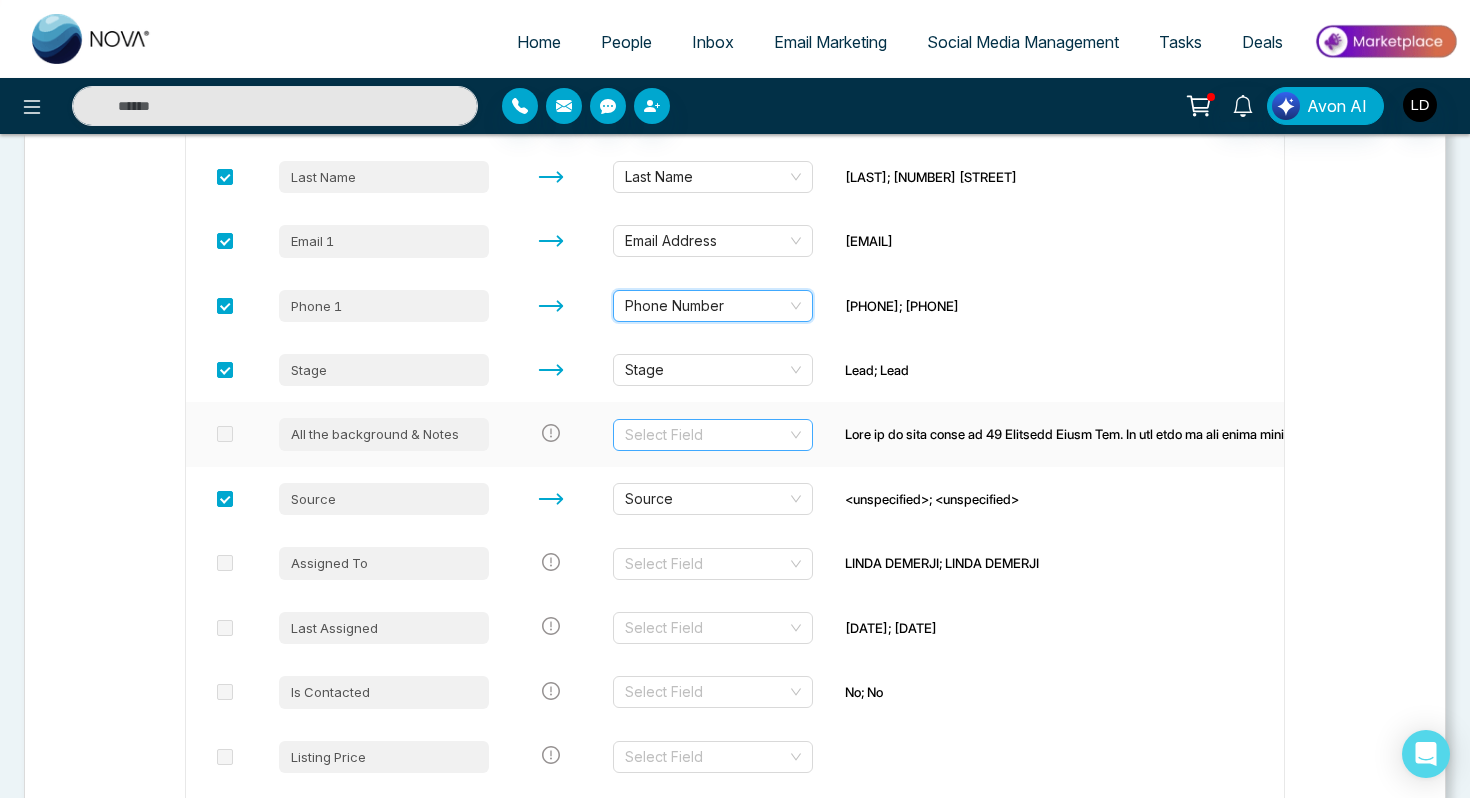 click at bounding box center [706, 435] 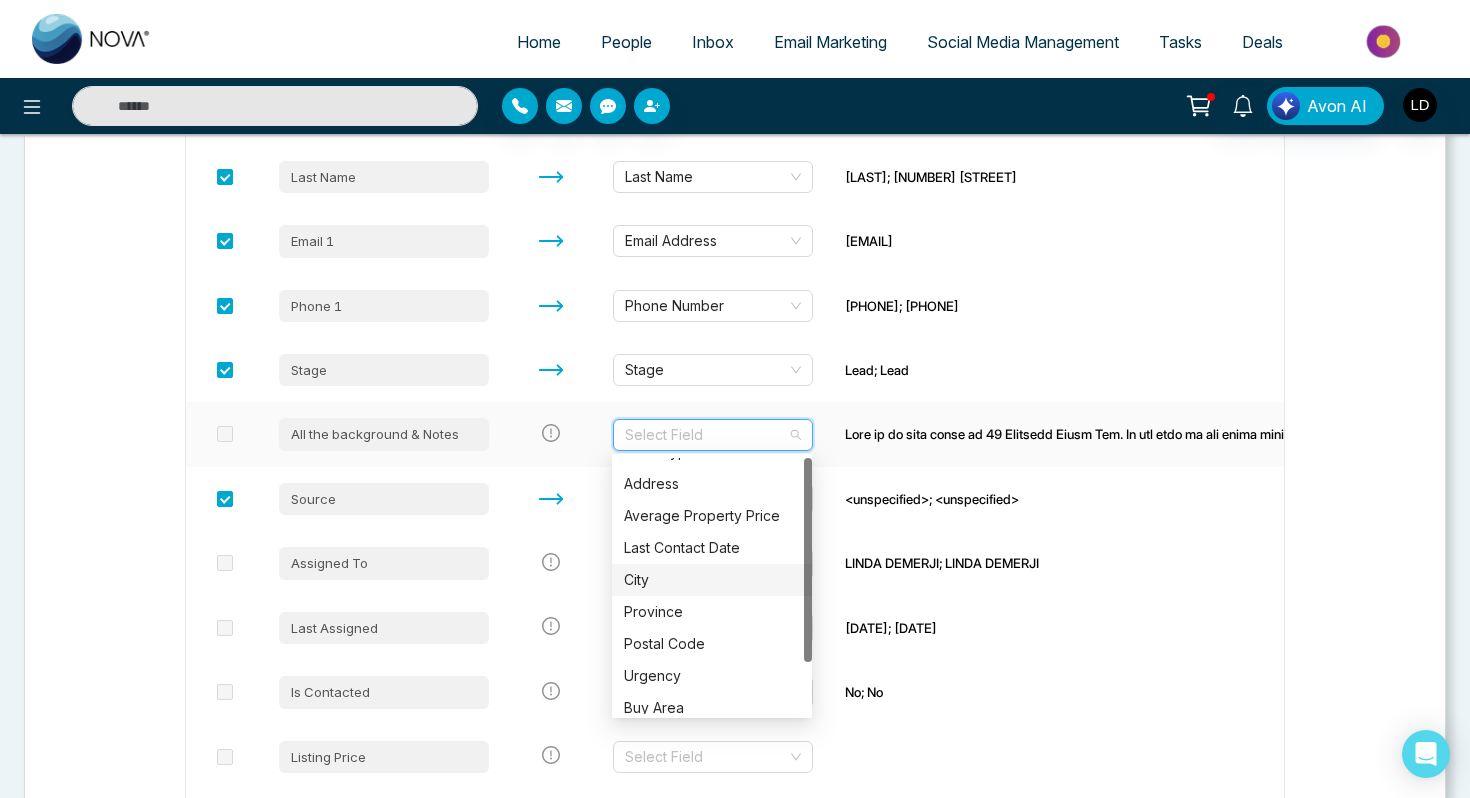 scroll, scrollTop: 0, scrollLeft: 0, axis: both 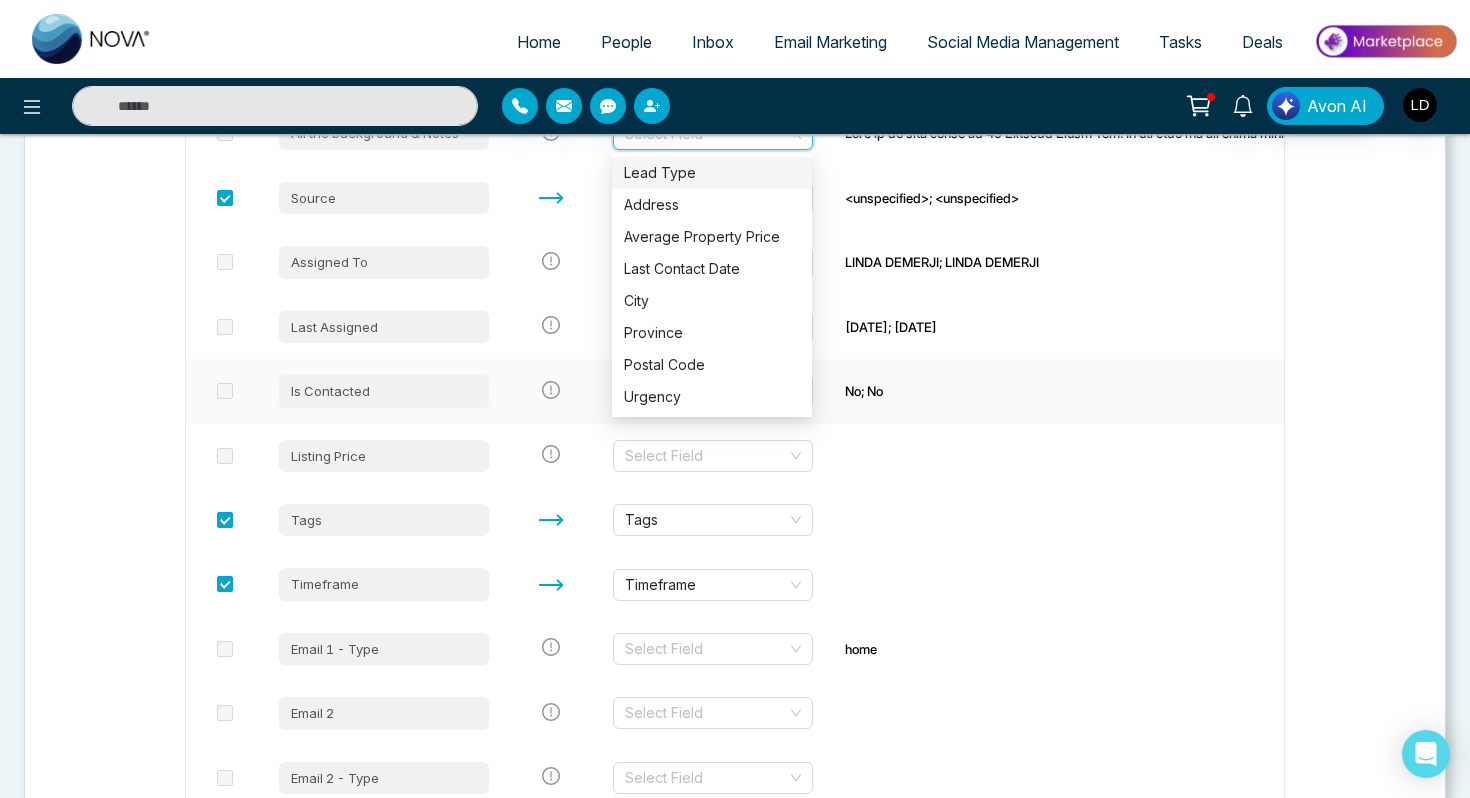 click at bounding box center (551, 391) 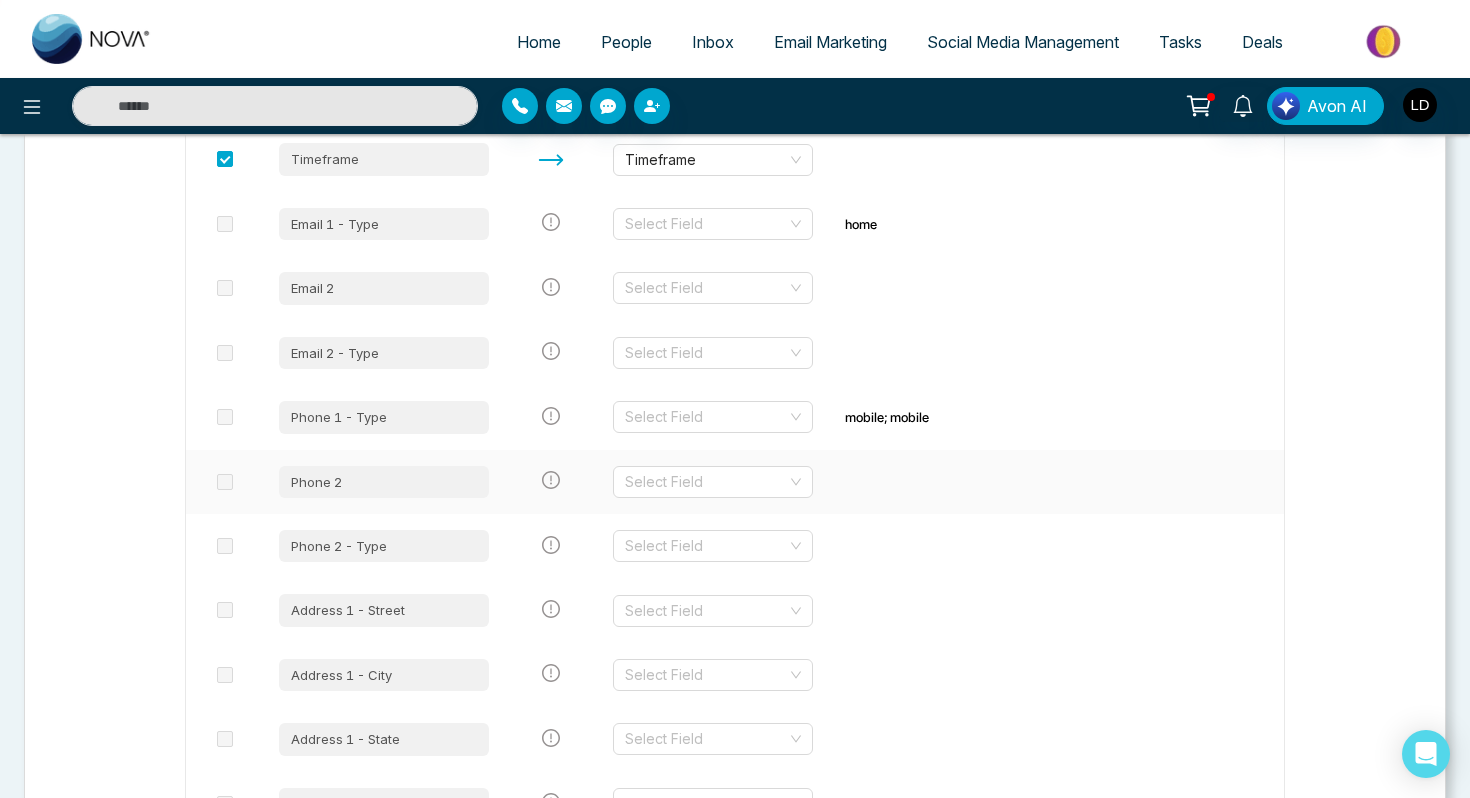 scroll, scrollTop: 1386, scrollLeft: 0, axis: vertical 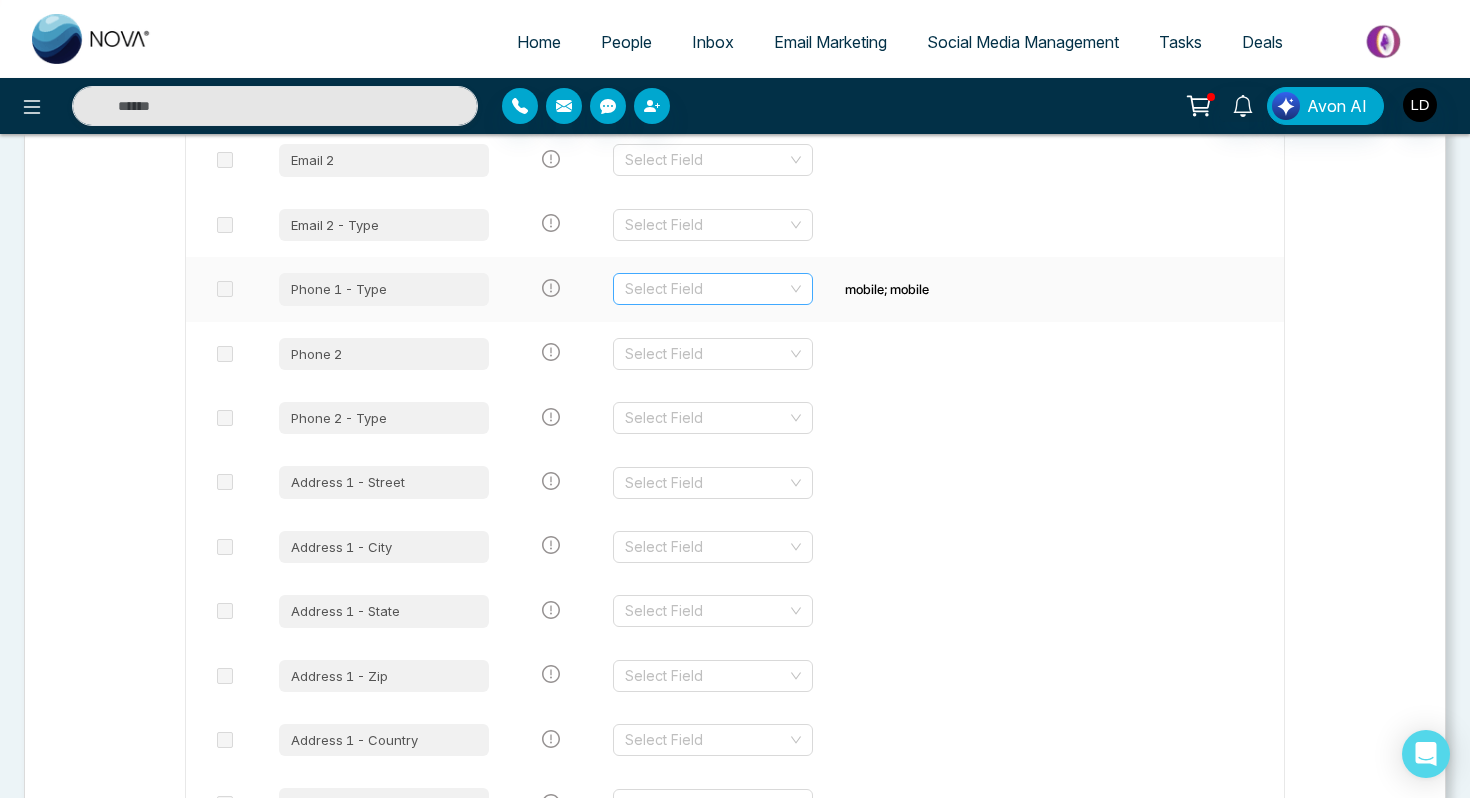 click at bounding box center (706, 289) 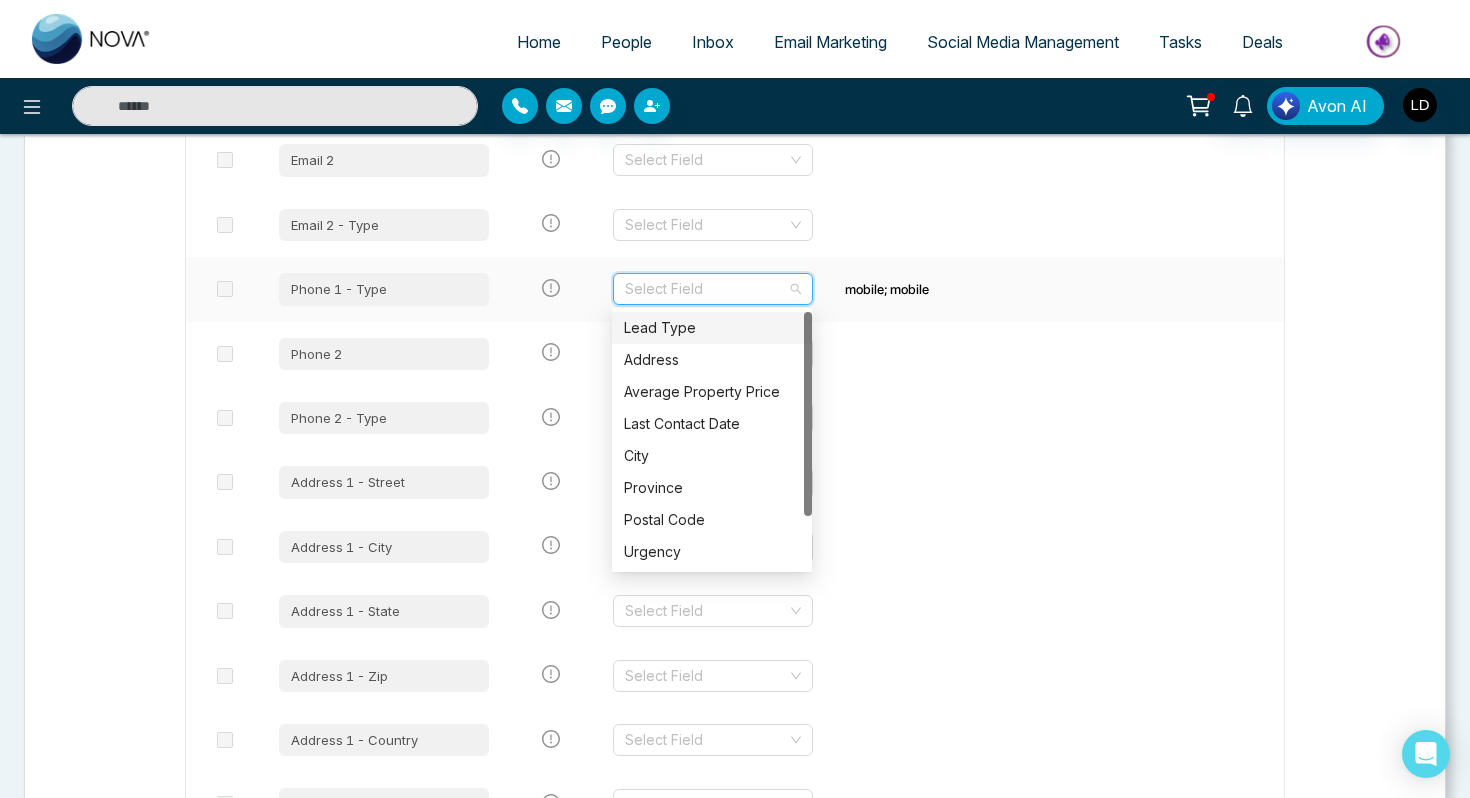 click on "mobile; mobile" at bounding box center (8046, 289) 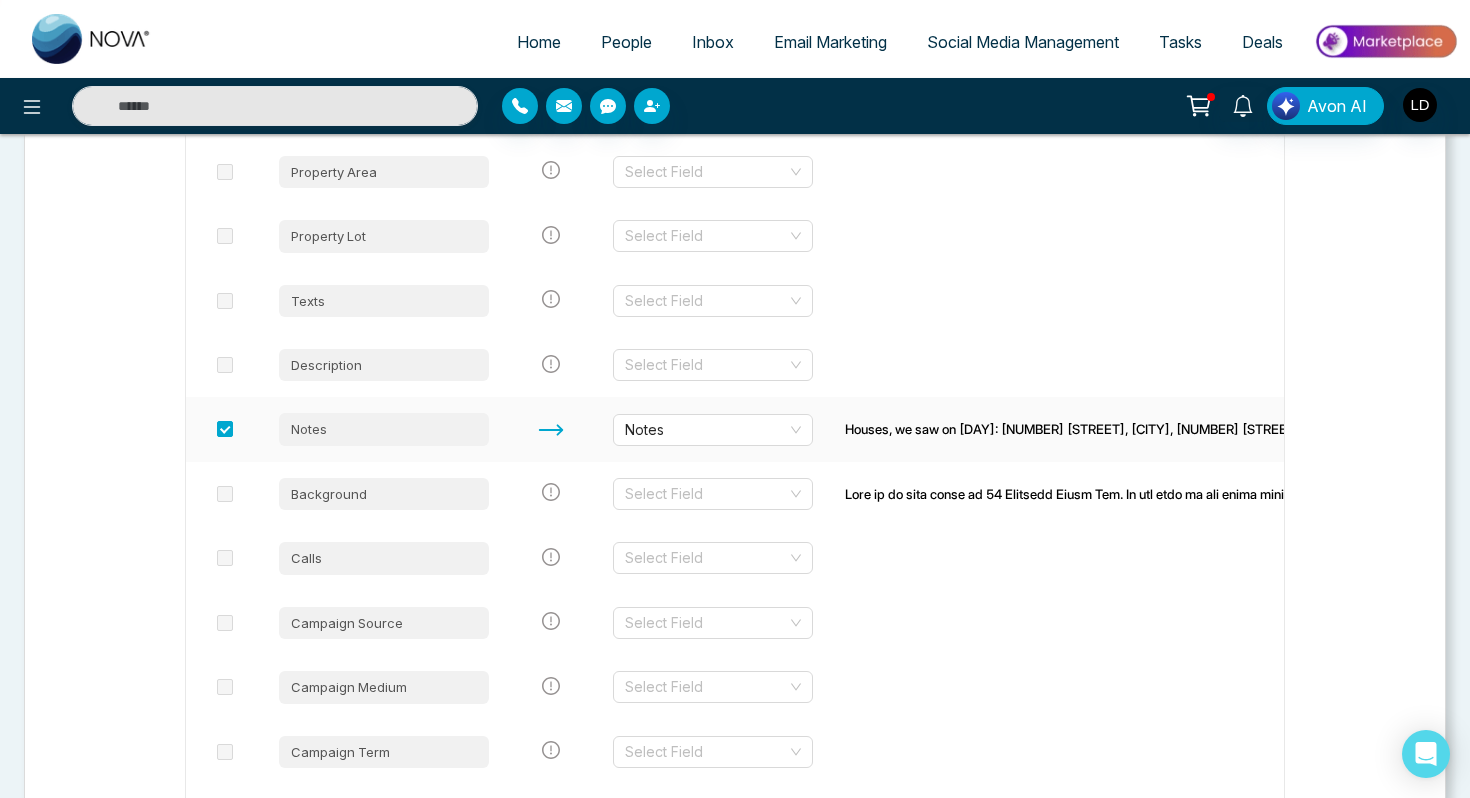 scroll, scrollTop: 3883, scrollLeft: 0, axis: vertical 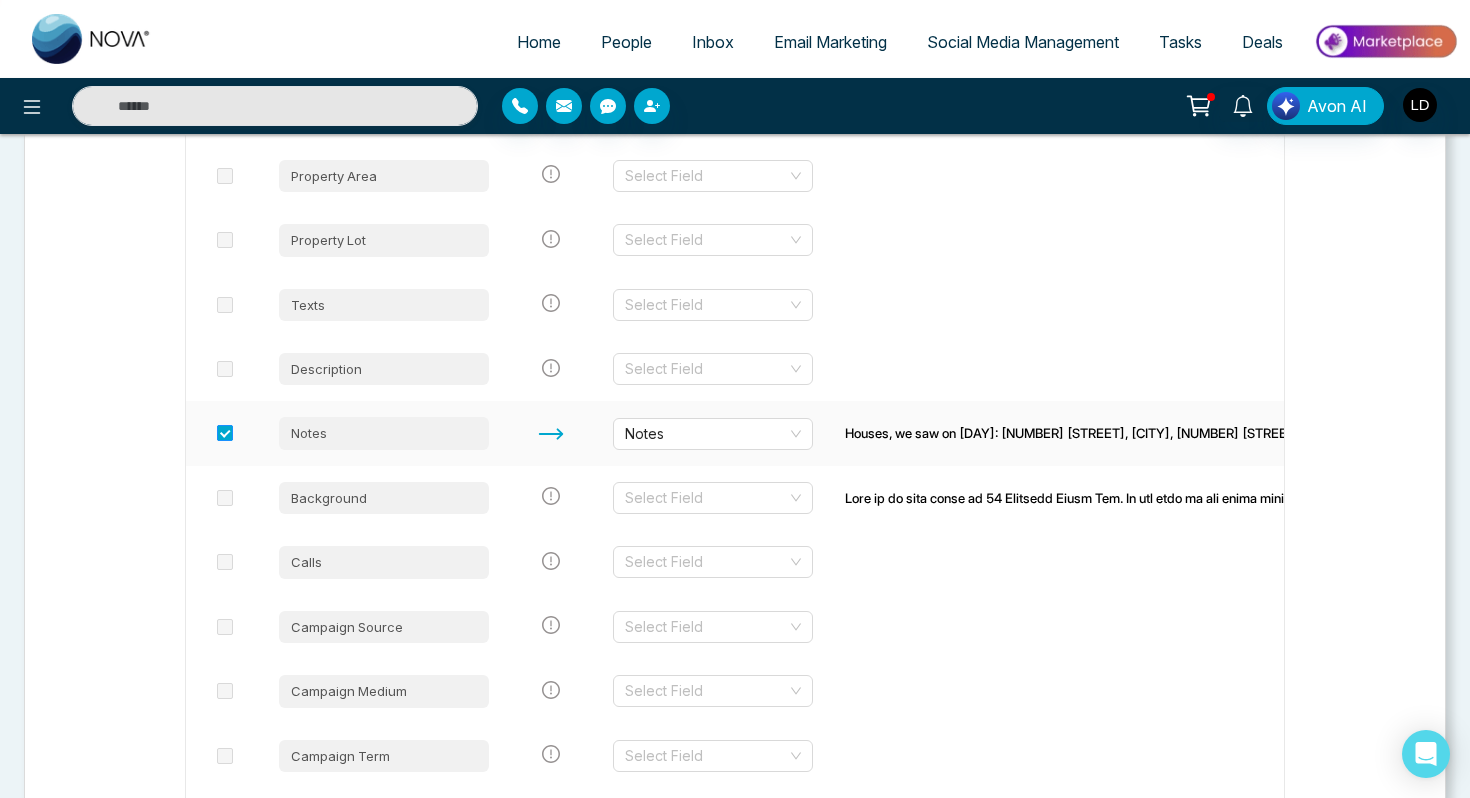 click at bounding box center (225, 433) 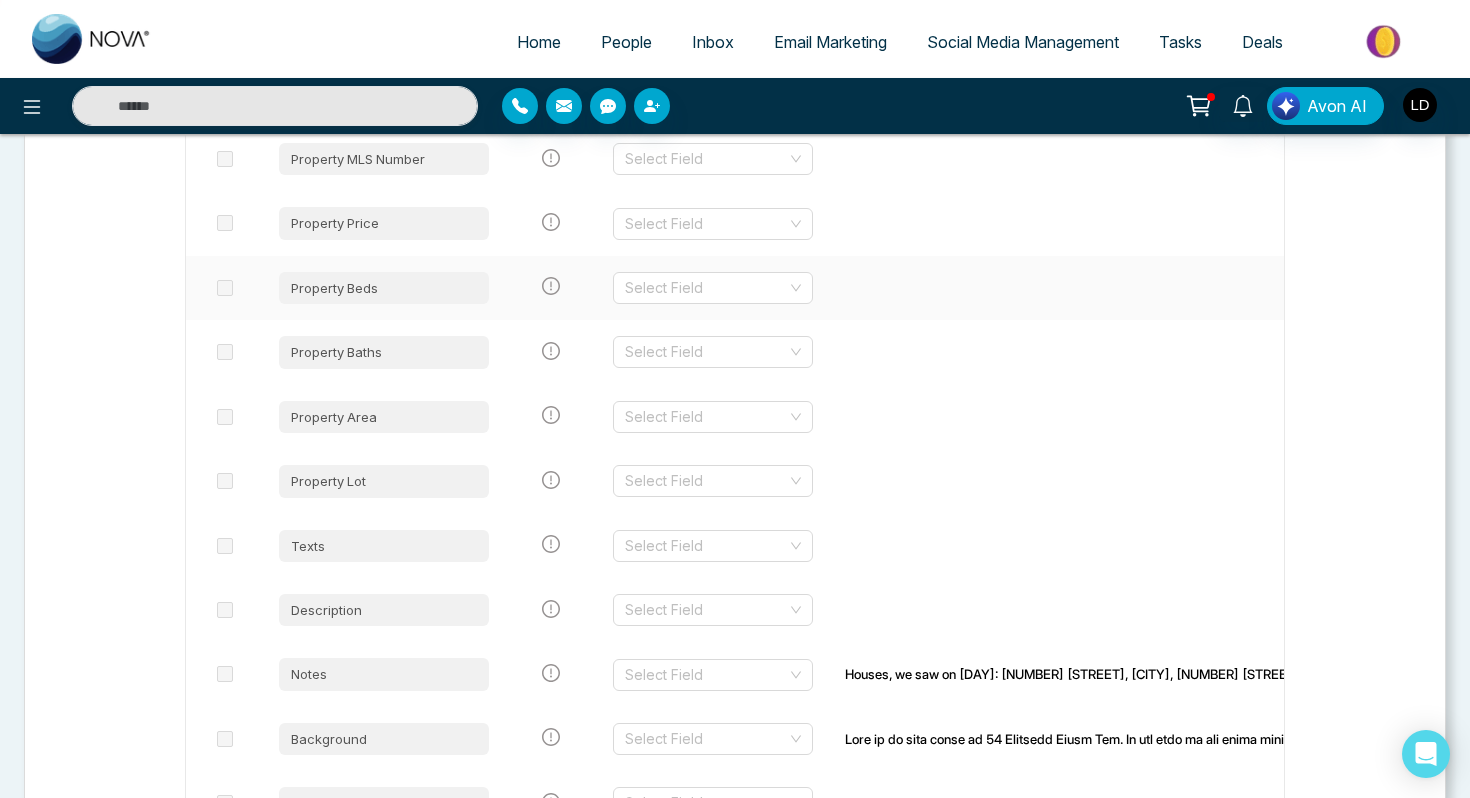 scroll, scrollTop: 3554, scrollLeft: 0, axis: vertical 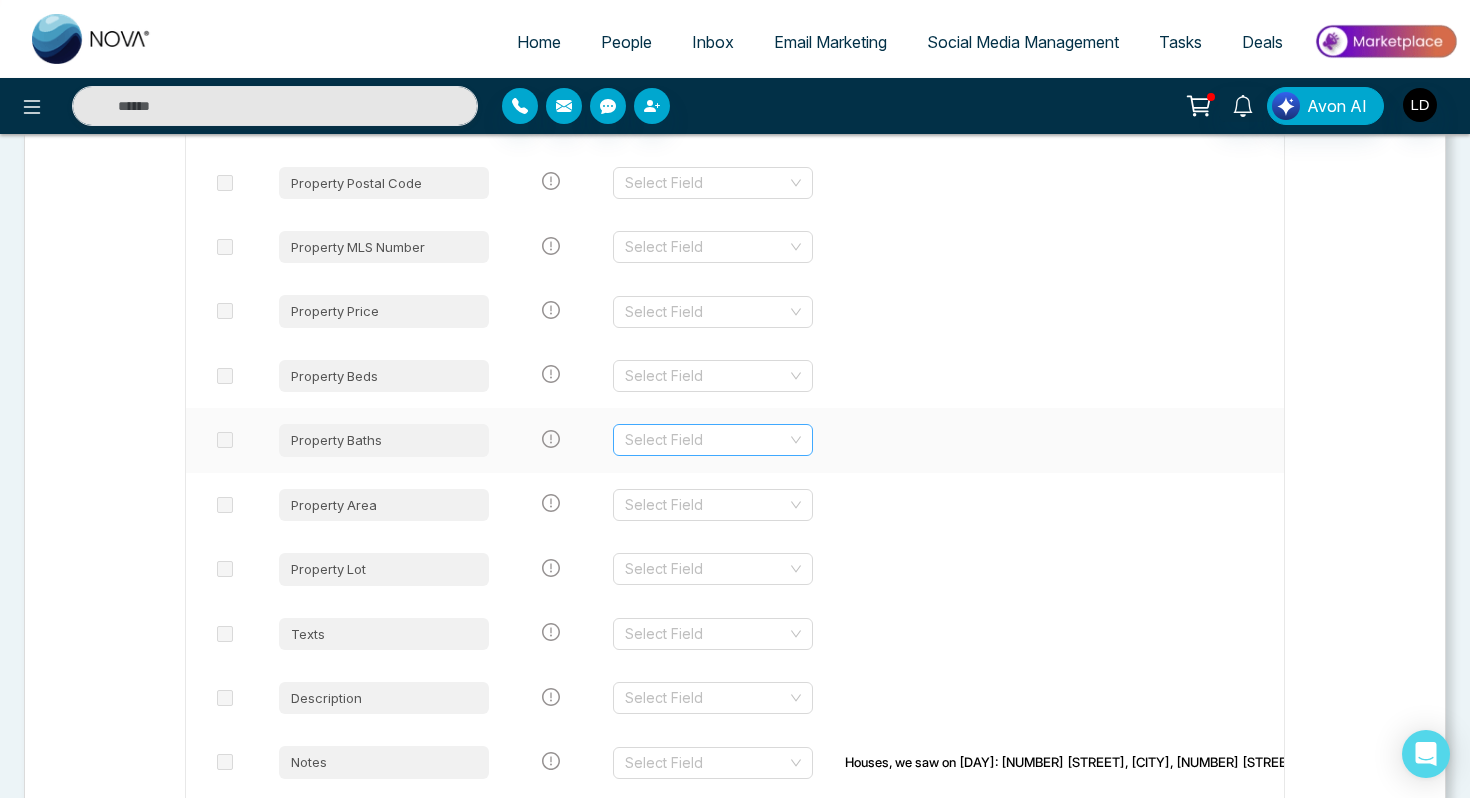 click on "Select Field" at bounding box center [713, 440] 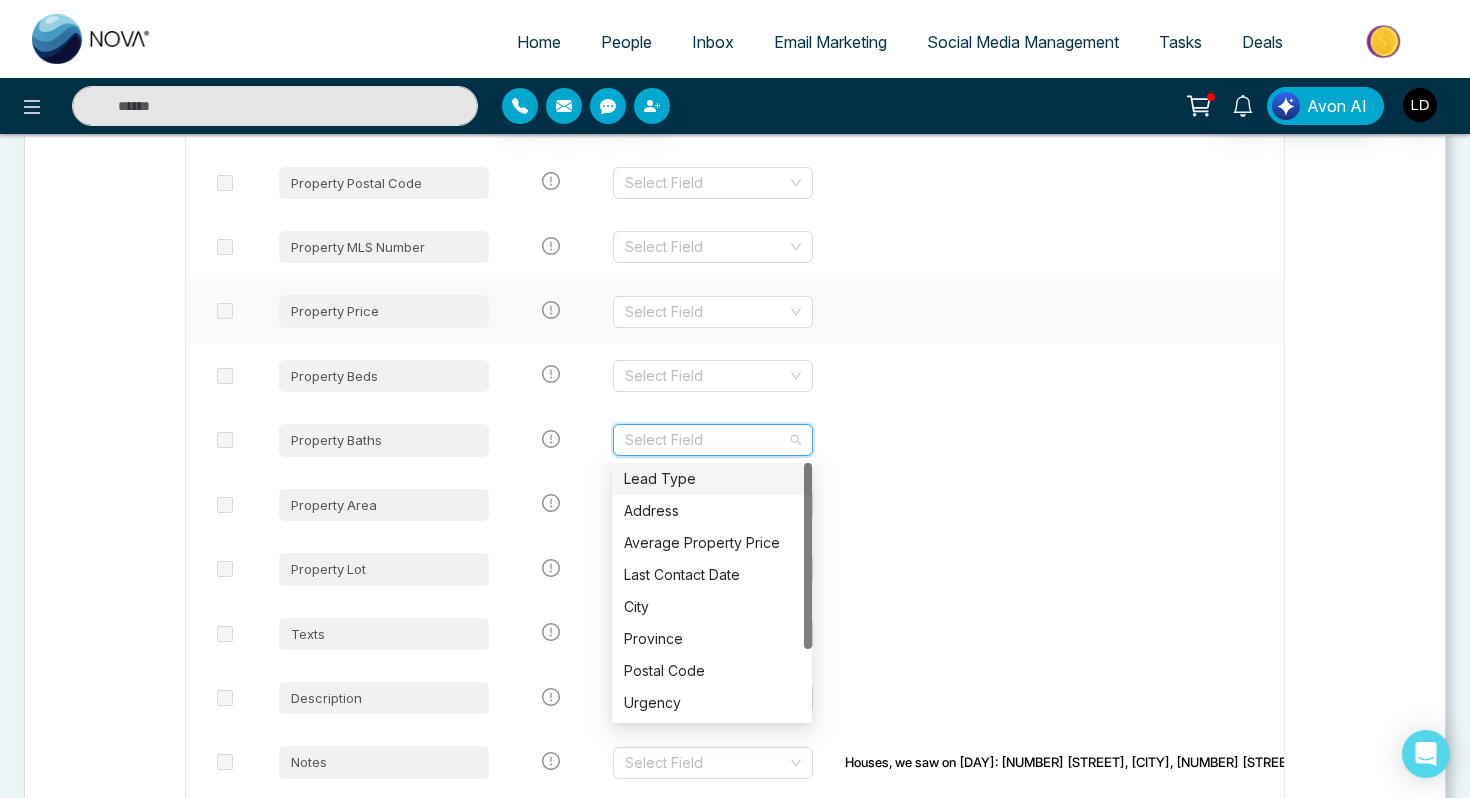 click at bounding box center [551, 311] 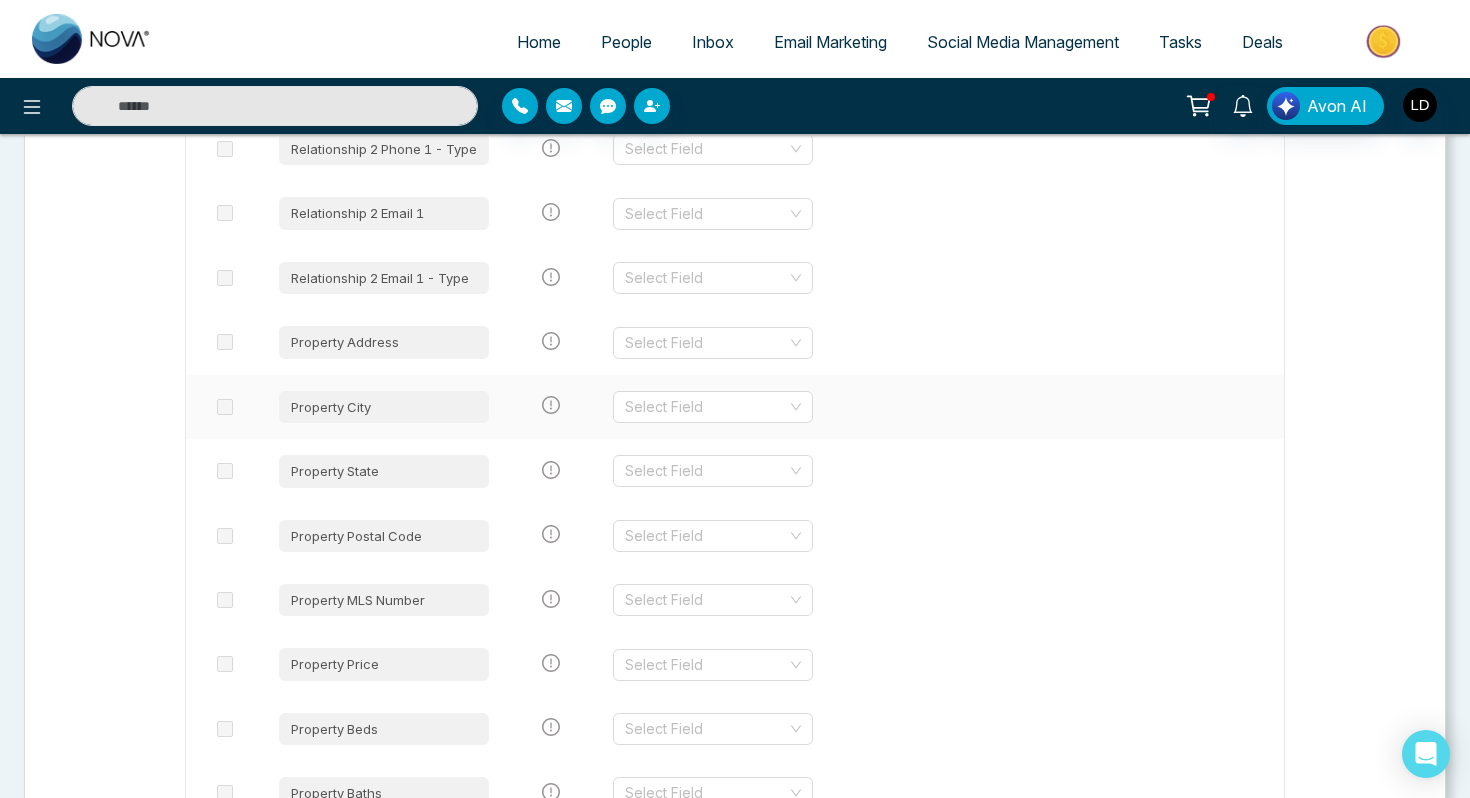 scroll, scrollTop: 3168, scrollLeft: 0, axis: vertical 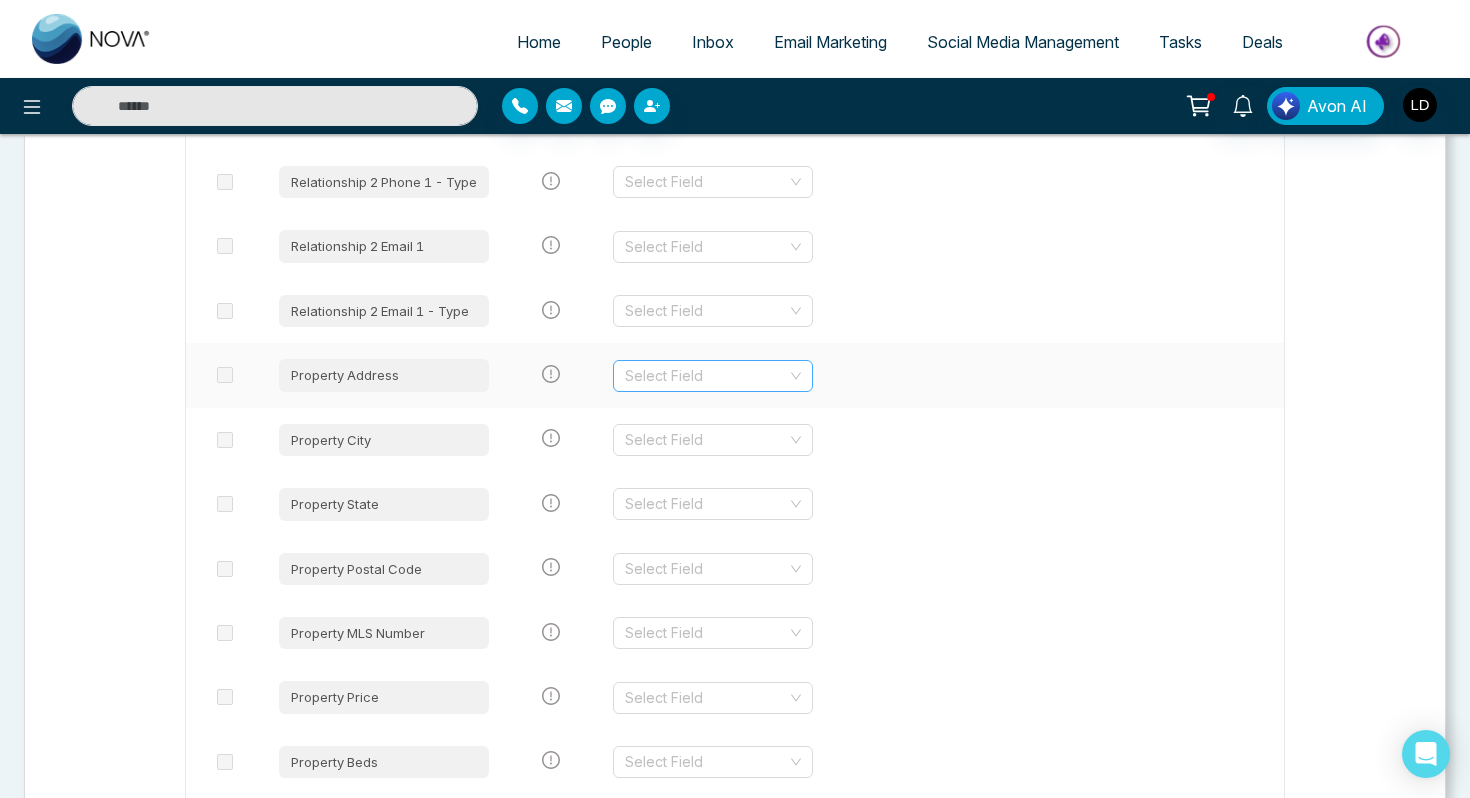 click at bounding box center [706, 376] 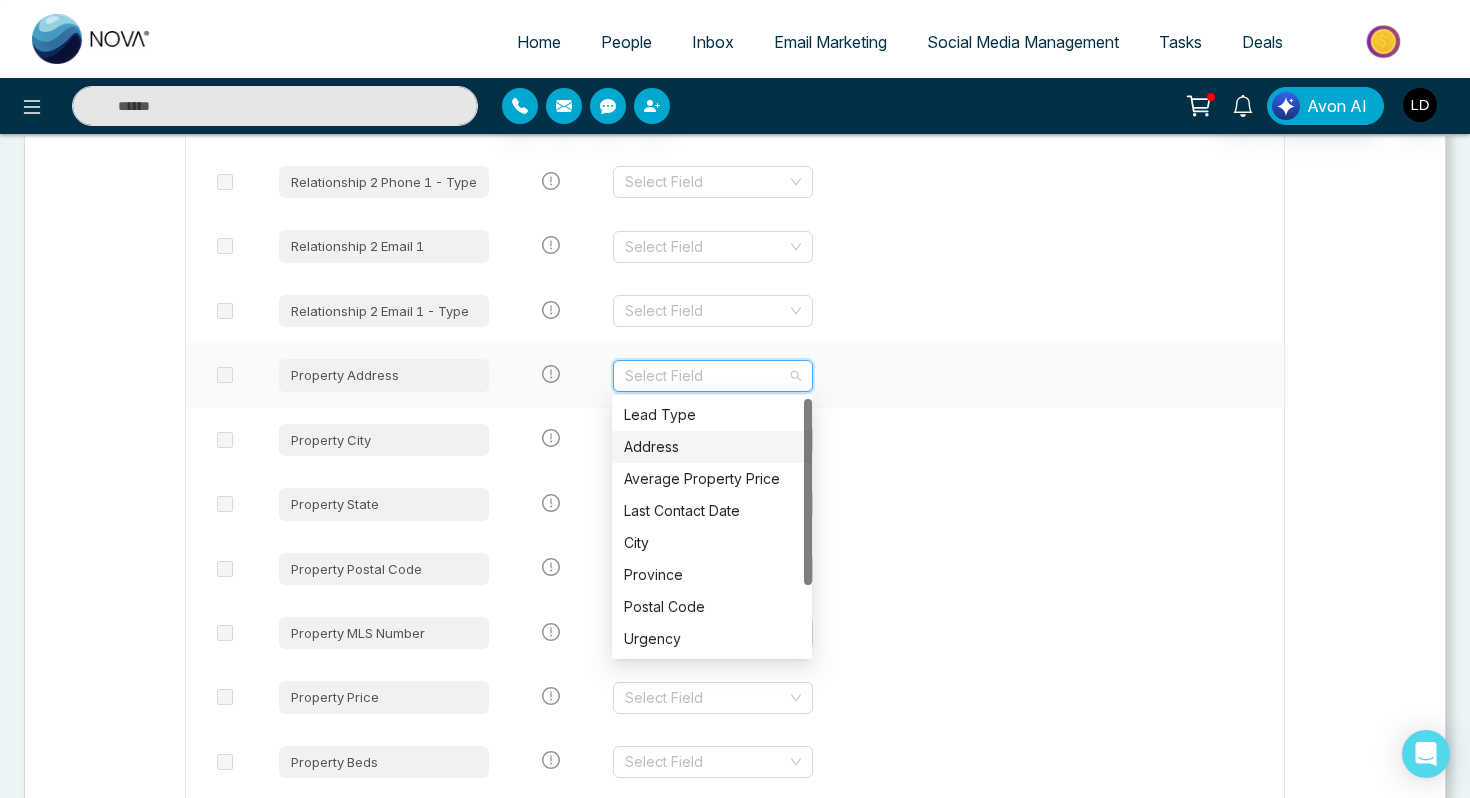 click on "Address" at bounding box center [712, 447] 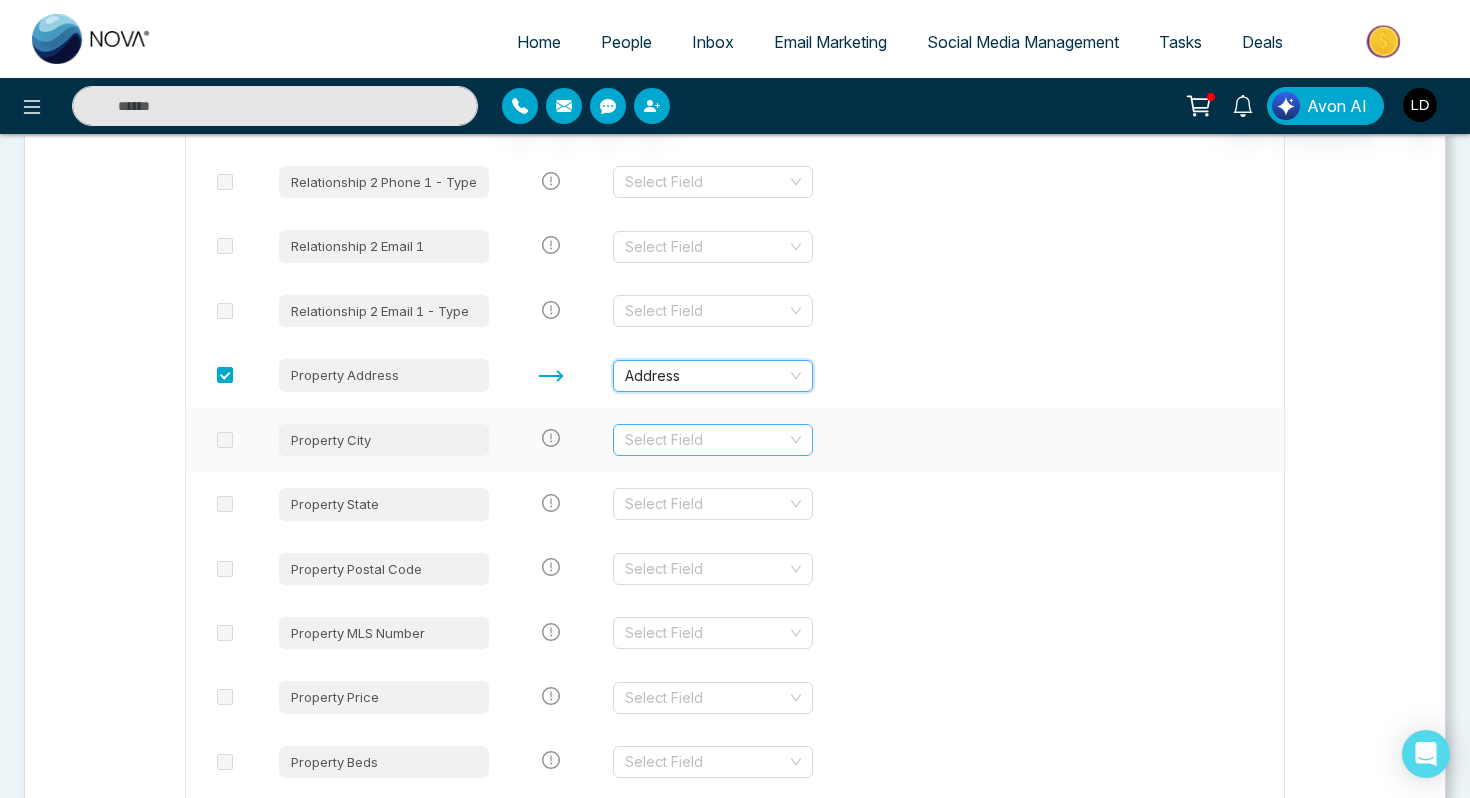 click at bounding box center (706, 440) 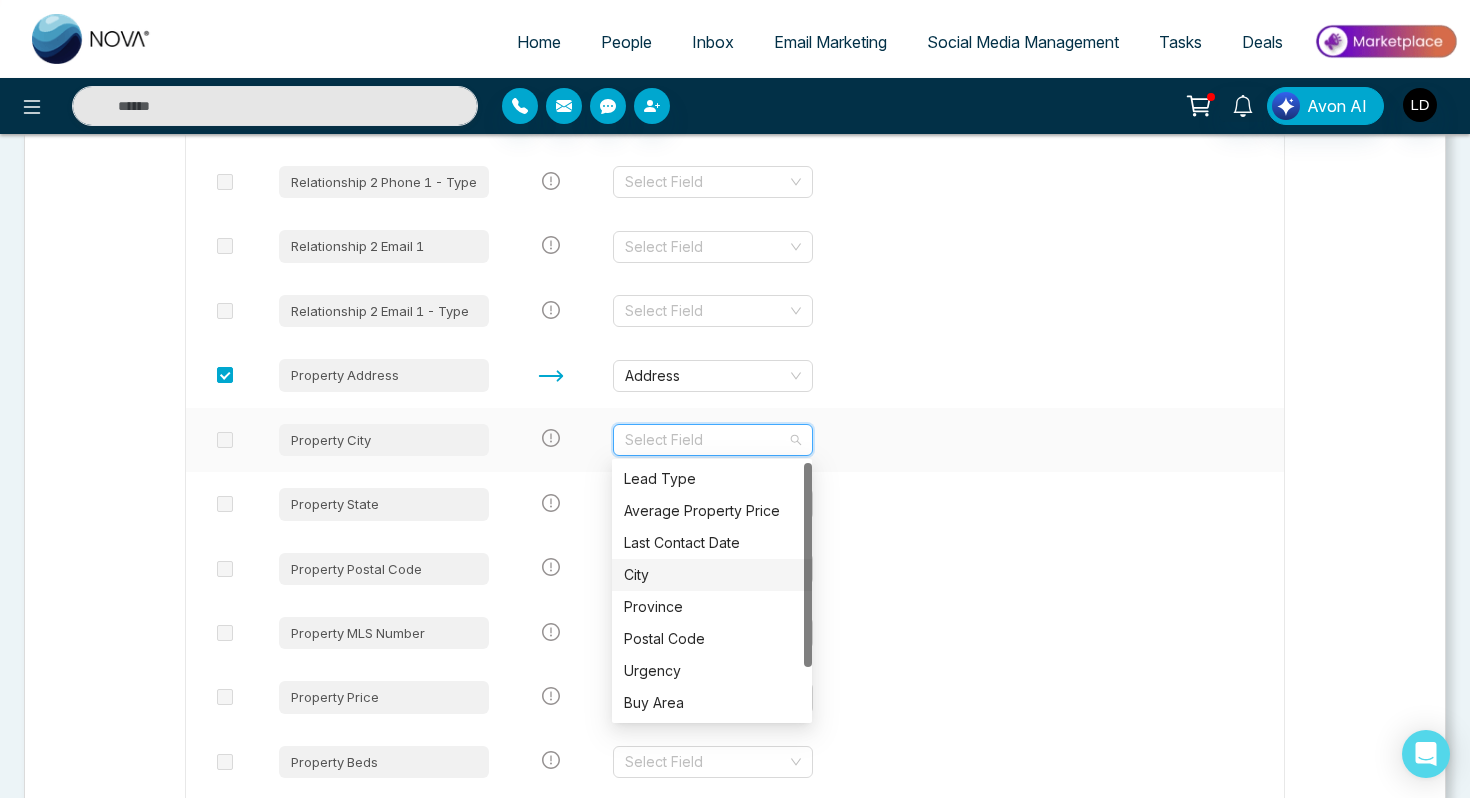click on "City" at bounding box center (712, 575) 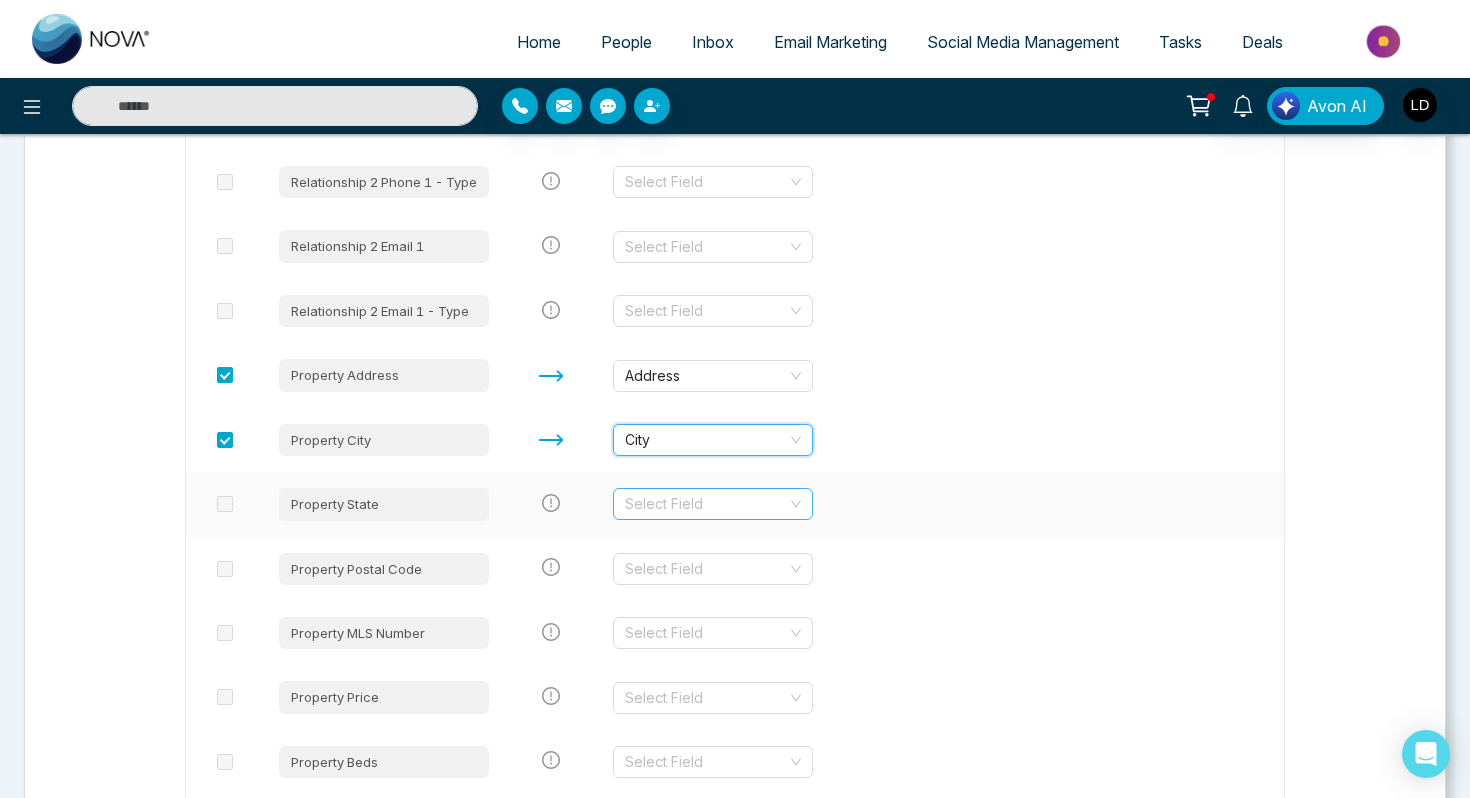 click at bounding box center [706, 504] 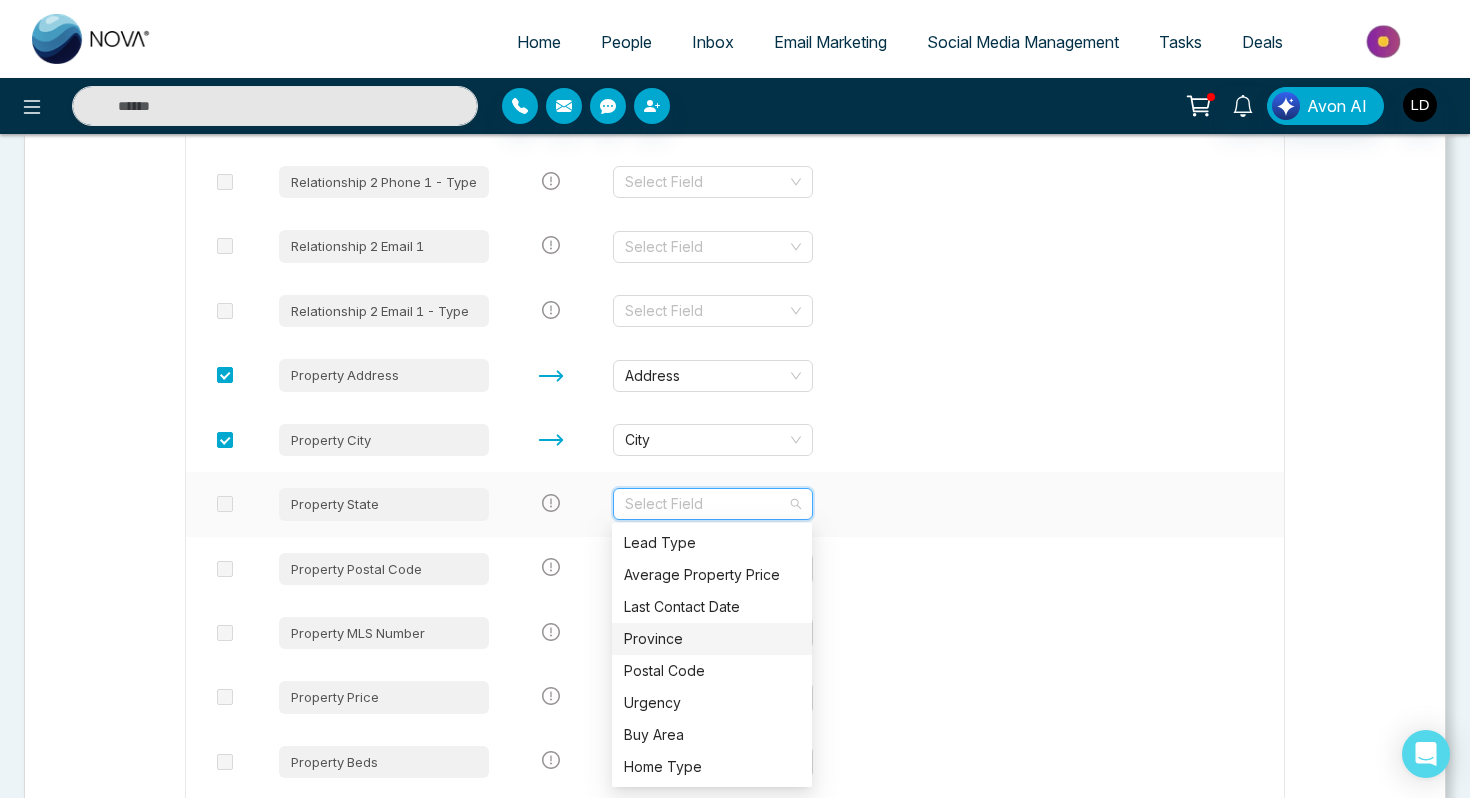 click on "Province" at bounding box center (712, 639) 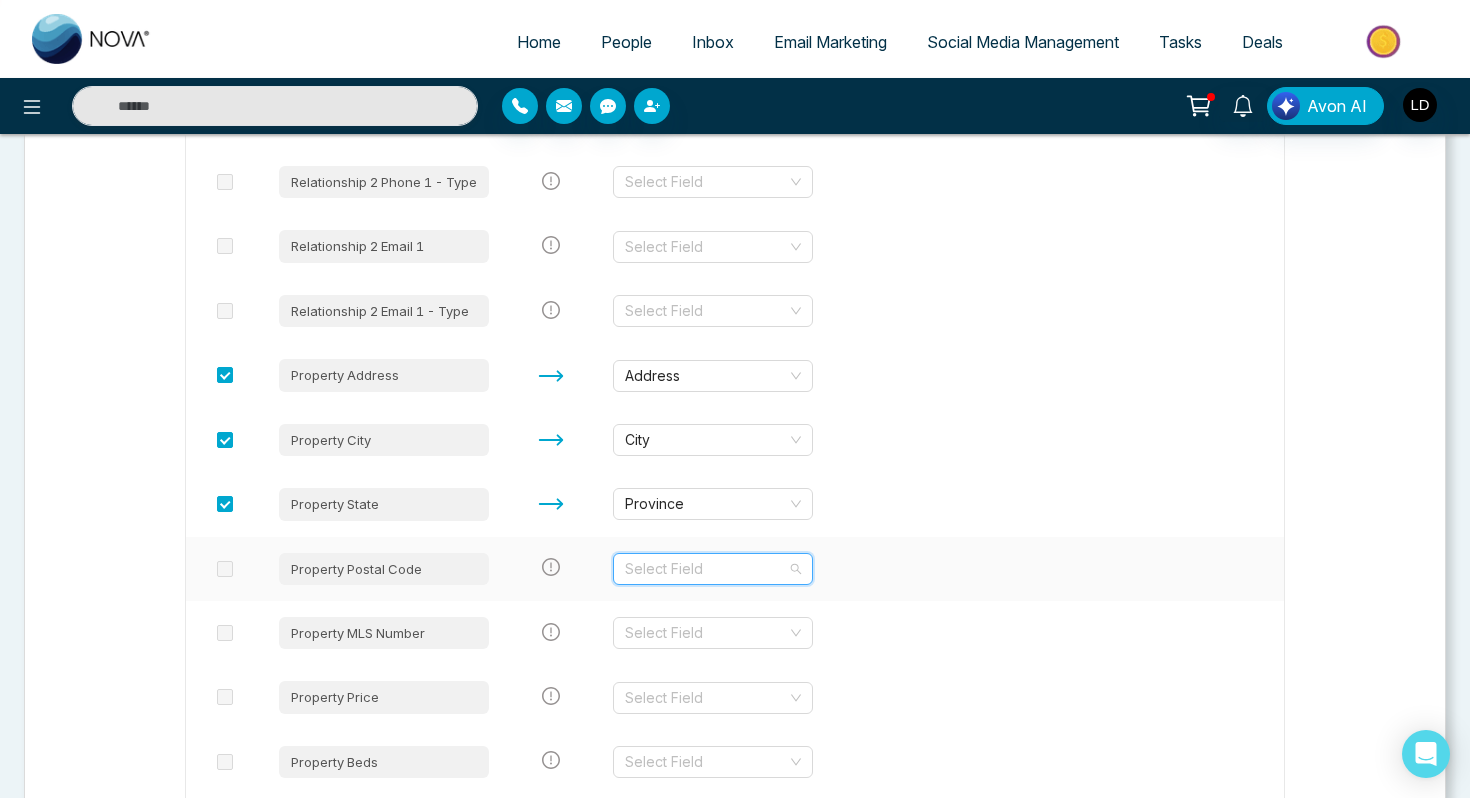 click at bounding box center (706, 569) 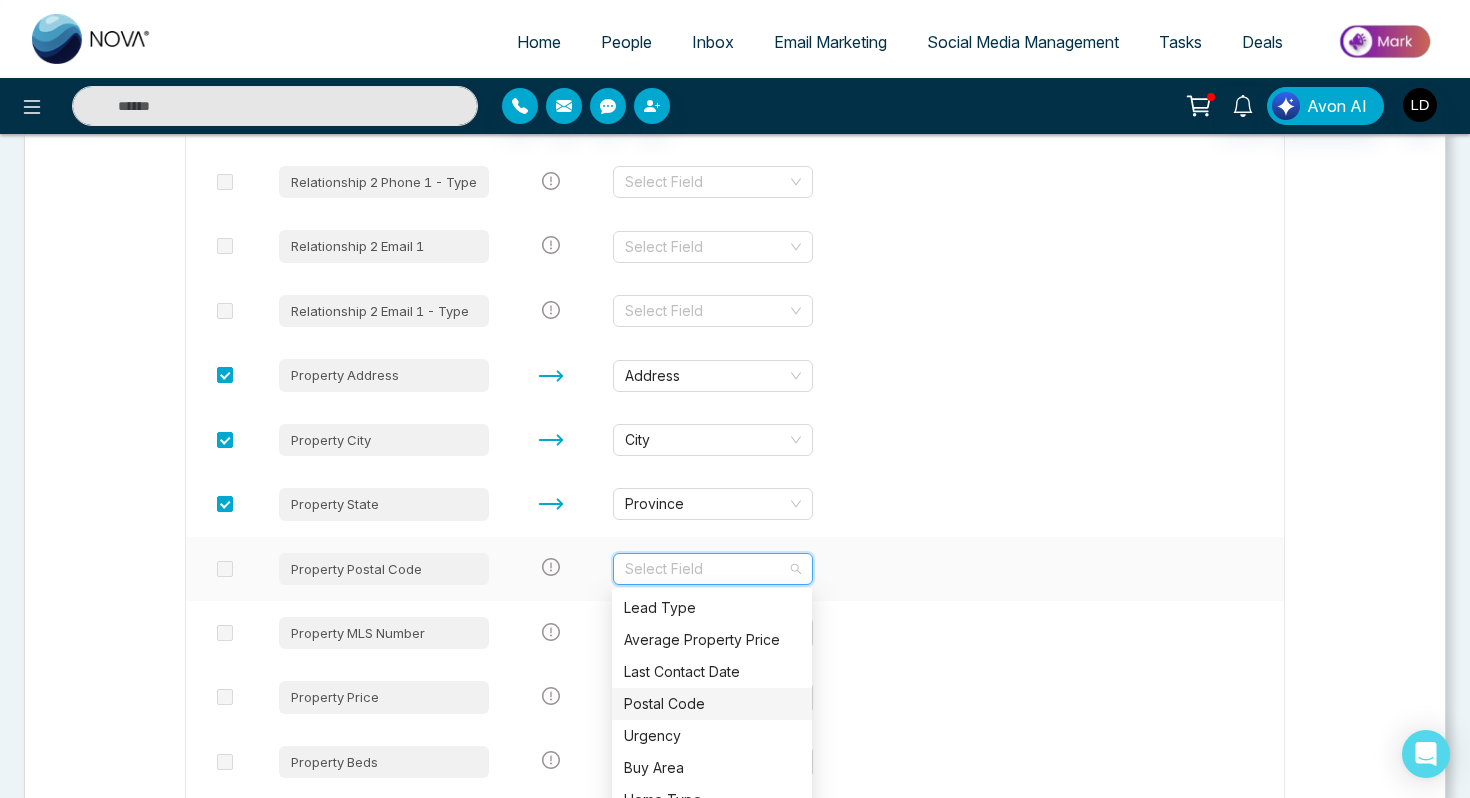 click on "Postal Code" at bounding box center [712, 704] 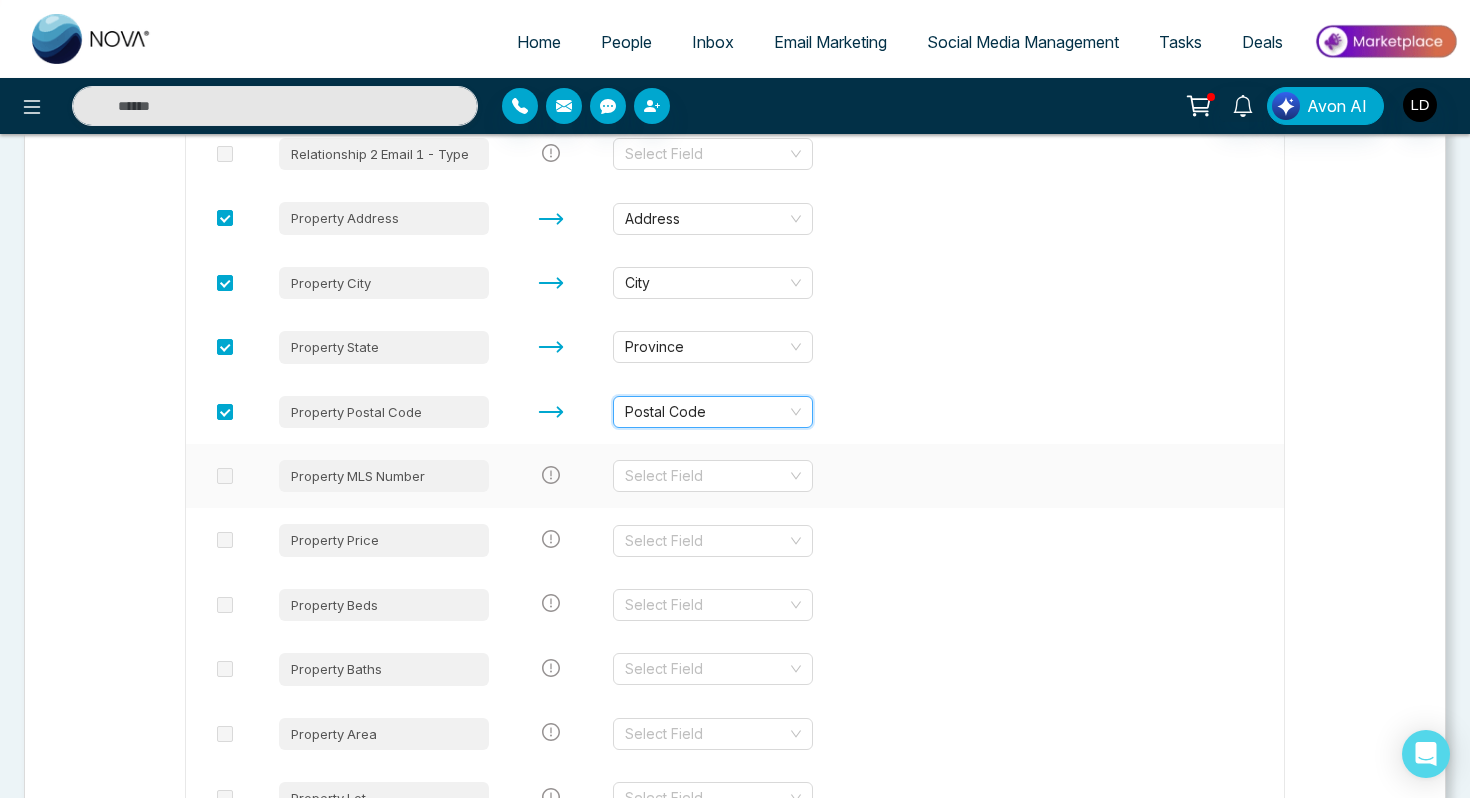 scroll, scrollTop: 3334, scrollLeft: 0, axis: vertical 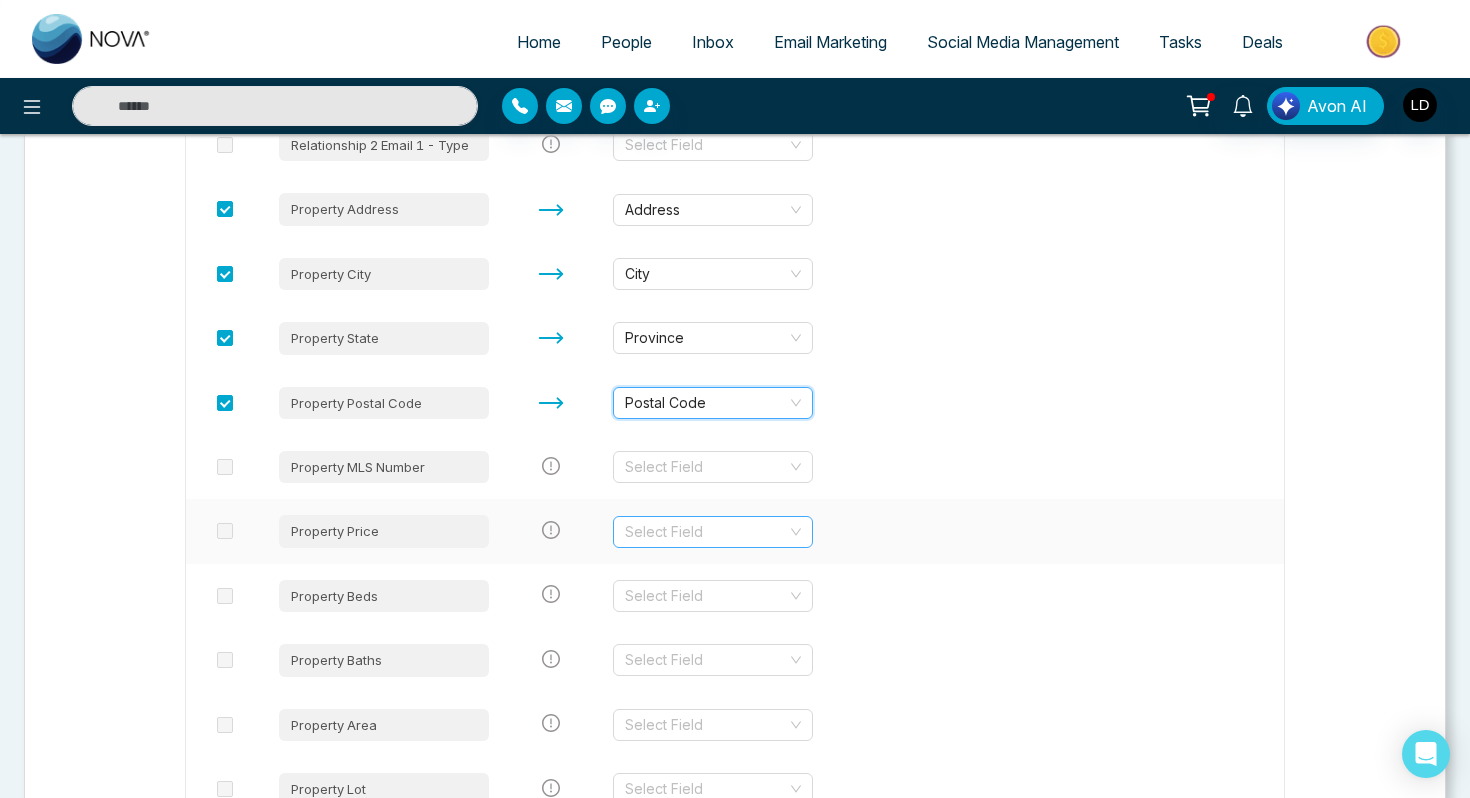 click at bounding box center [706, 532] 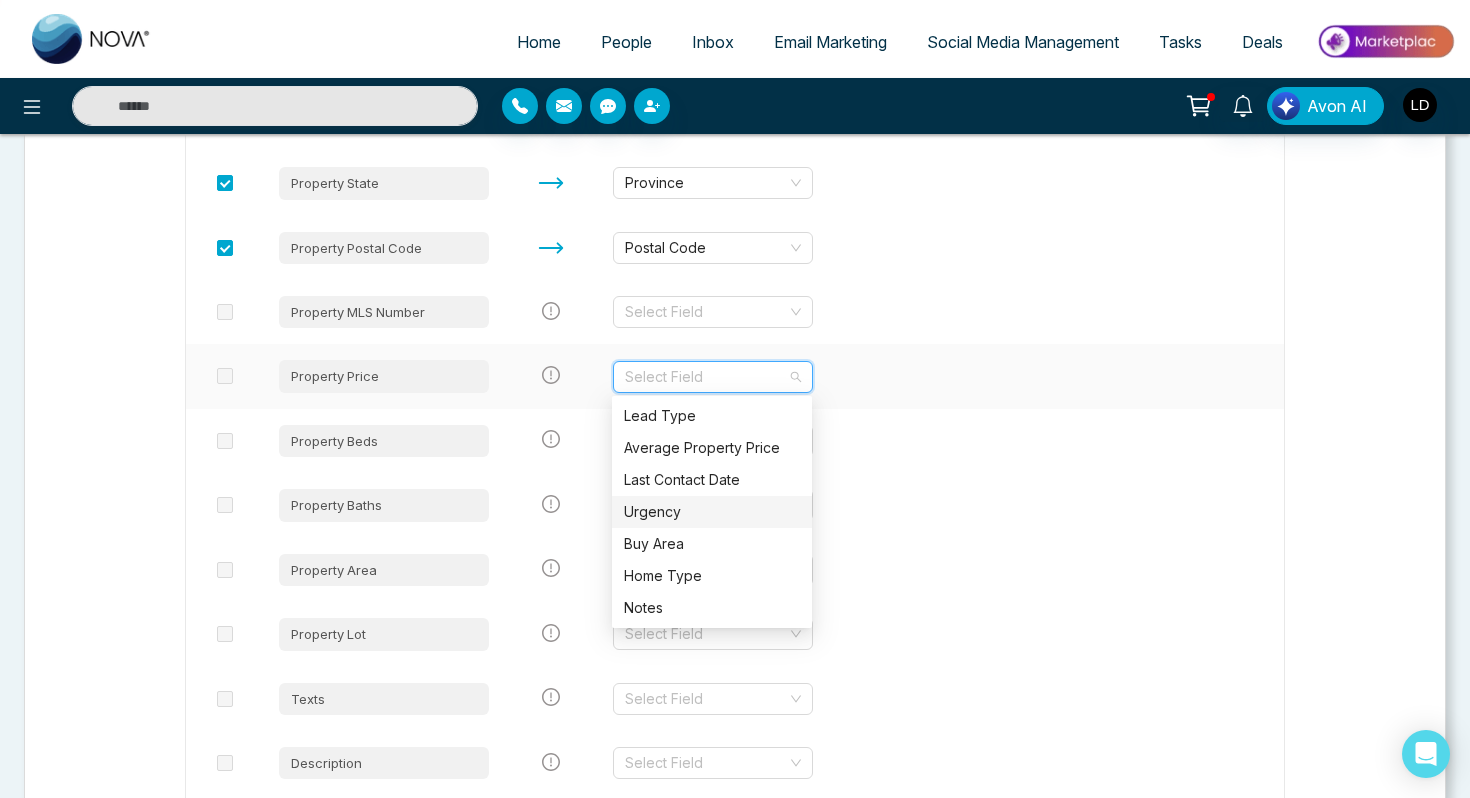 scroll, scrollTop: 3460, scrollLeft: 0, axis: vertical 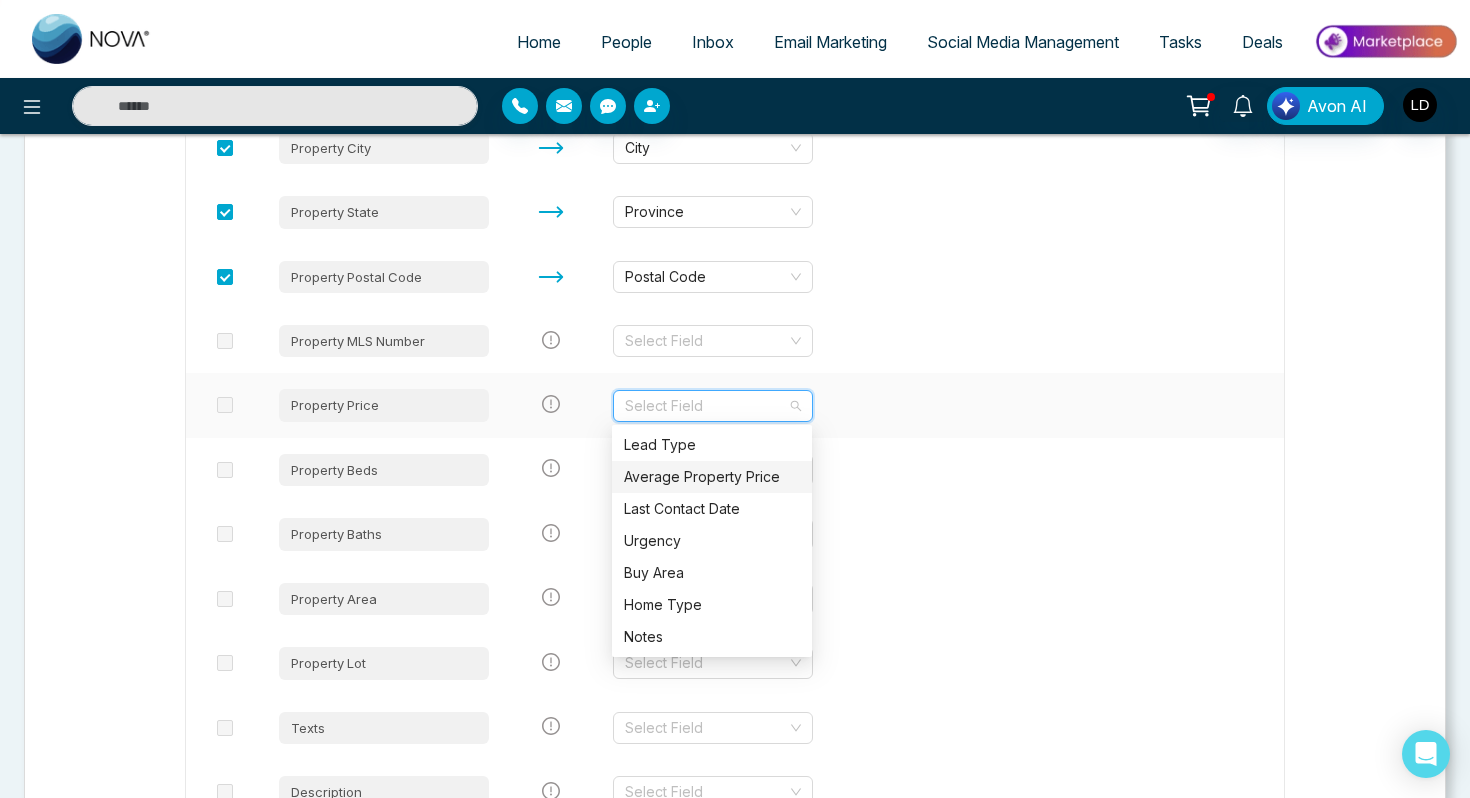 click on "Average Property Price" at bounding box center [712, 477] 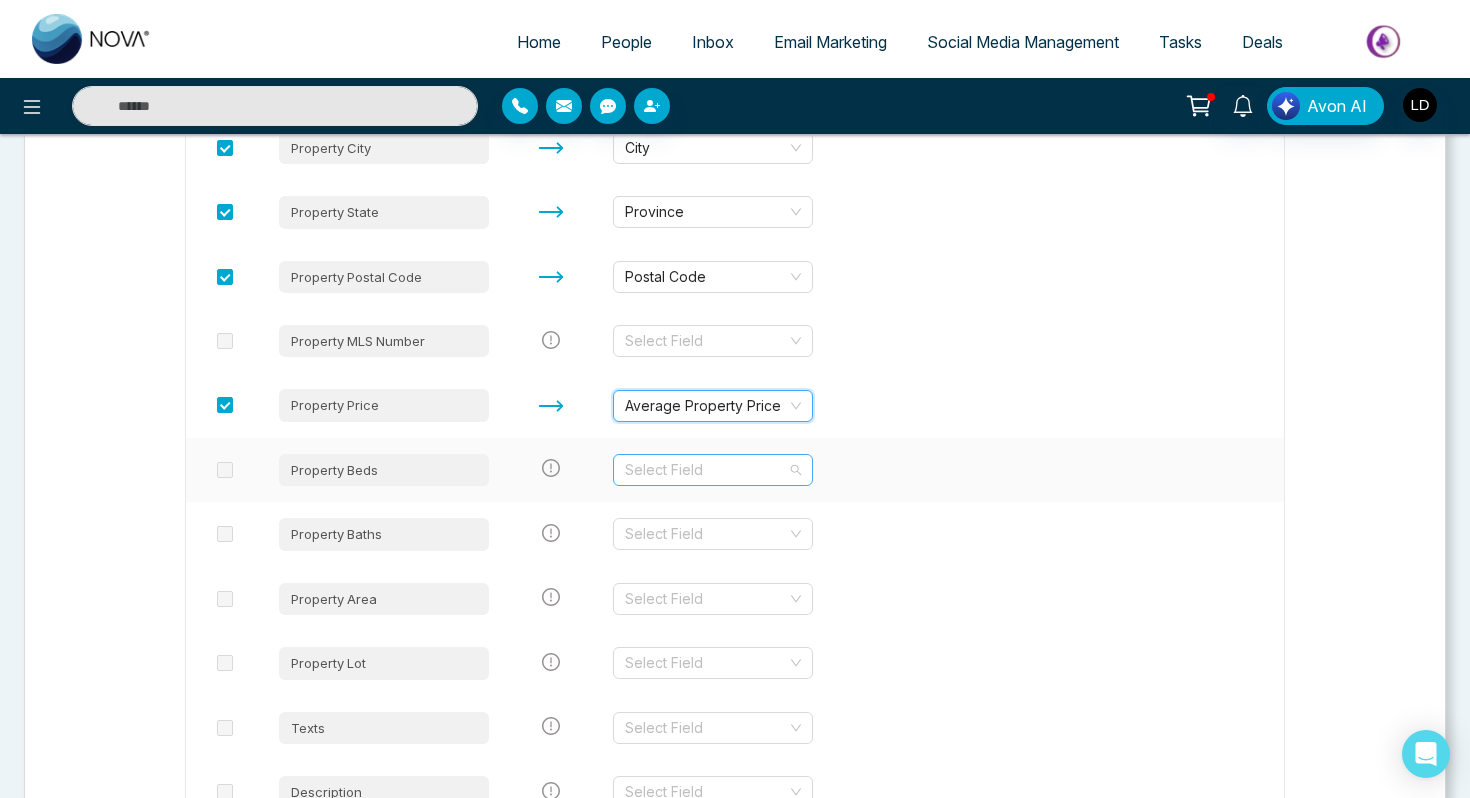 click at bounding box center (706, 470) 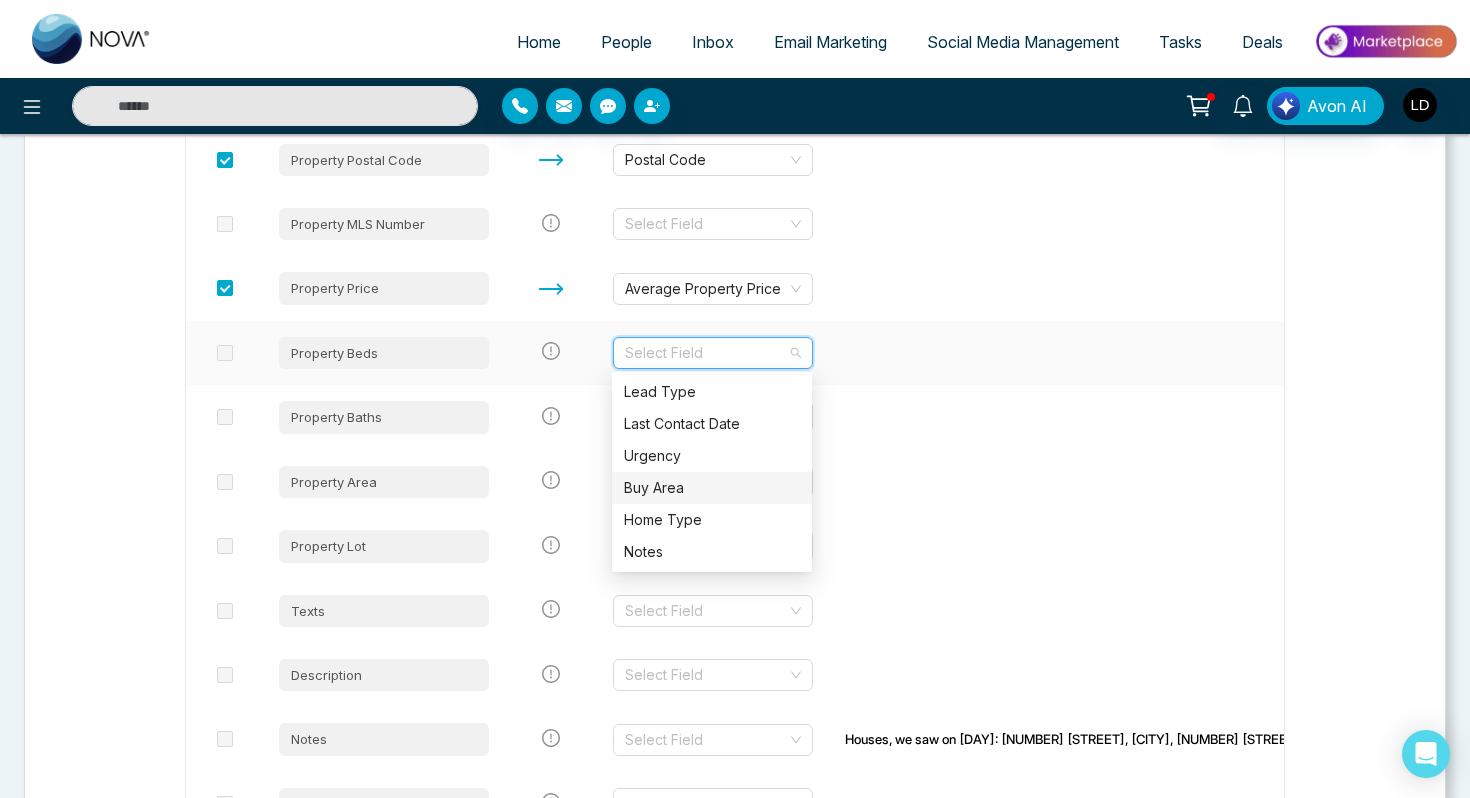 scroll, scrollTop: 3581, scrollLeft: 0, axis: vertical 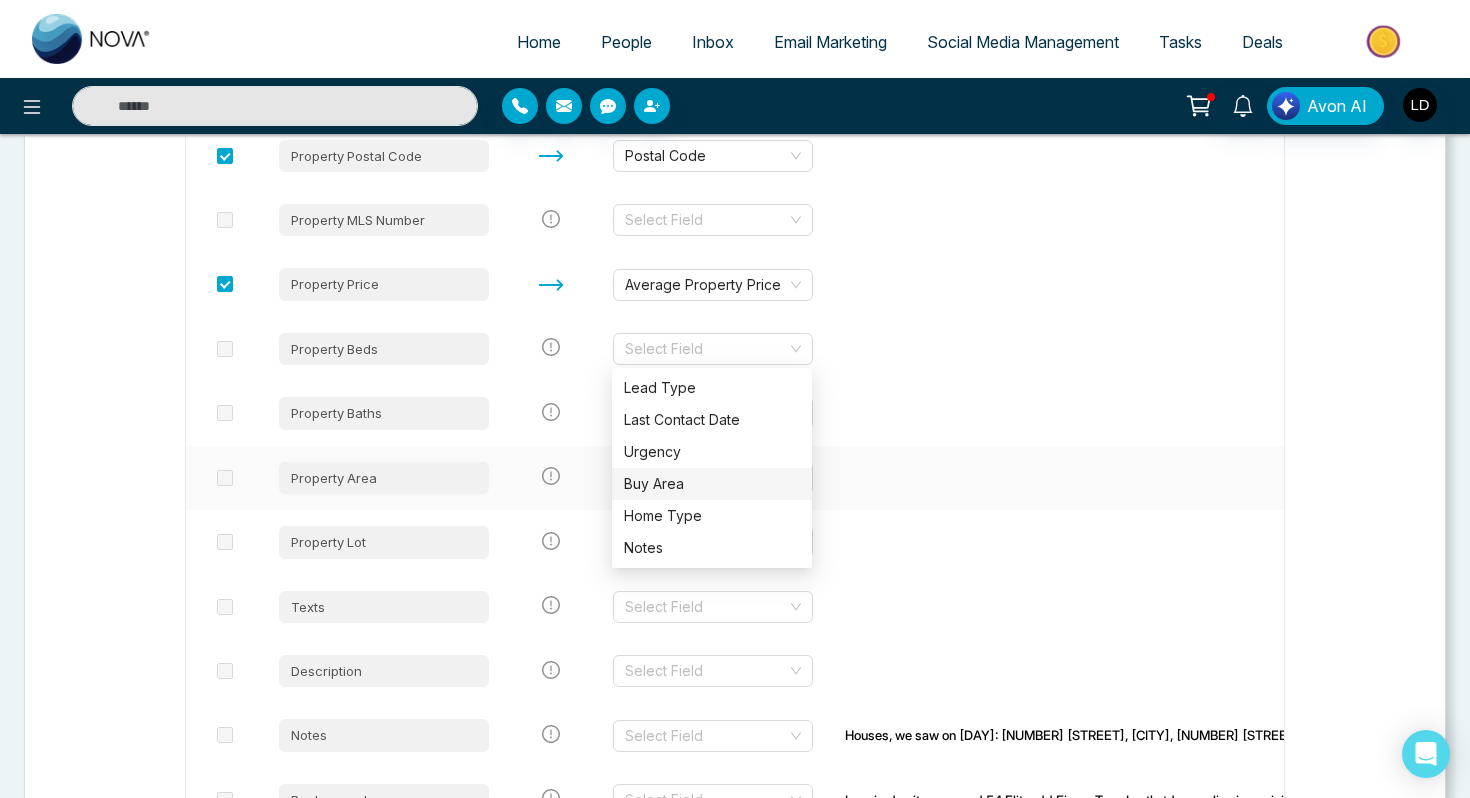 click at bounding box center (551, 478) 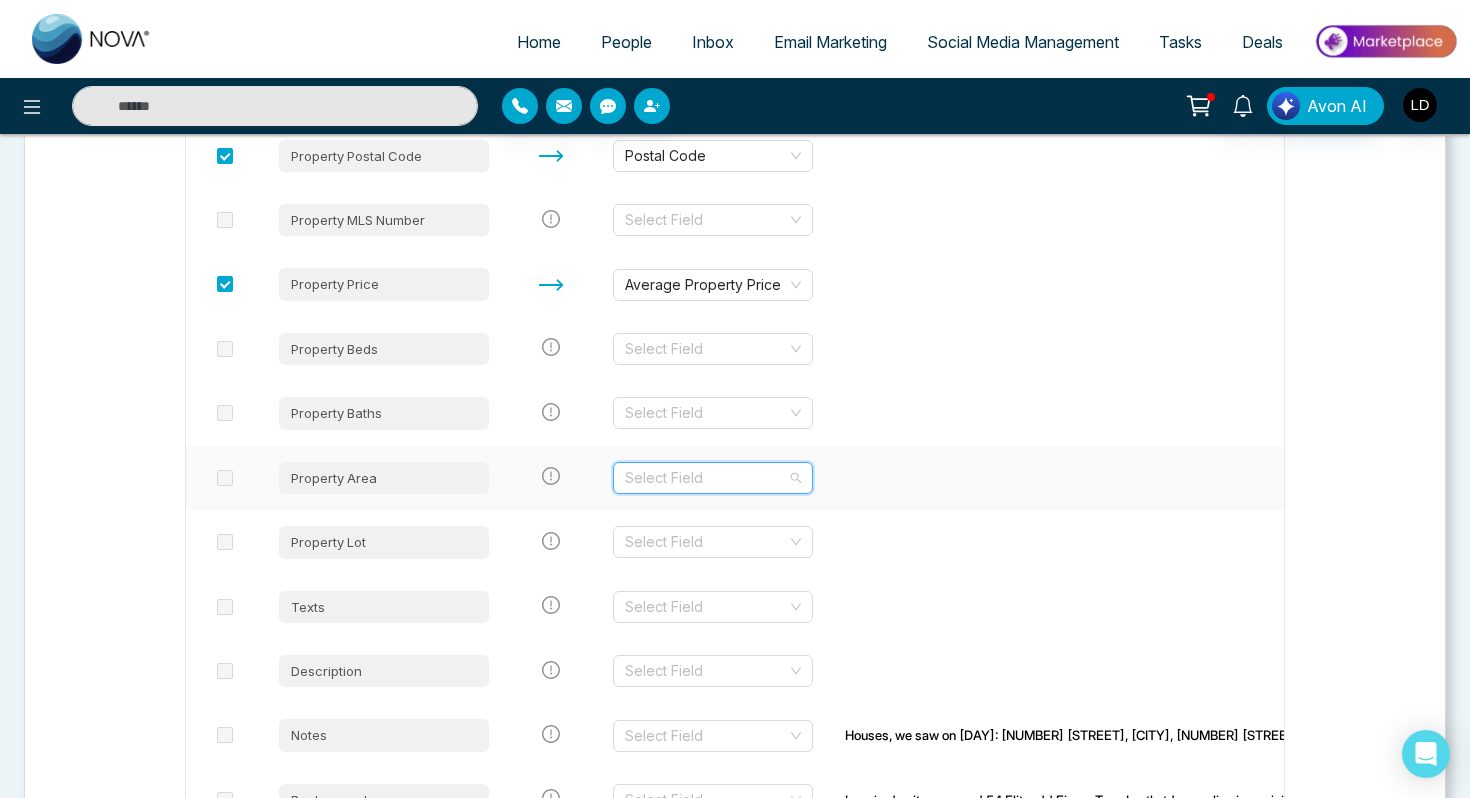 click at bounding box center (706, 478) 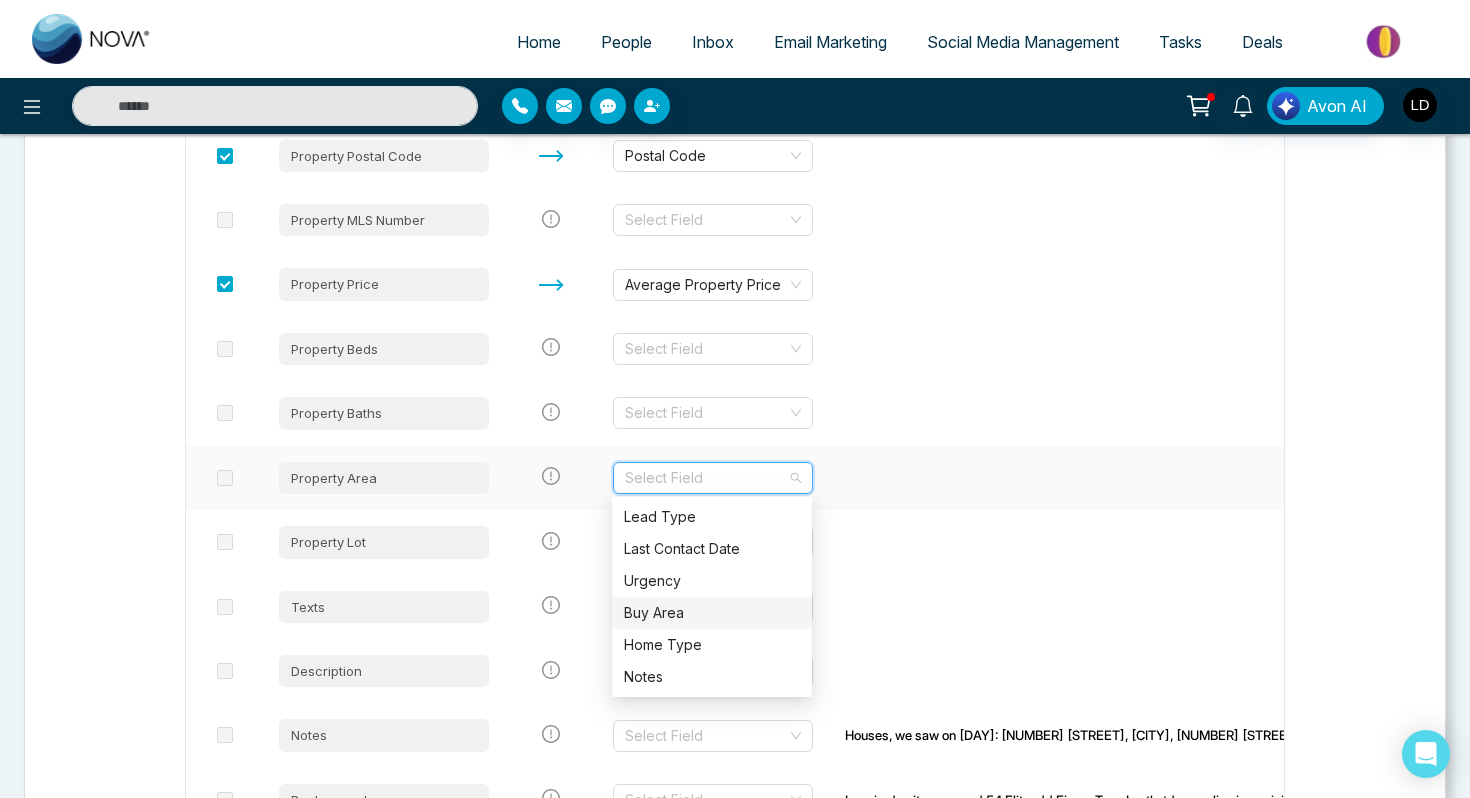 click on "Buy Area" at bounding box center [712, 613] 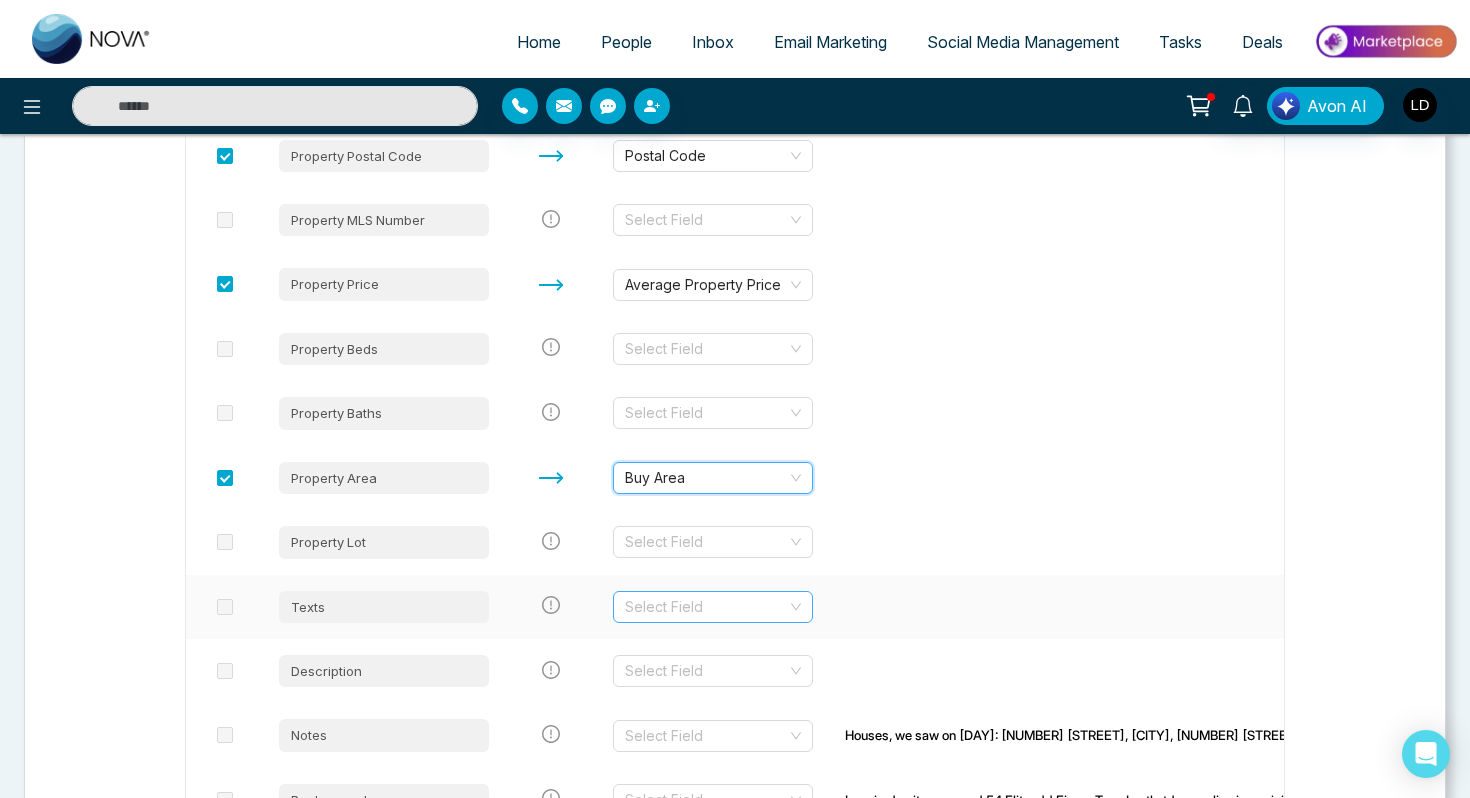 click at bounding box center (706, 607) 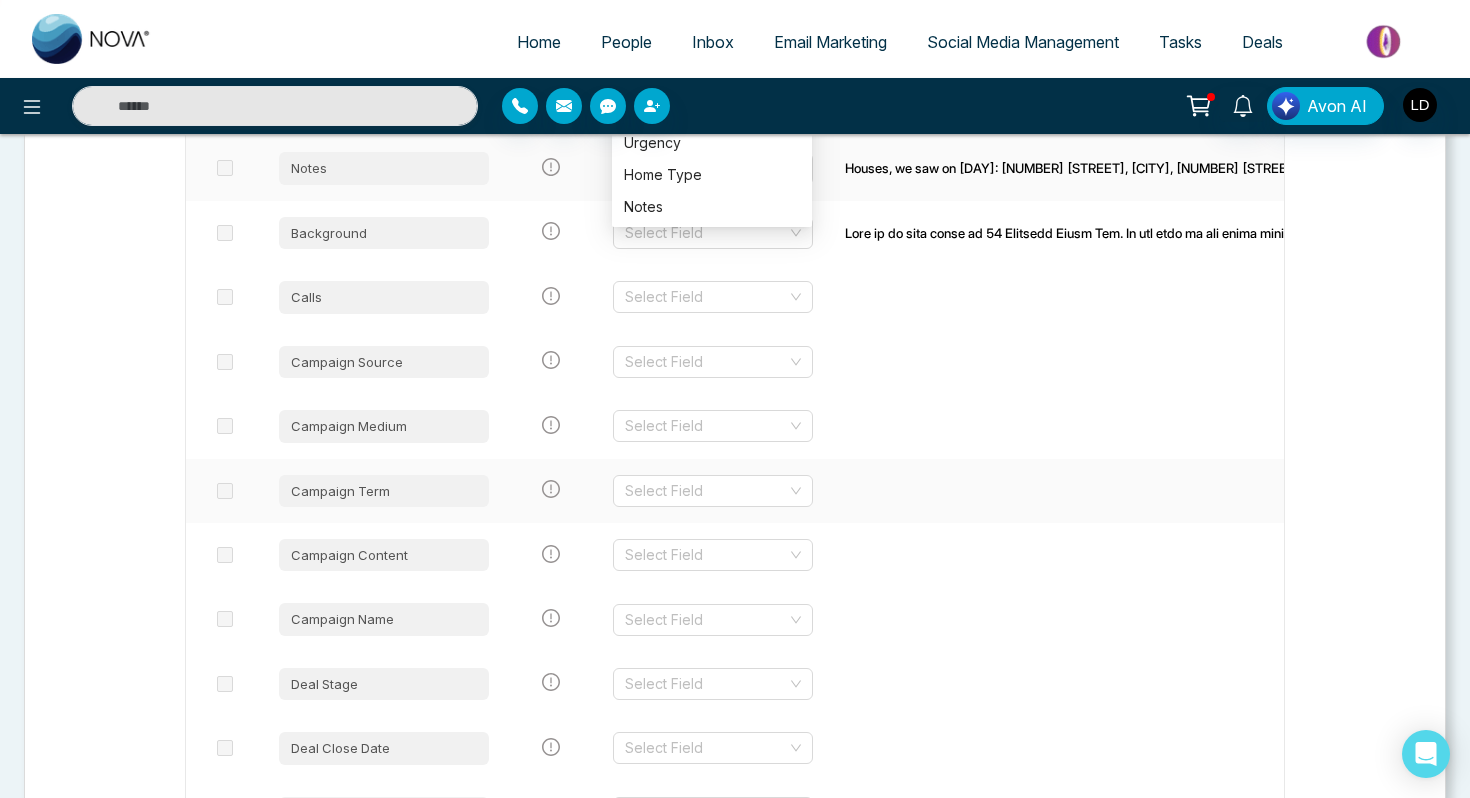 scroll, scrollTop: 4374, scrollLeft: 0, axis: vertical 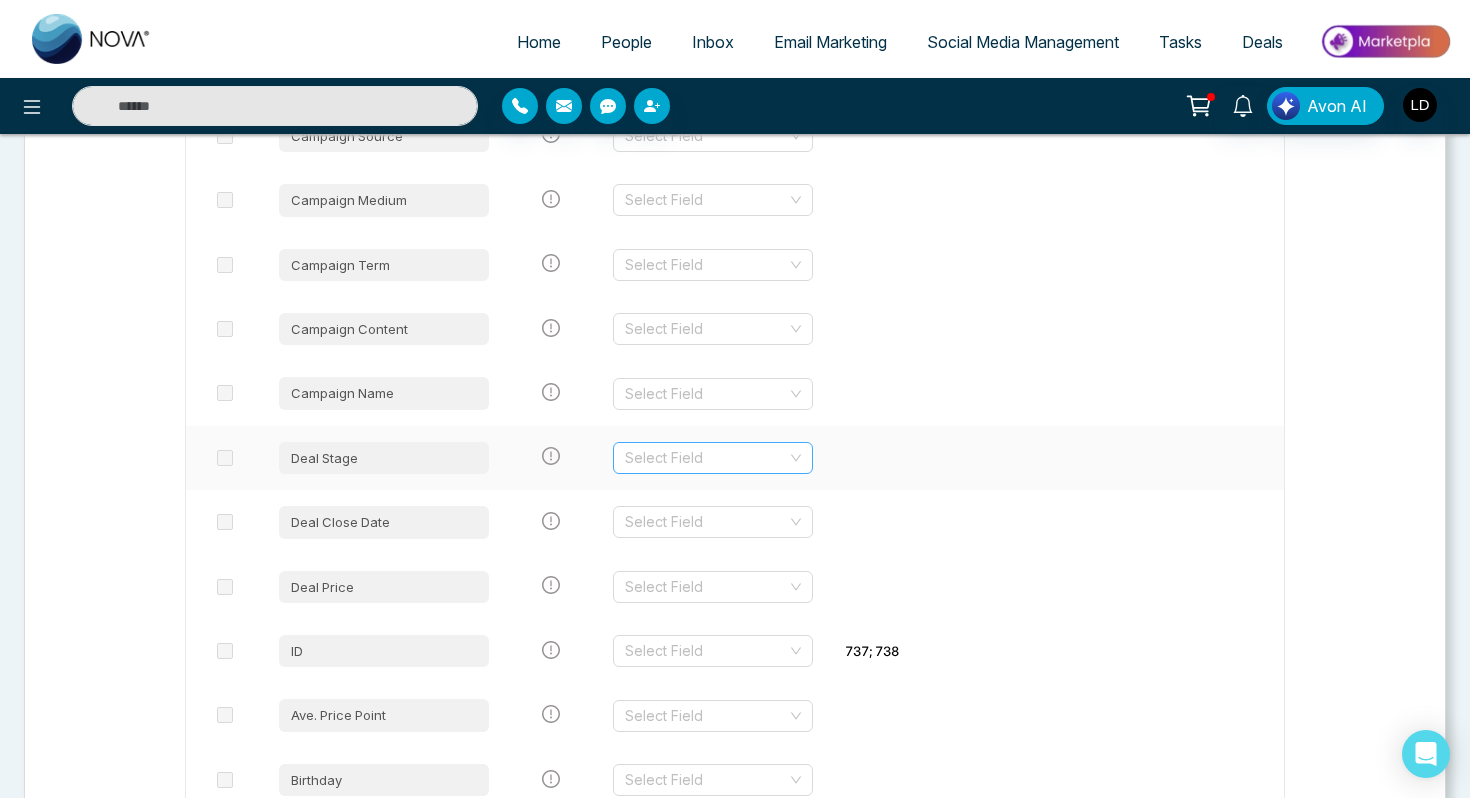 click at bounding box center [706, 458] 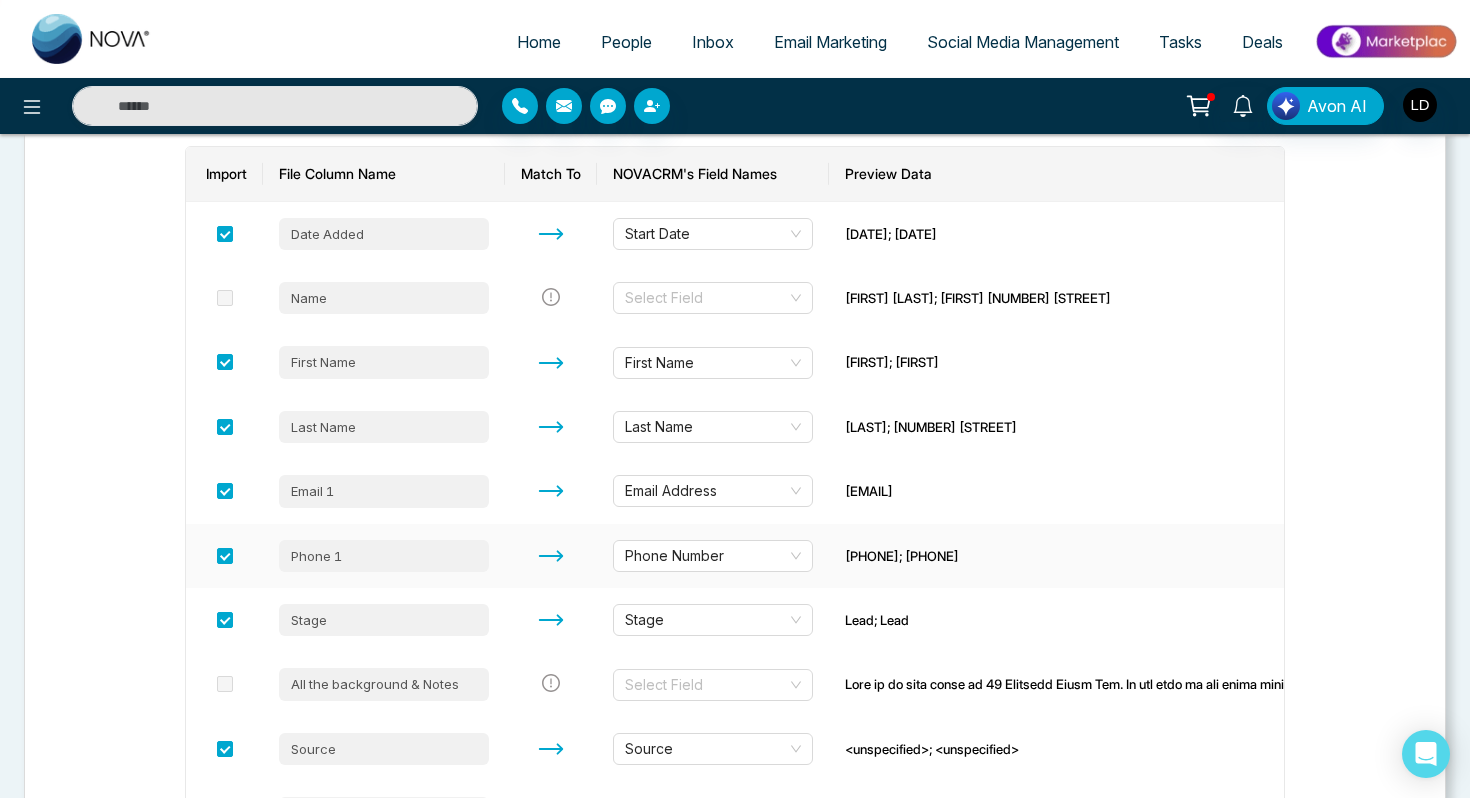 scroll, scrollTop: 544, scrollLeft: 0, axis: vertical 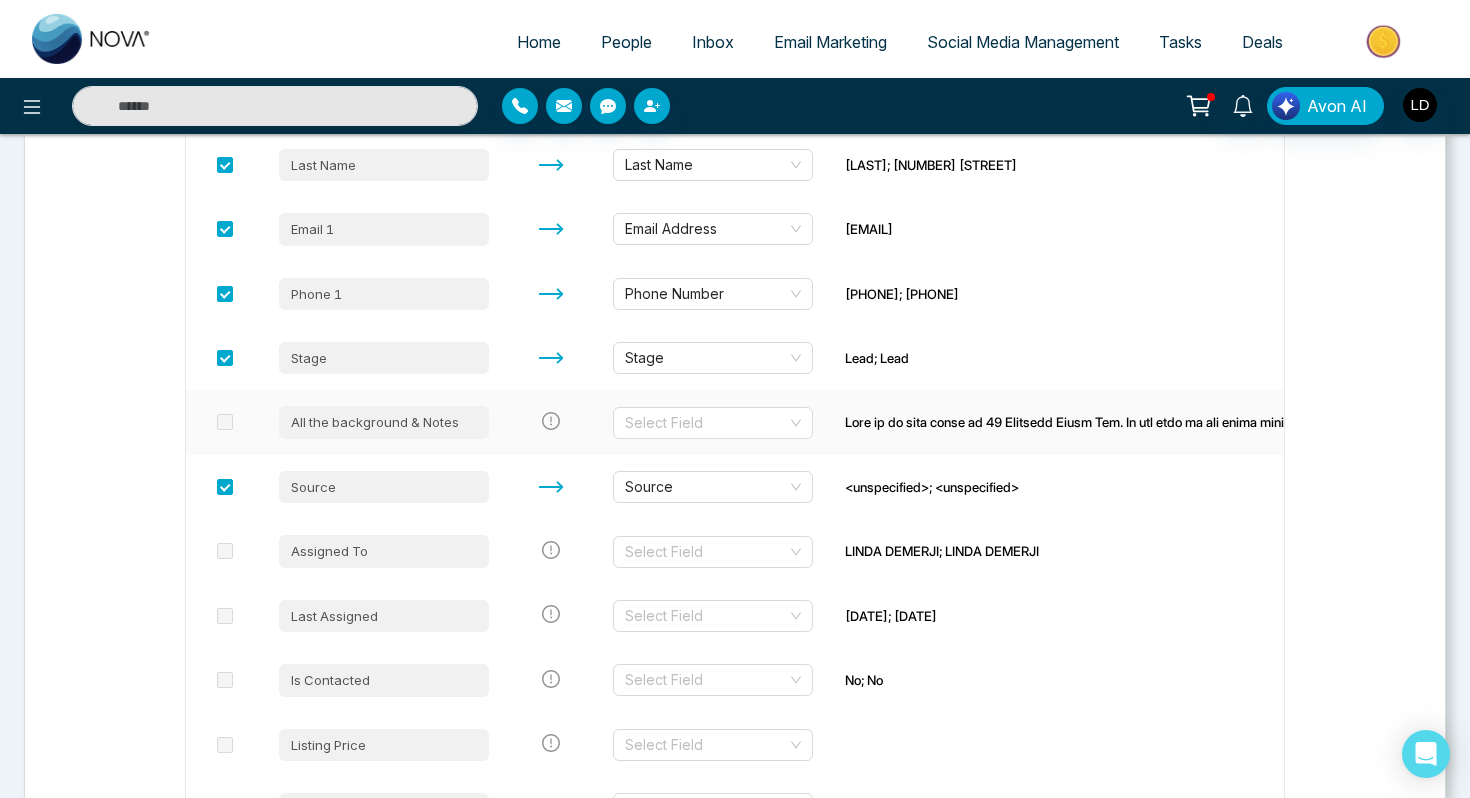 click at bounding box center [225, 422] 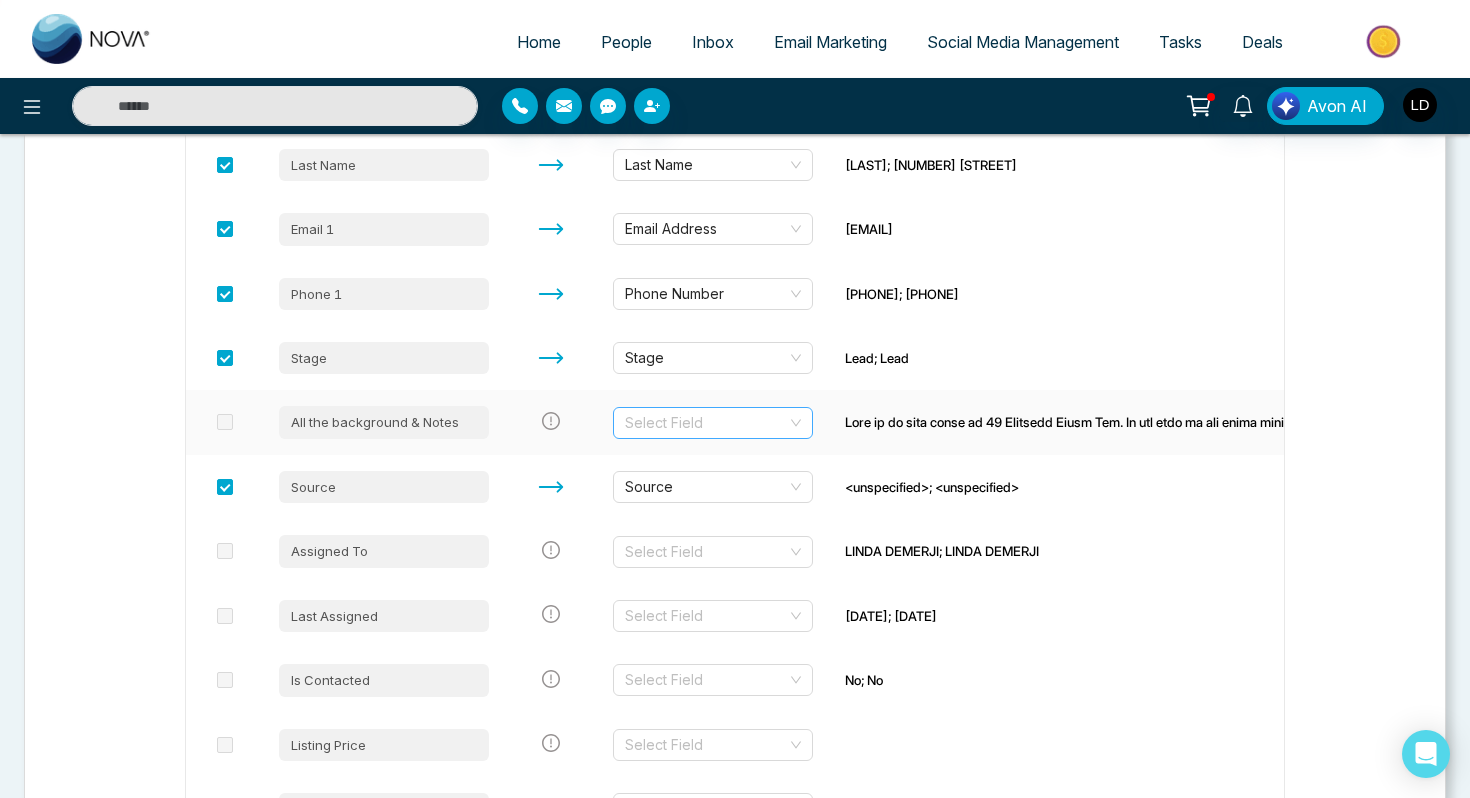 click at bounding box center [706, 423] 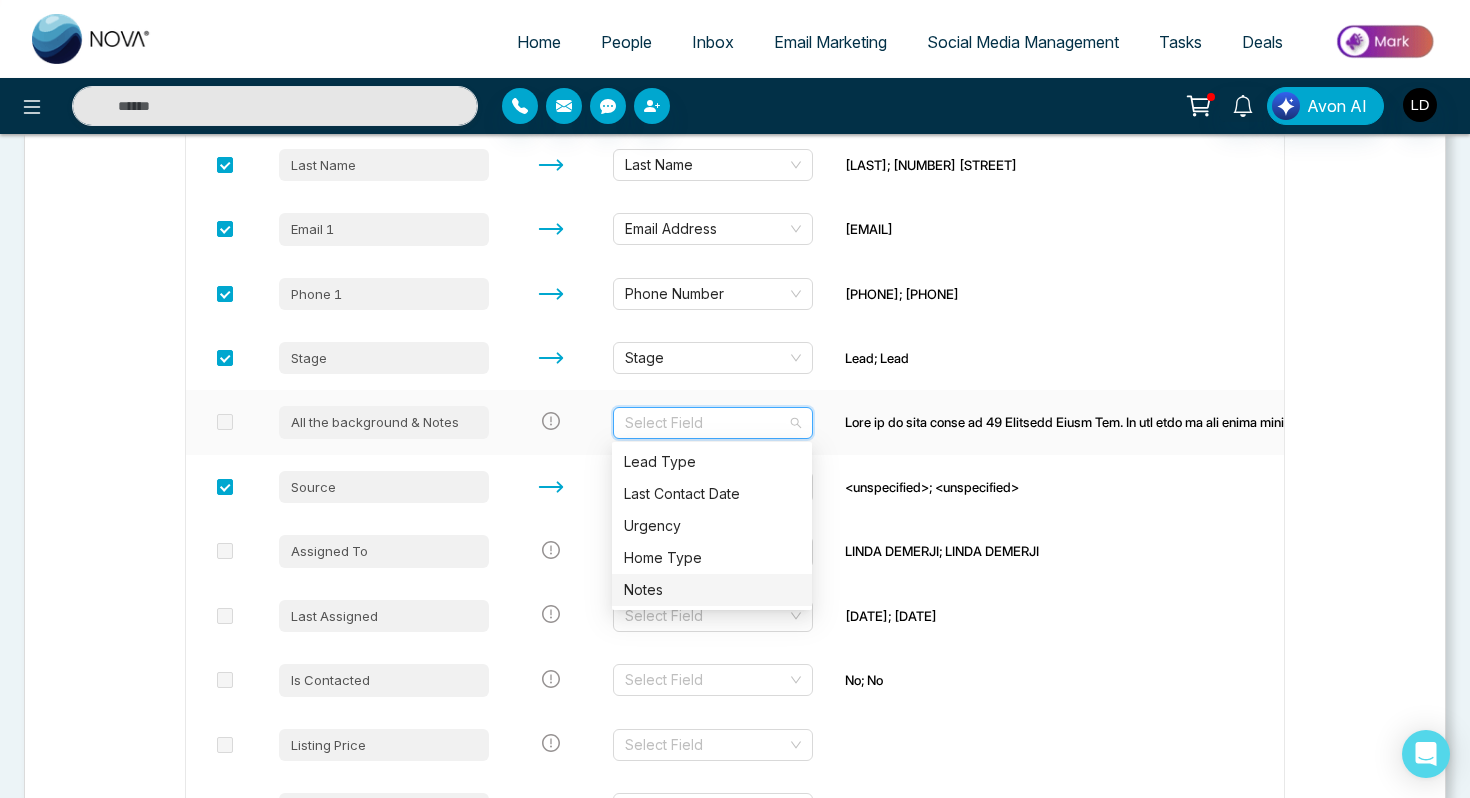 click on "Notes" at bounding box center (712, 590) 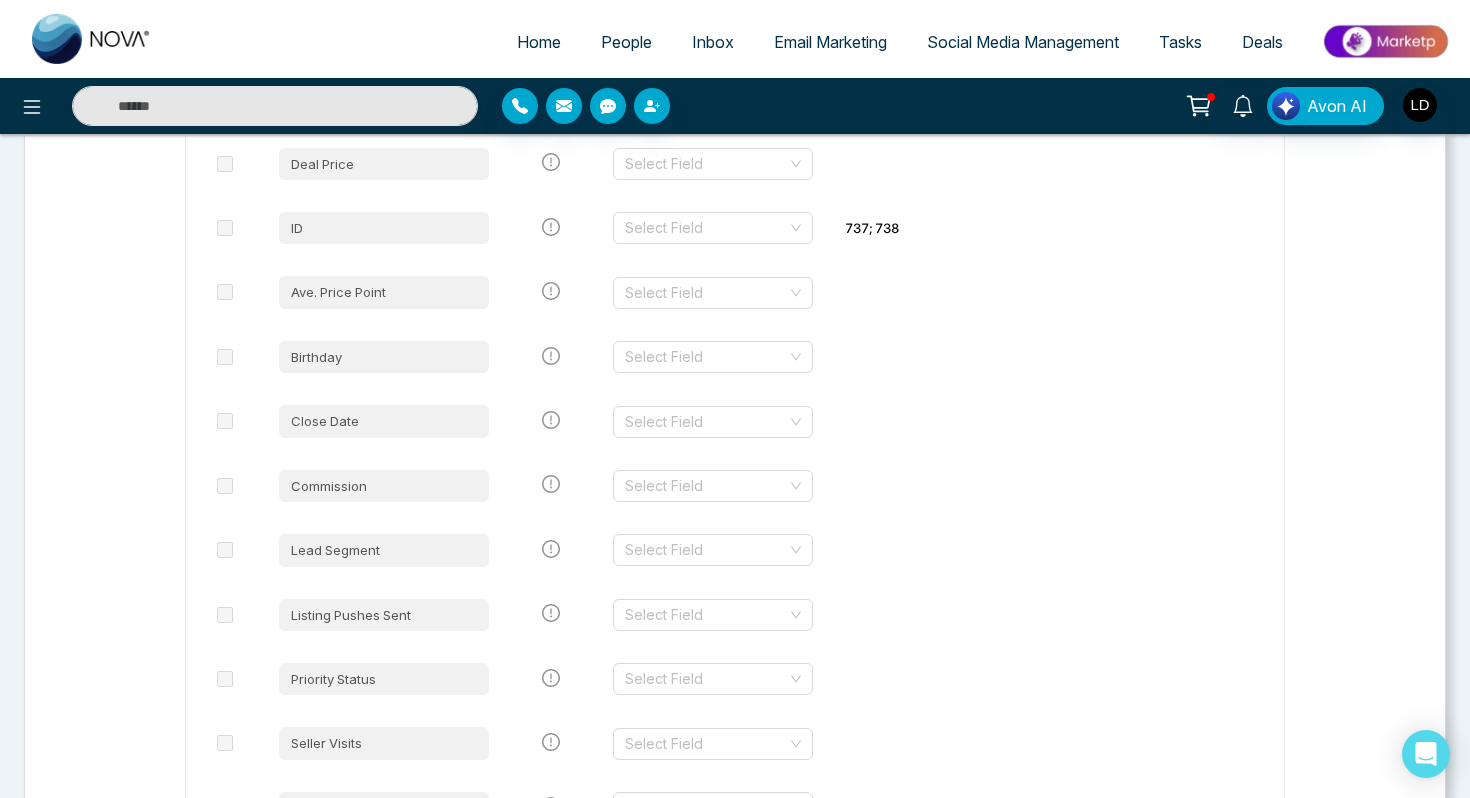 scroll, scrollTop: 5447, scrollLeft: 0, axis: vertical 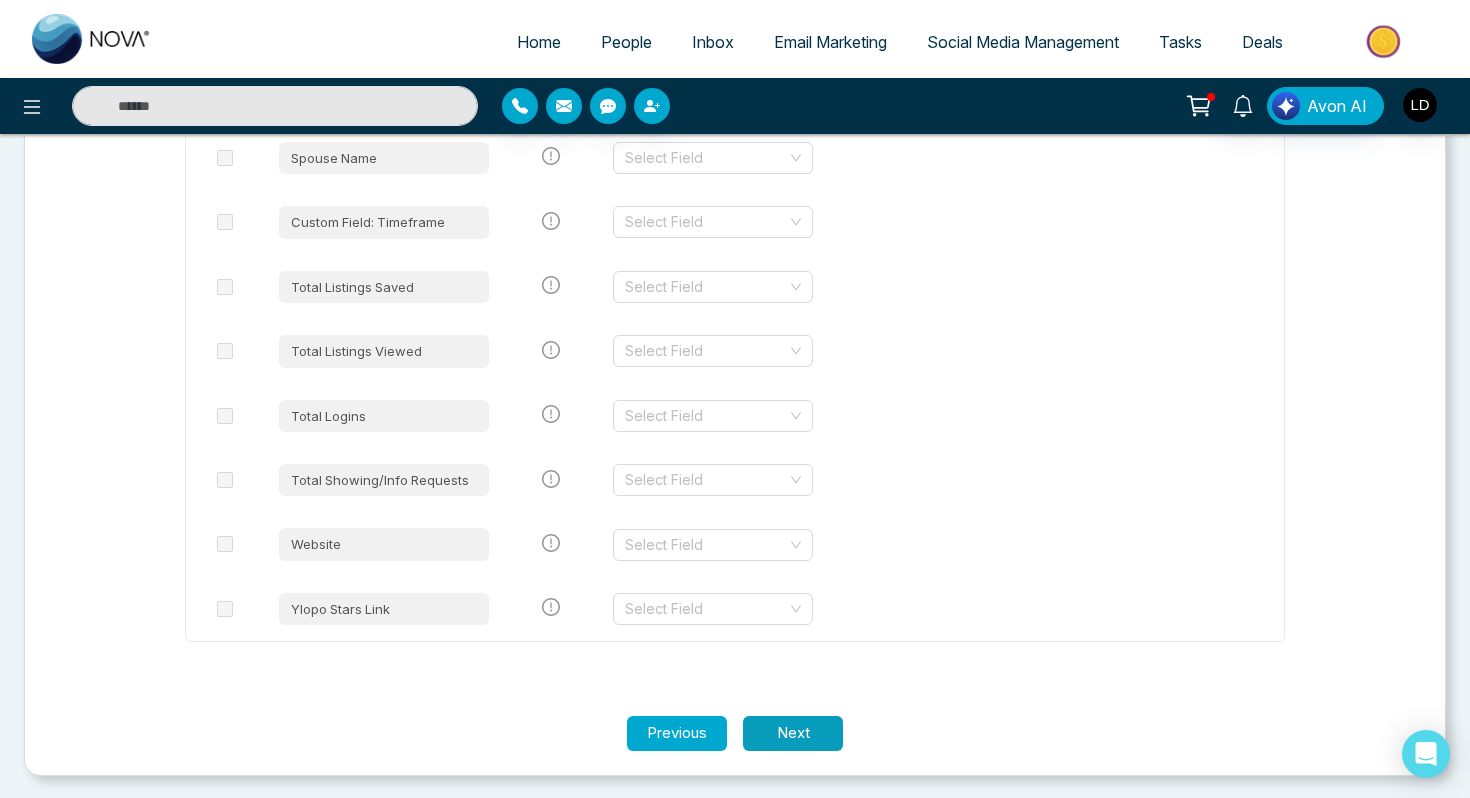 click on "Next" at bounding box center [793, 733] 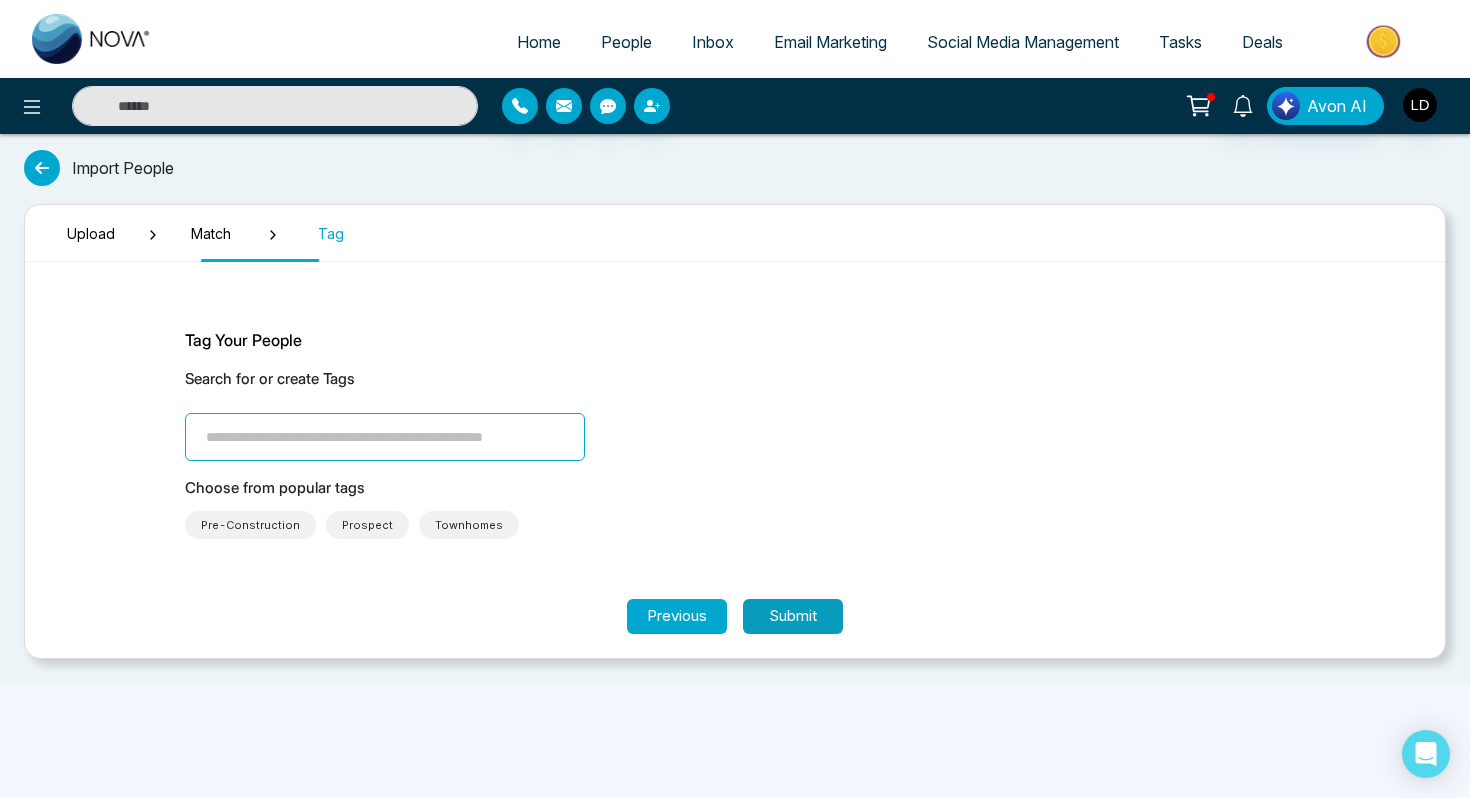 scroll, scrollTop: 0, scrollLeft: 0, axis: both 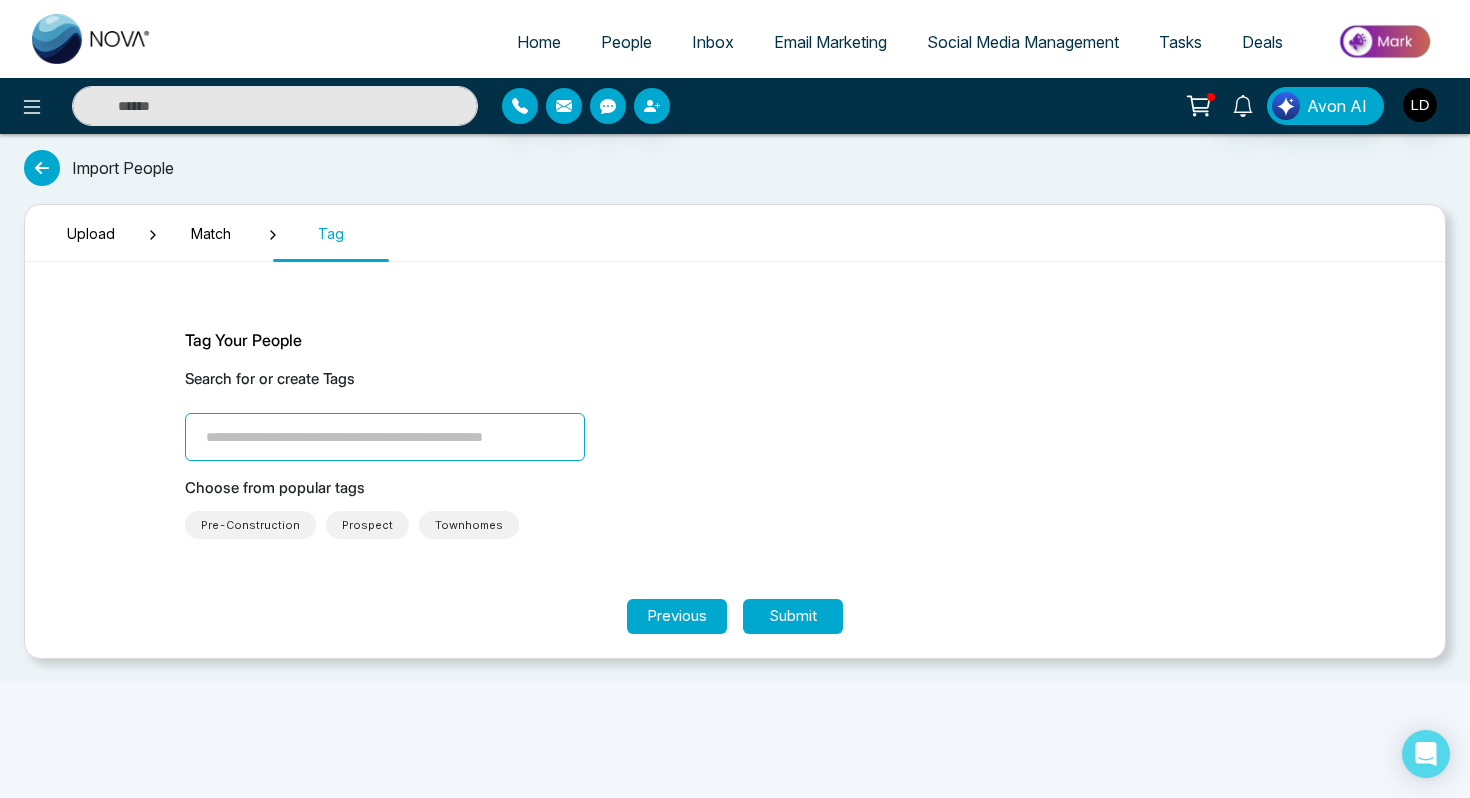 click at bounding box center [385, 437] 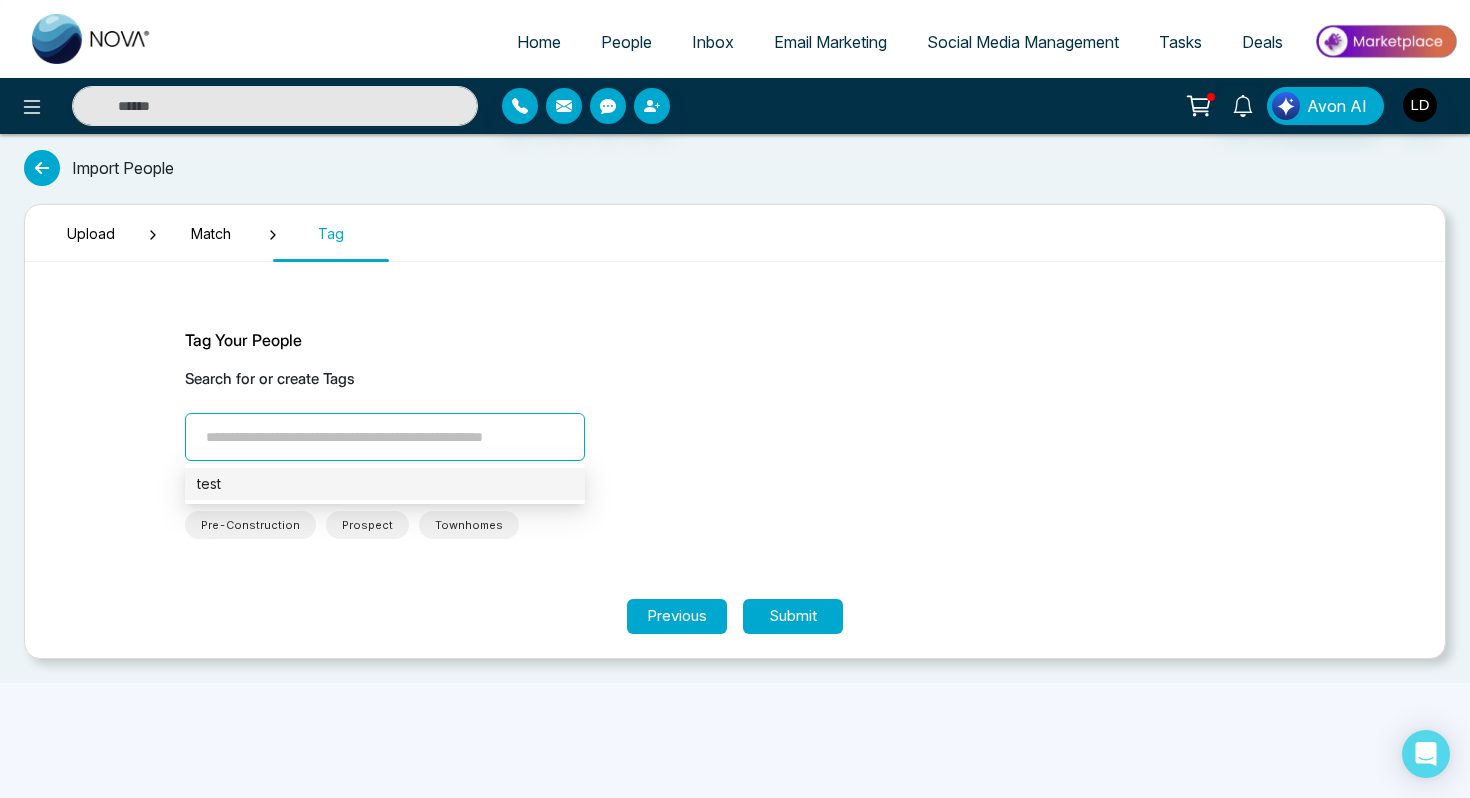 type on "*" 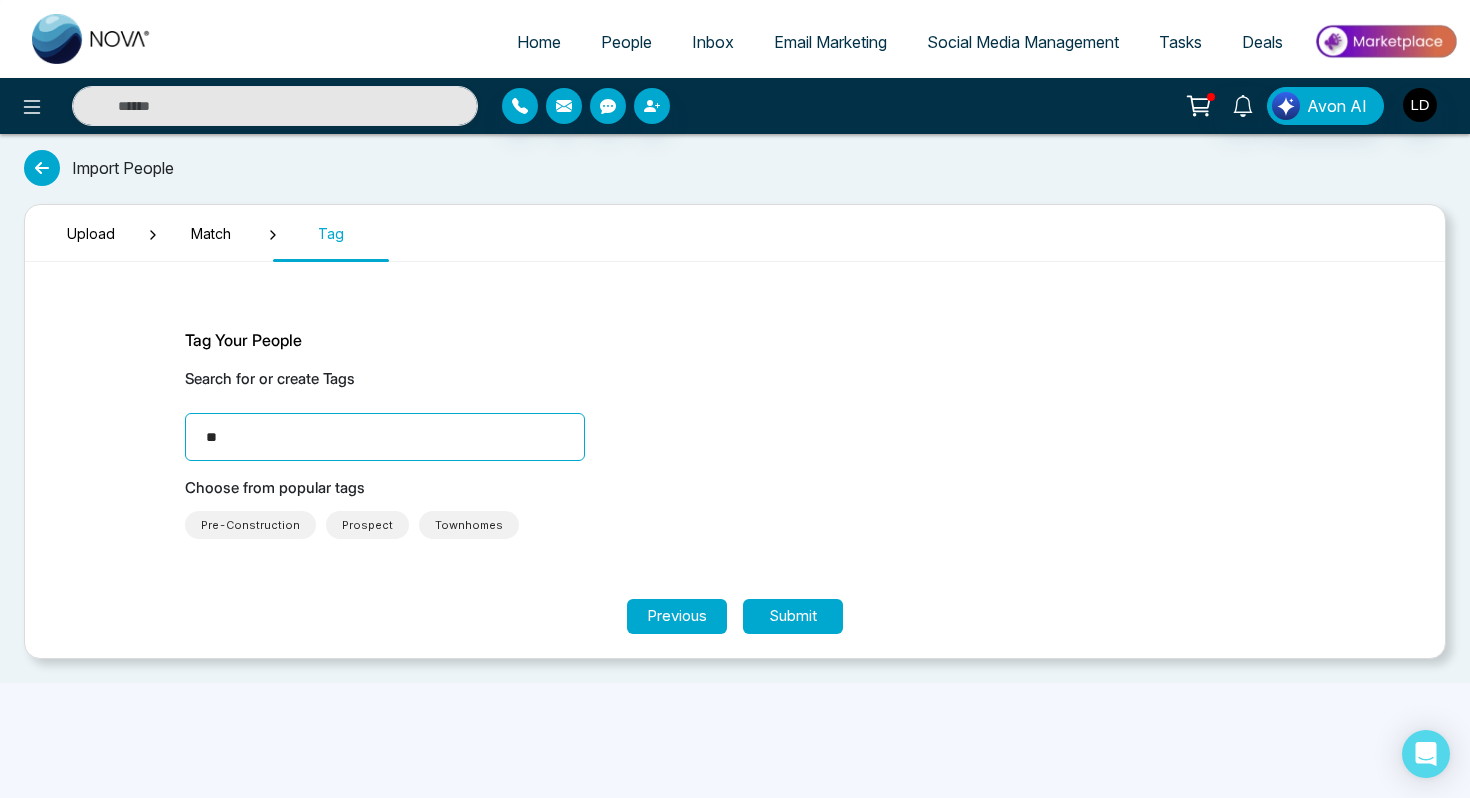 type on "*" 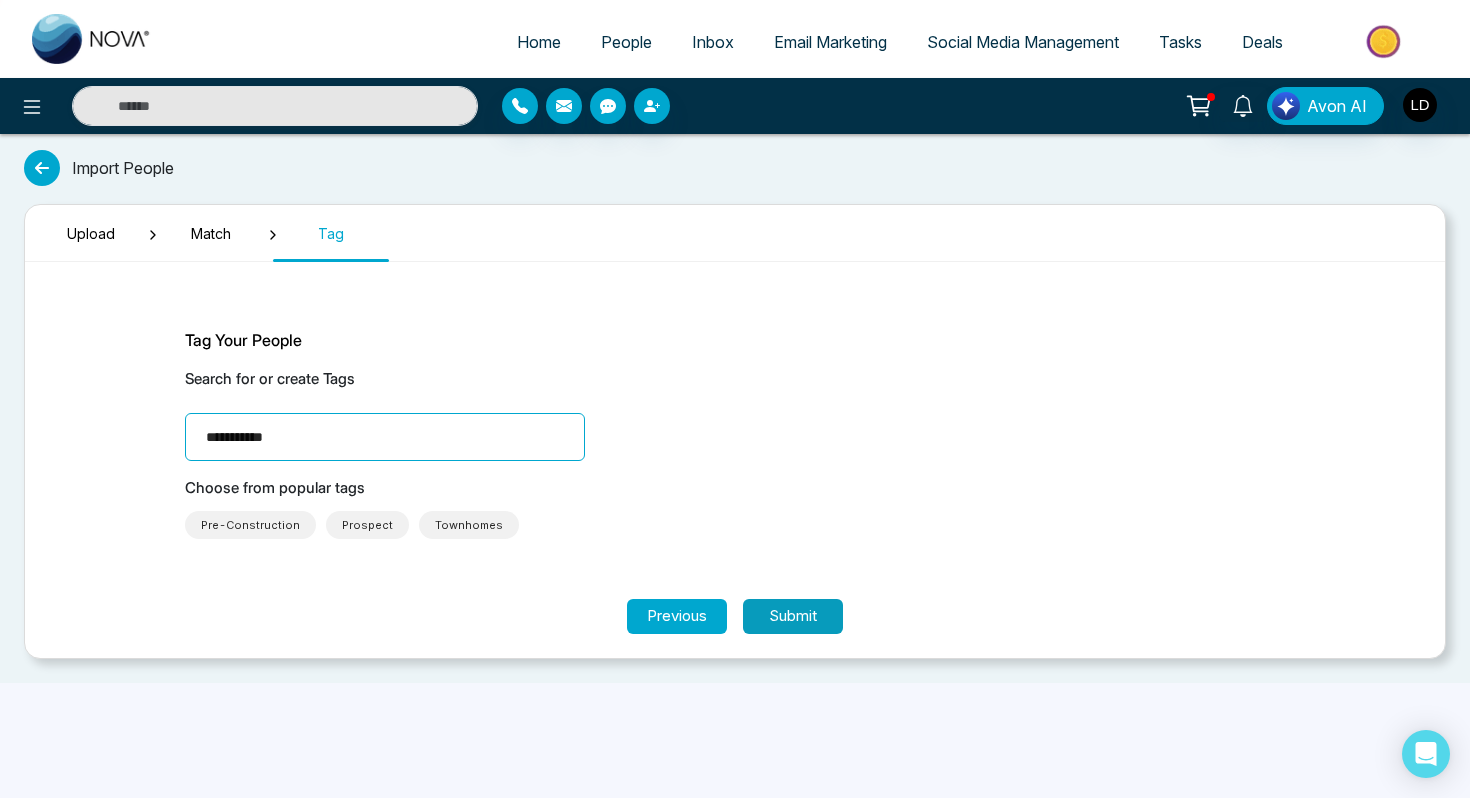 type on "**********" 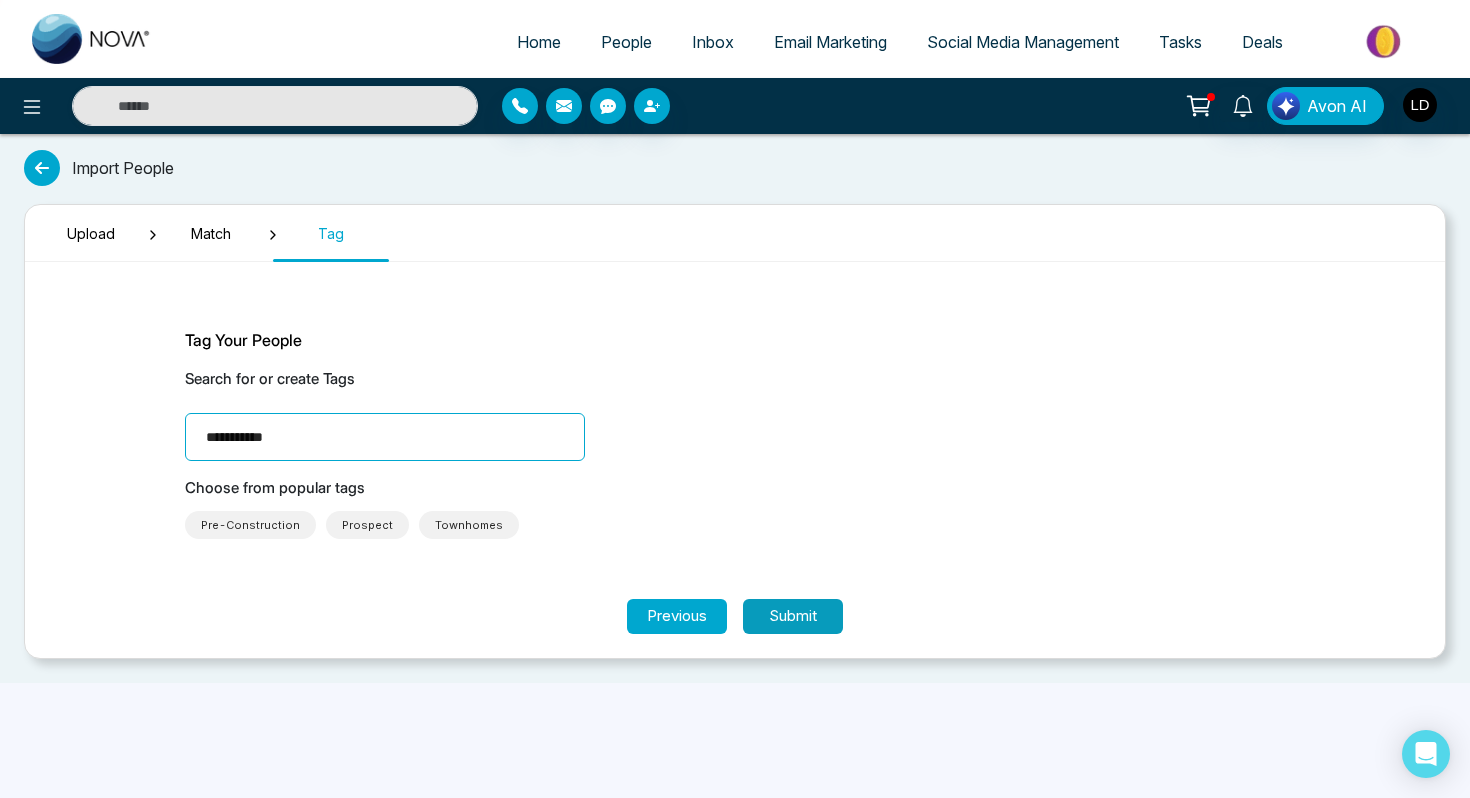 click on "Submit" at bounding box center [793, 616] 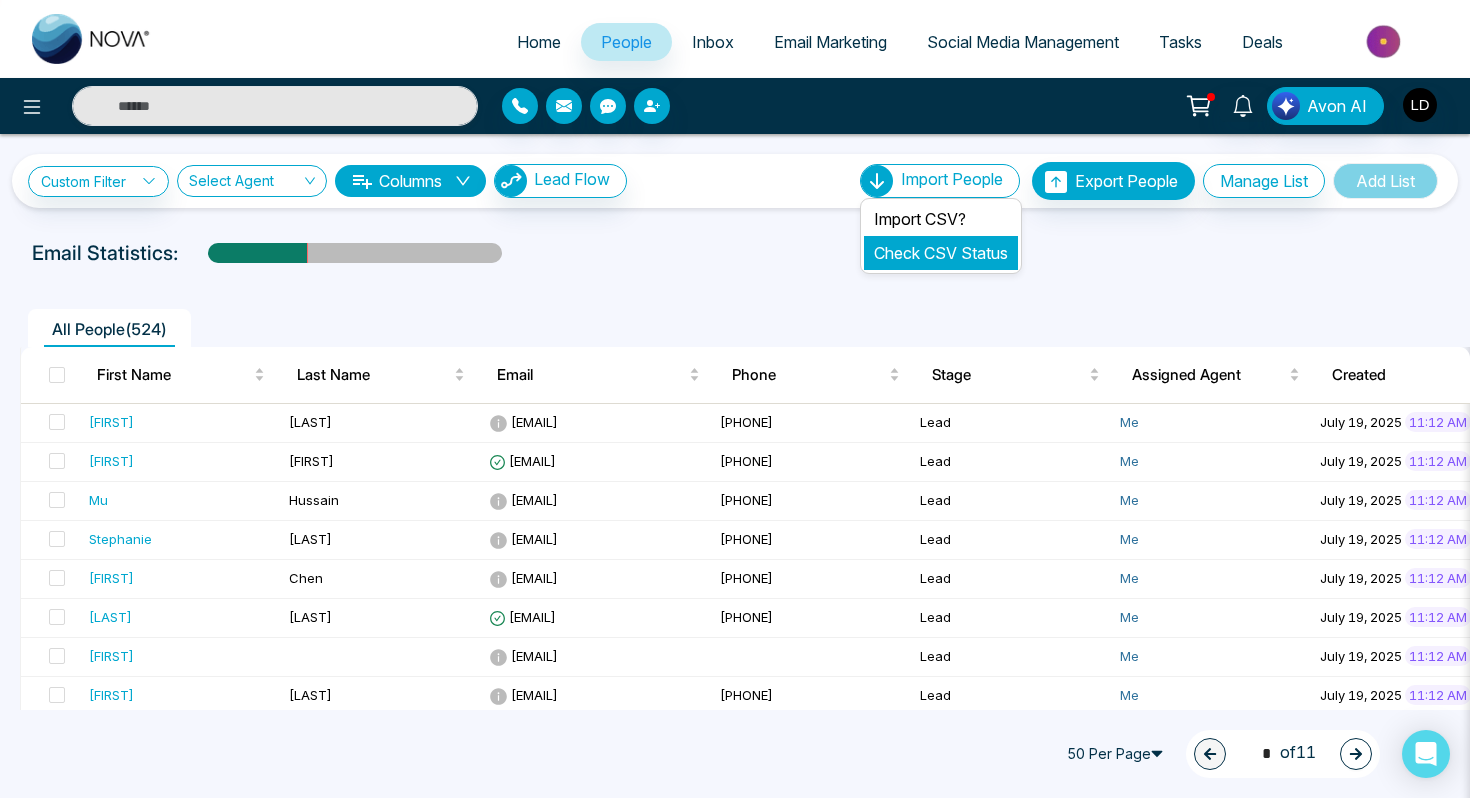 click on "Check CSV Status" at bounding box center [941, 253] 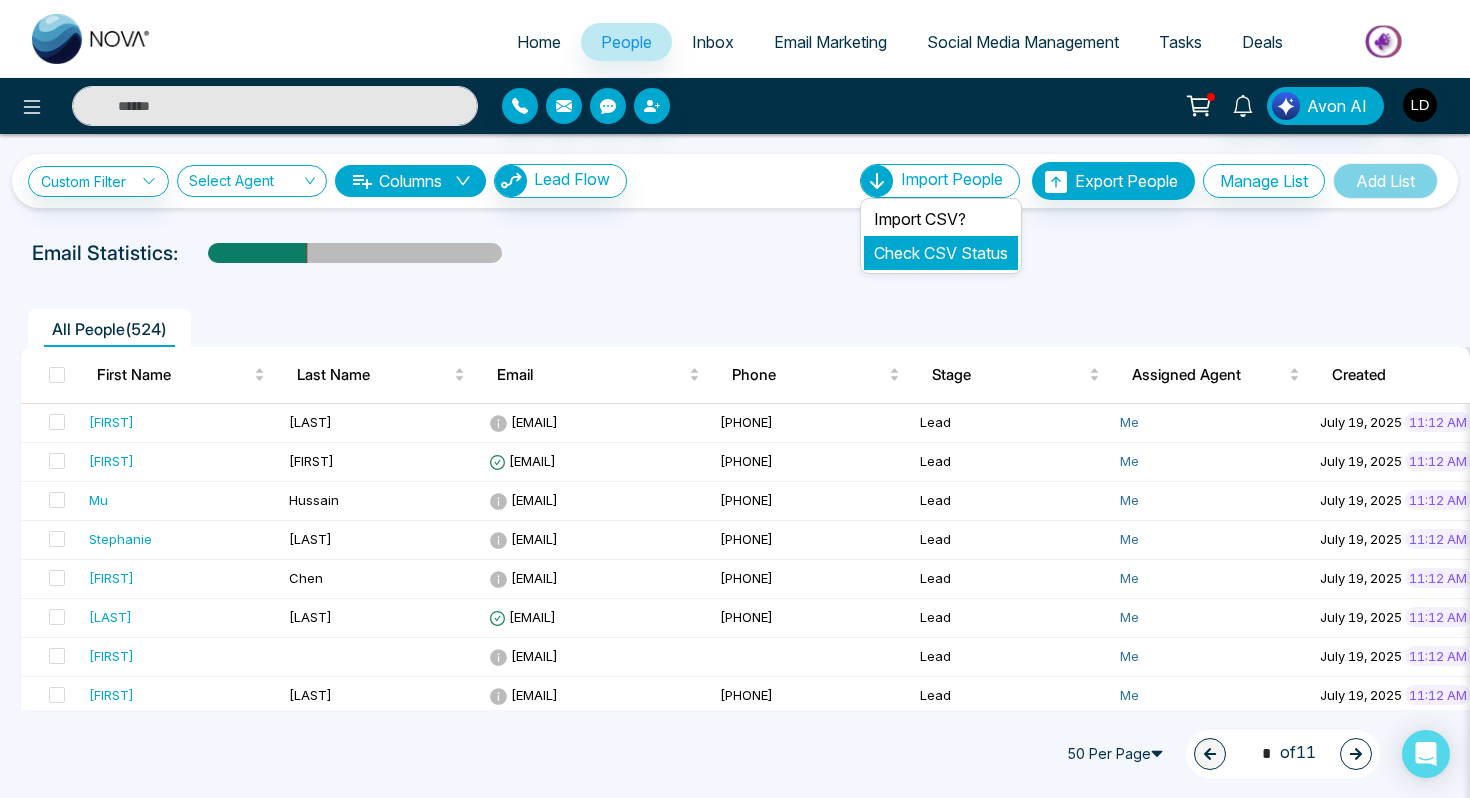 click on "Check CSV Status" at bounding box center (941, 253) 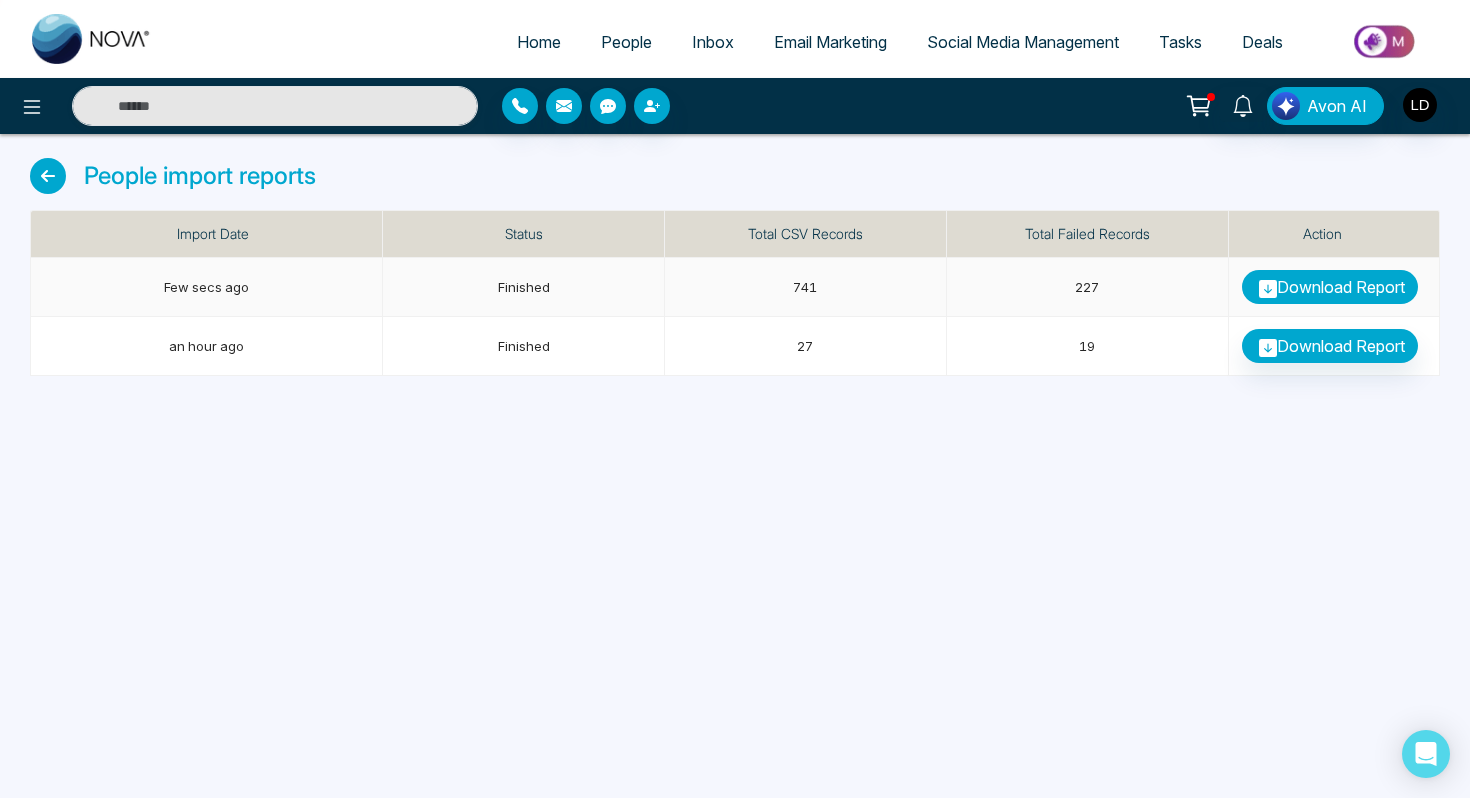click on "Download Report" at bounding box center [1330, 287] 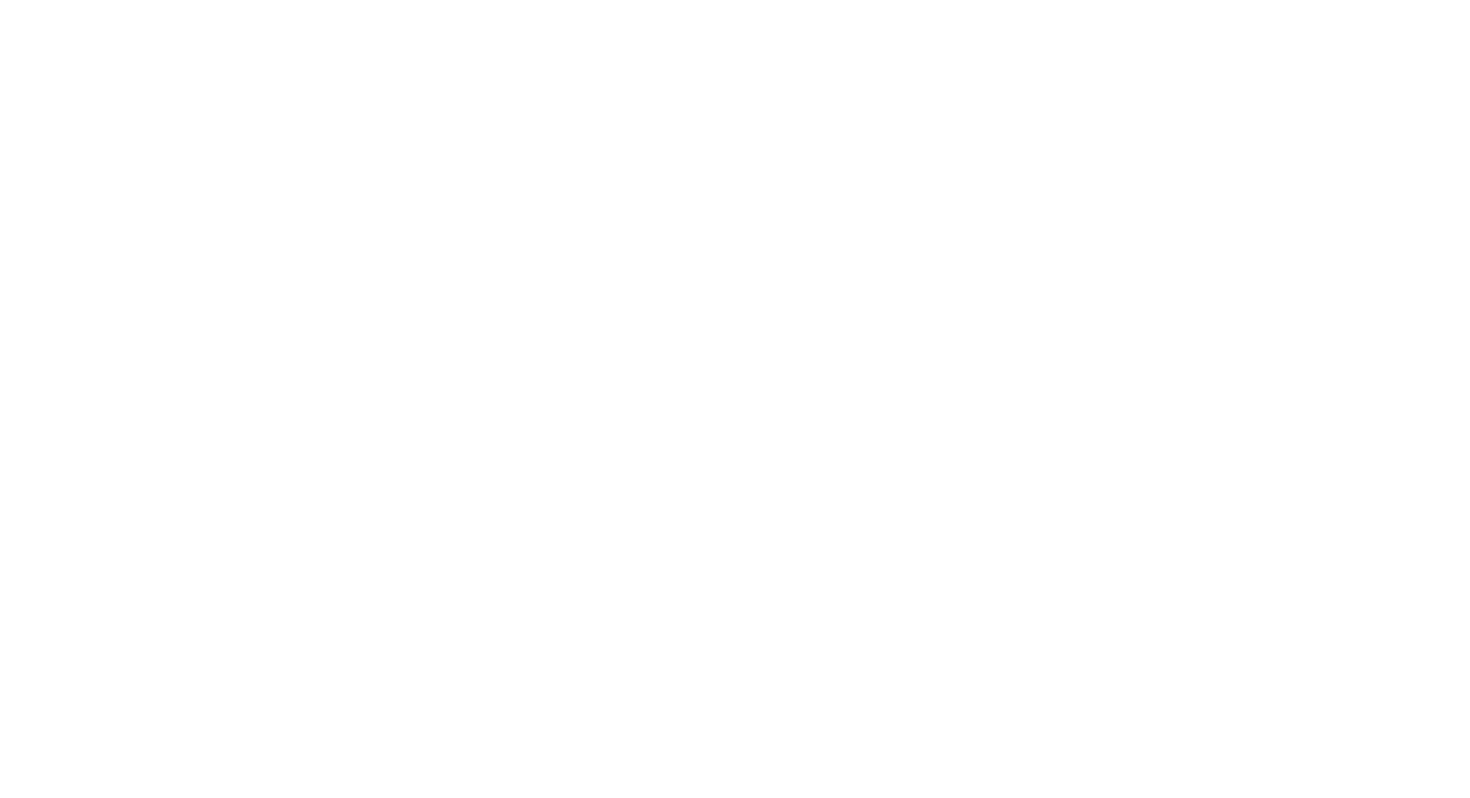 scroll, scrollTop: 0, scrollLeft: 0, axis: both 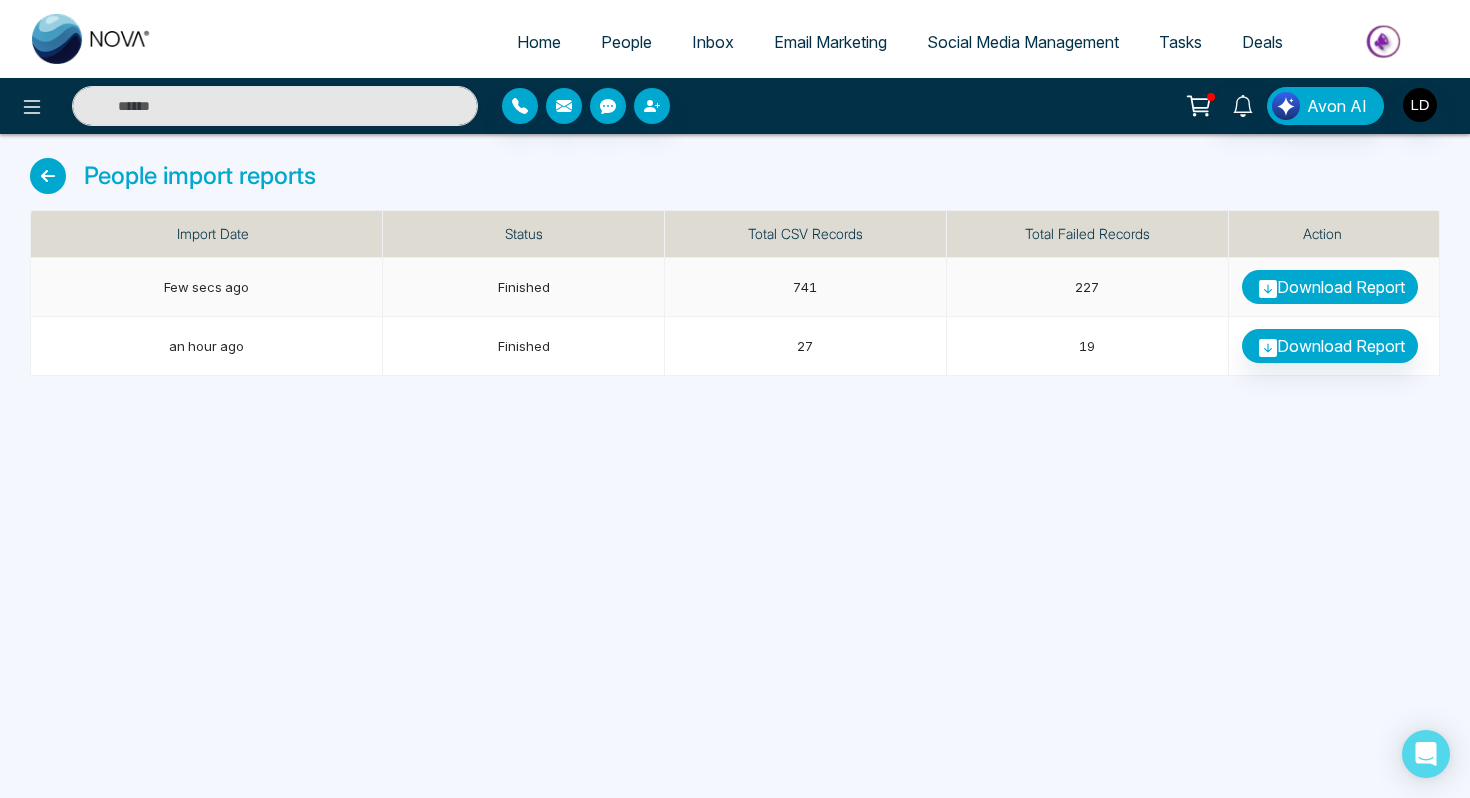 click on "Download Report" at bounding box center [1330, 287] 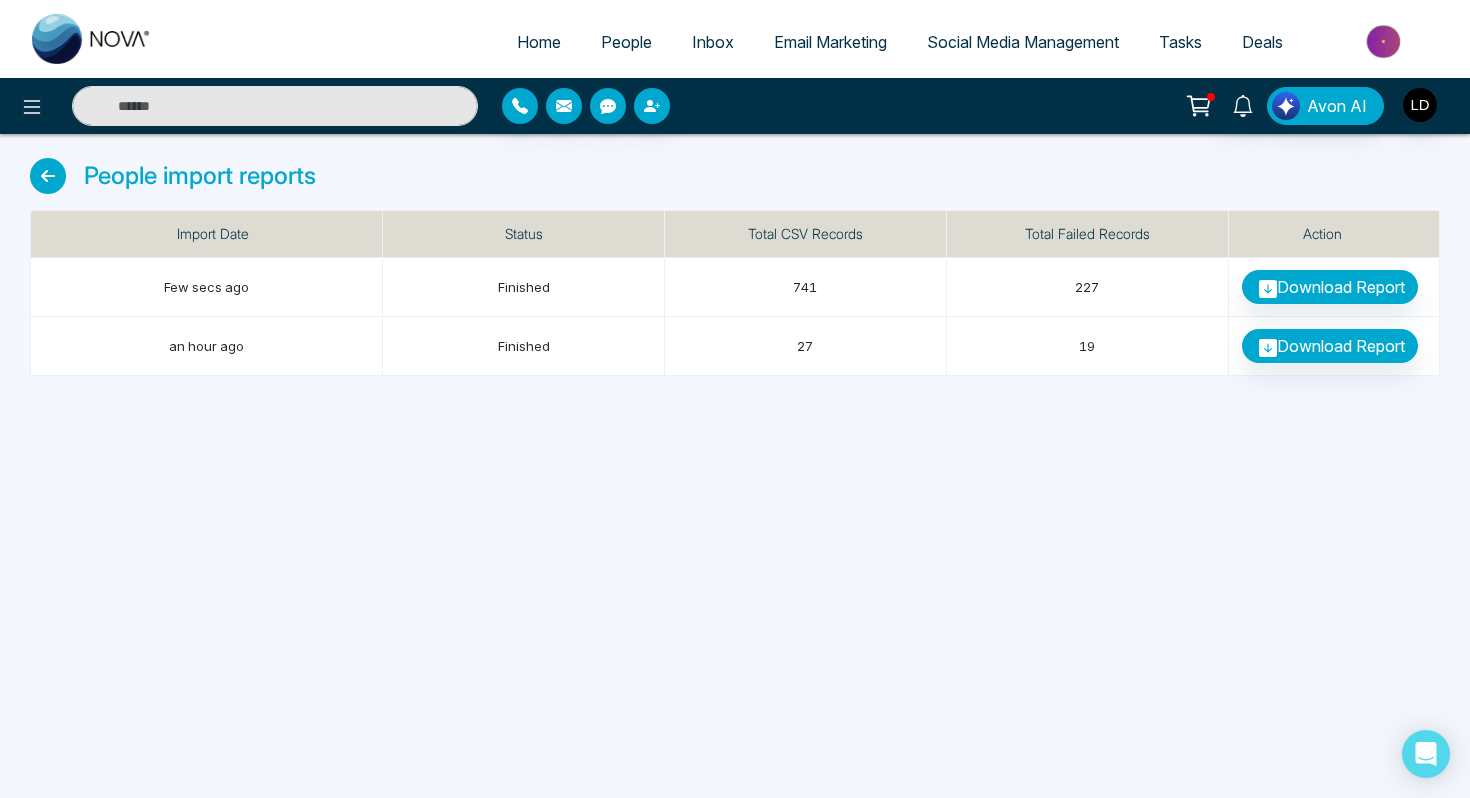 click on "People" at bounding box center [626, 42] 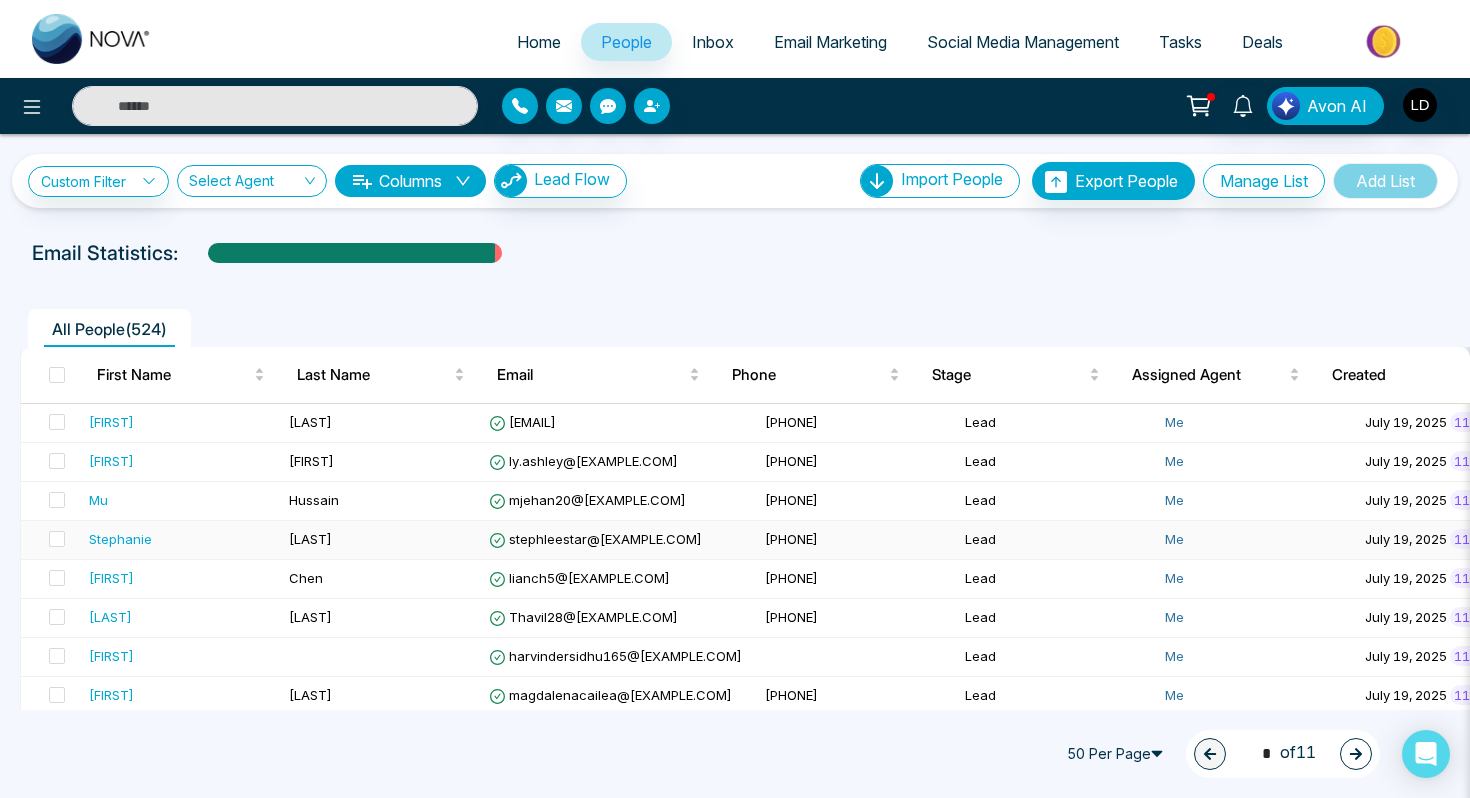 click on "Stephanie" at bounding box center [181, 539] 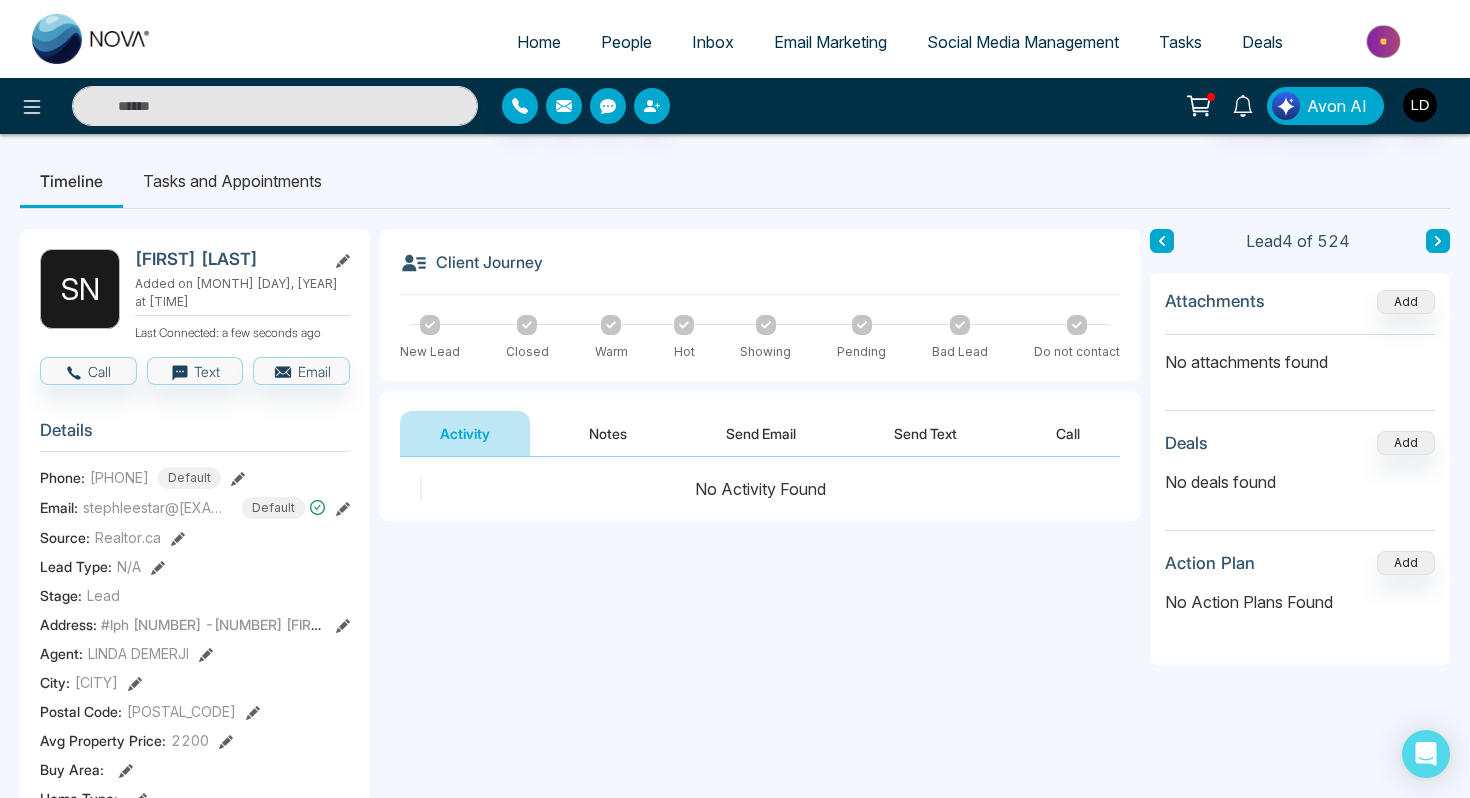 click on "People" at bounding box center [626, 42] 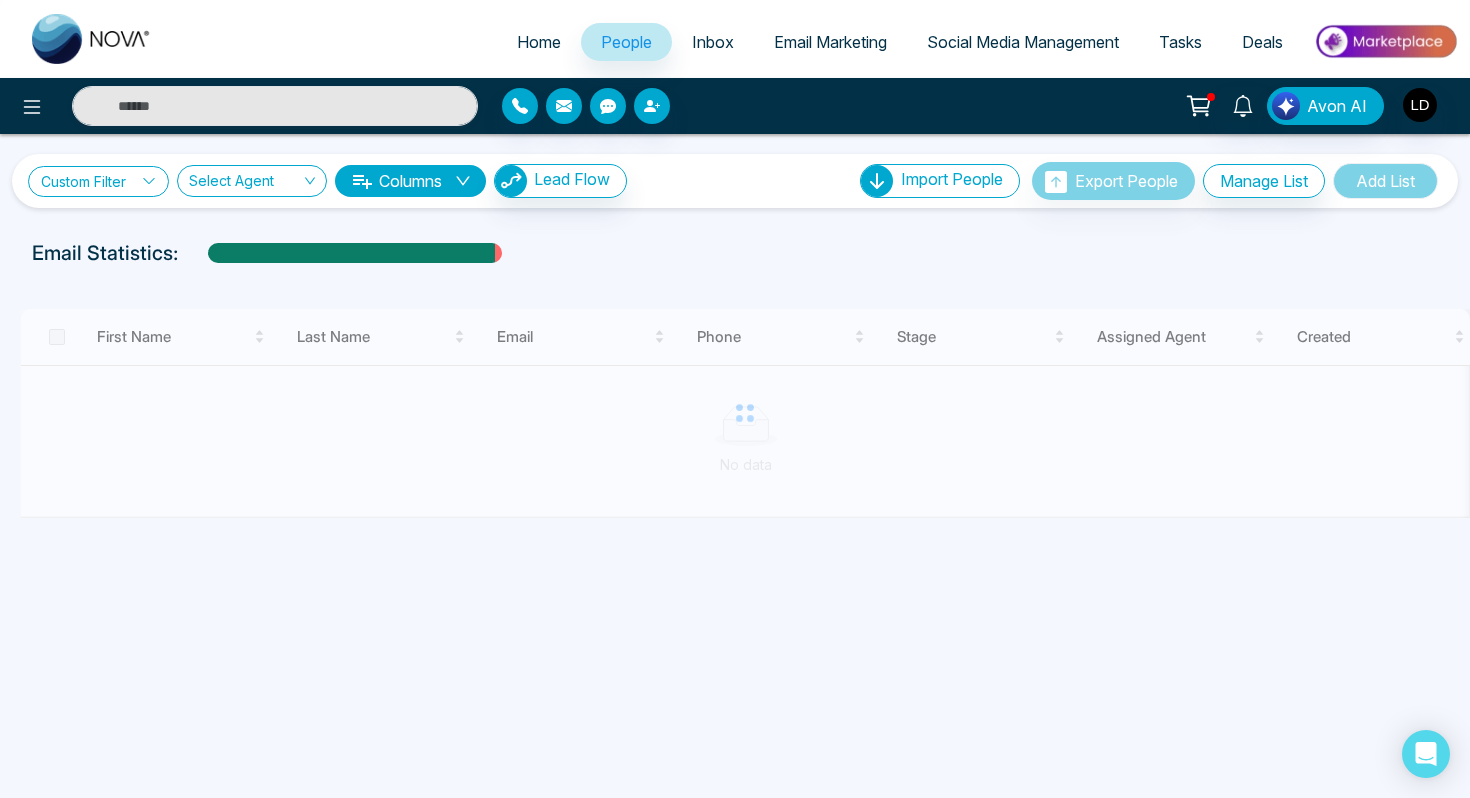 click on "Custom Filter" at bounding box center (98, 181) 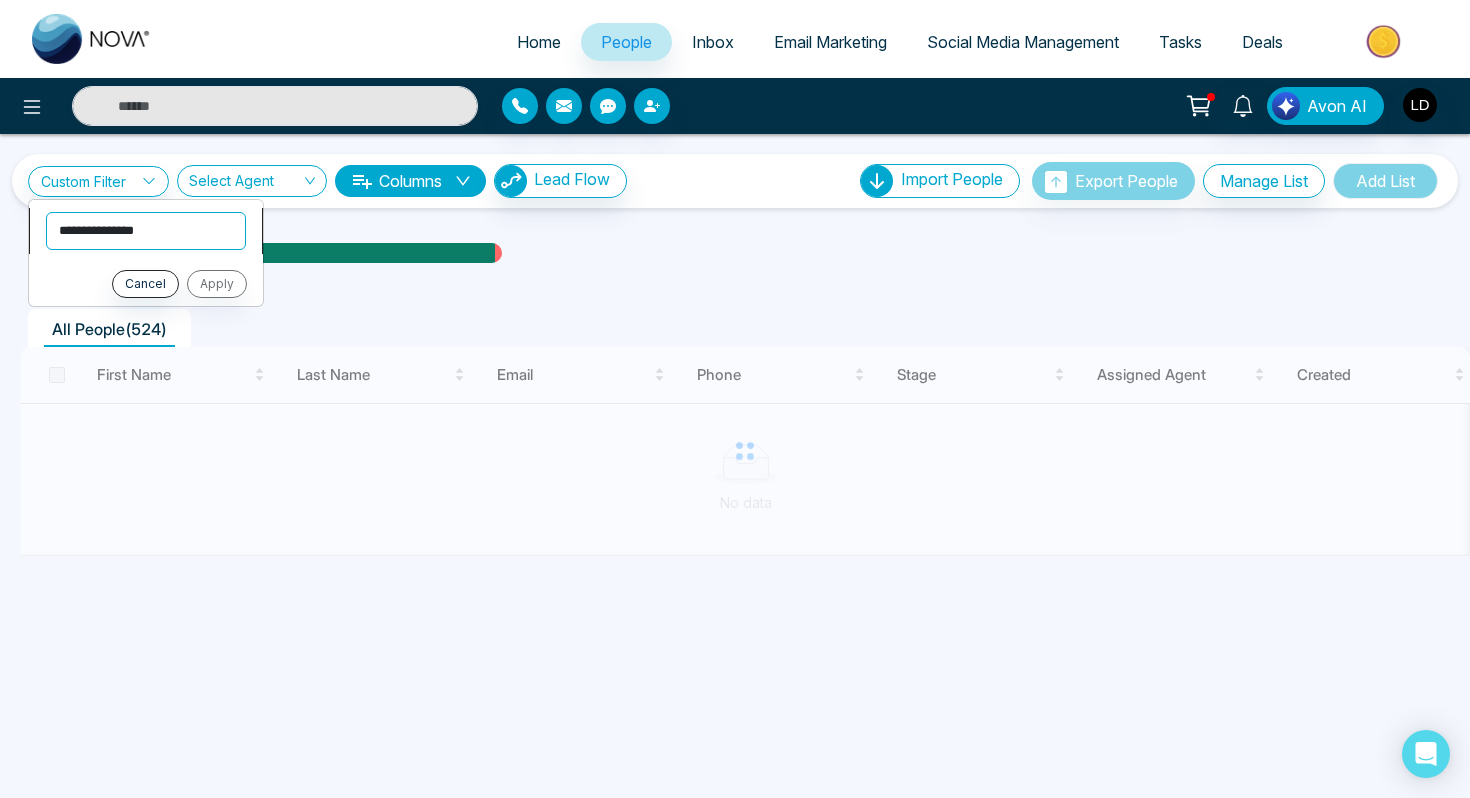 click on "**********" at bounding box center [146, 231] 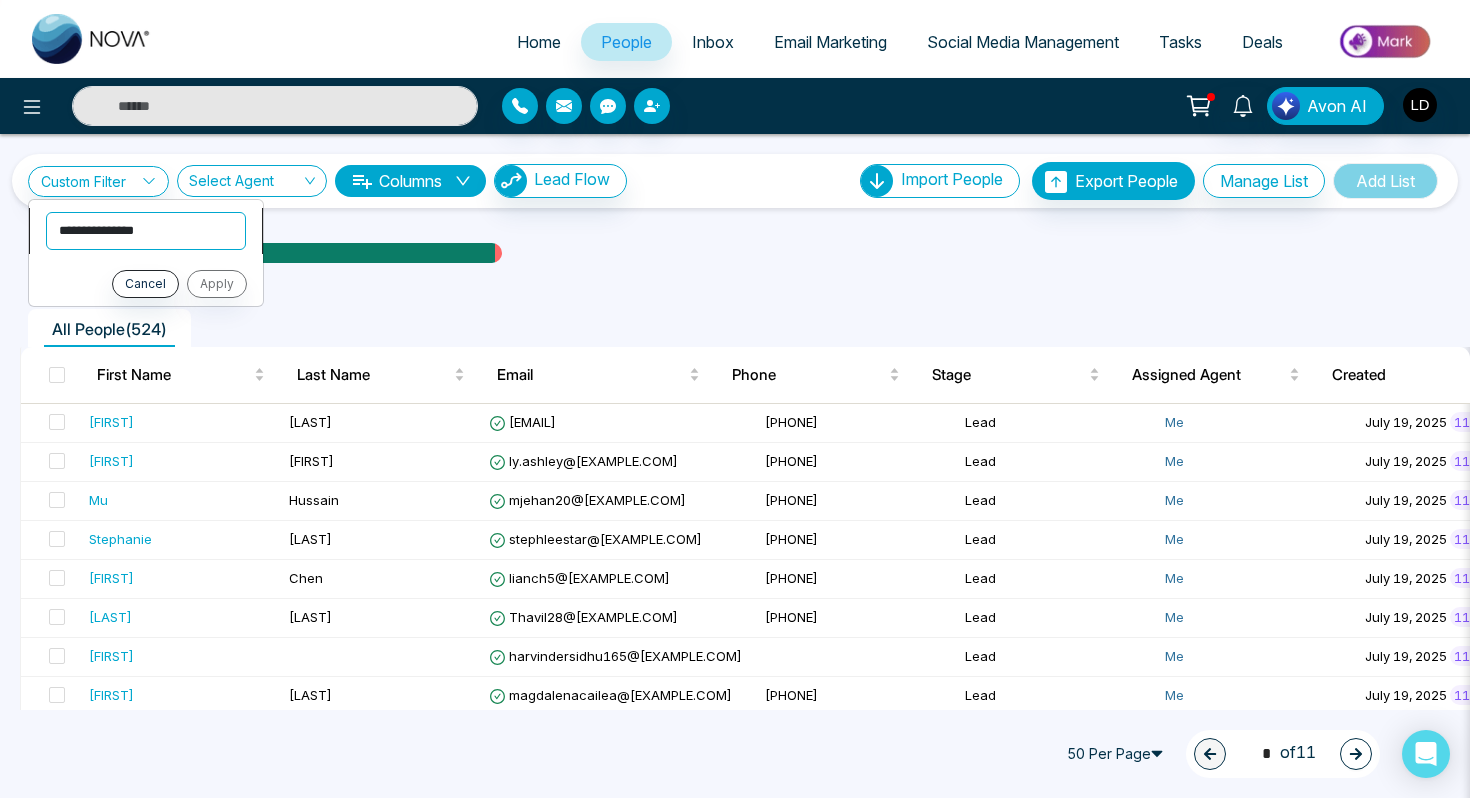 select on "**********" 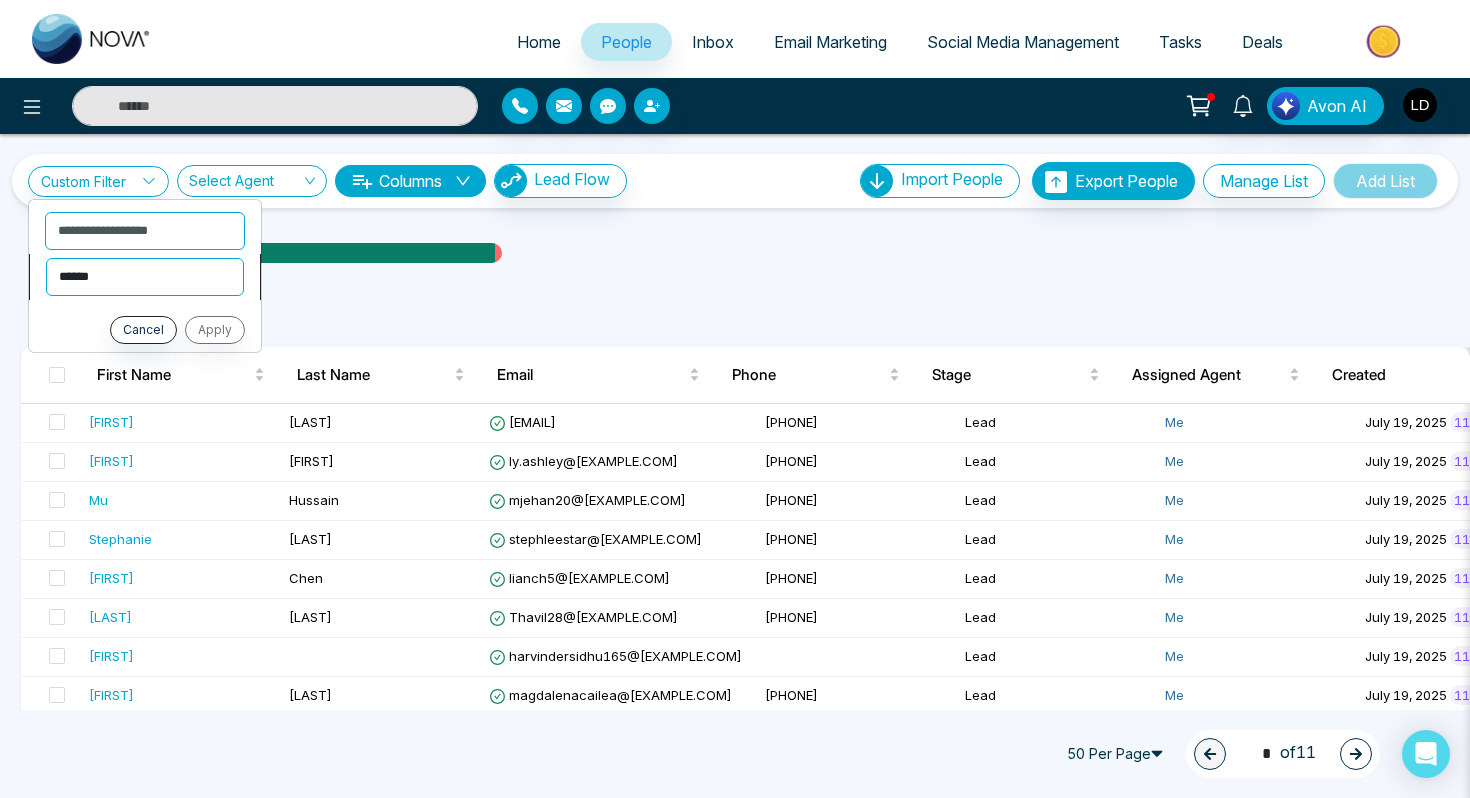click on "**********" at bounding box center [145, 277] 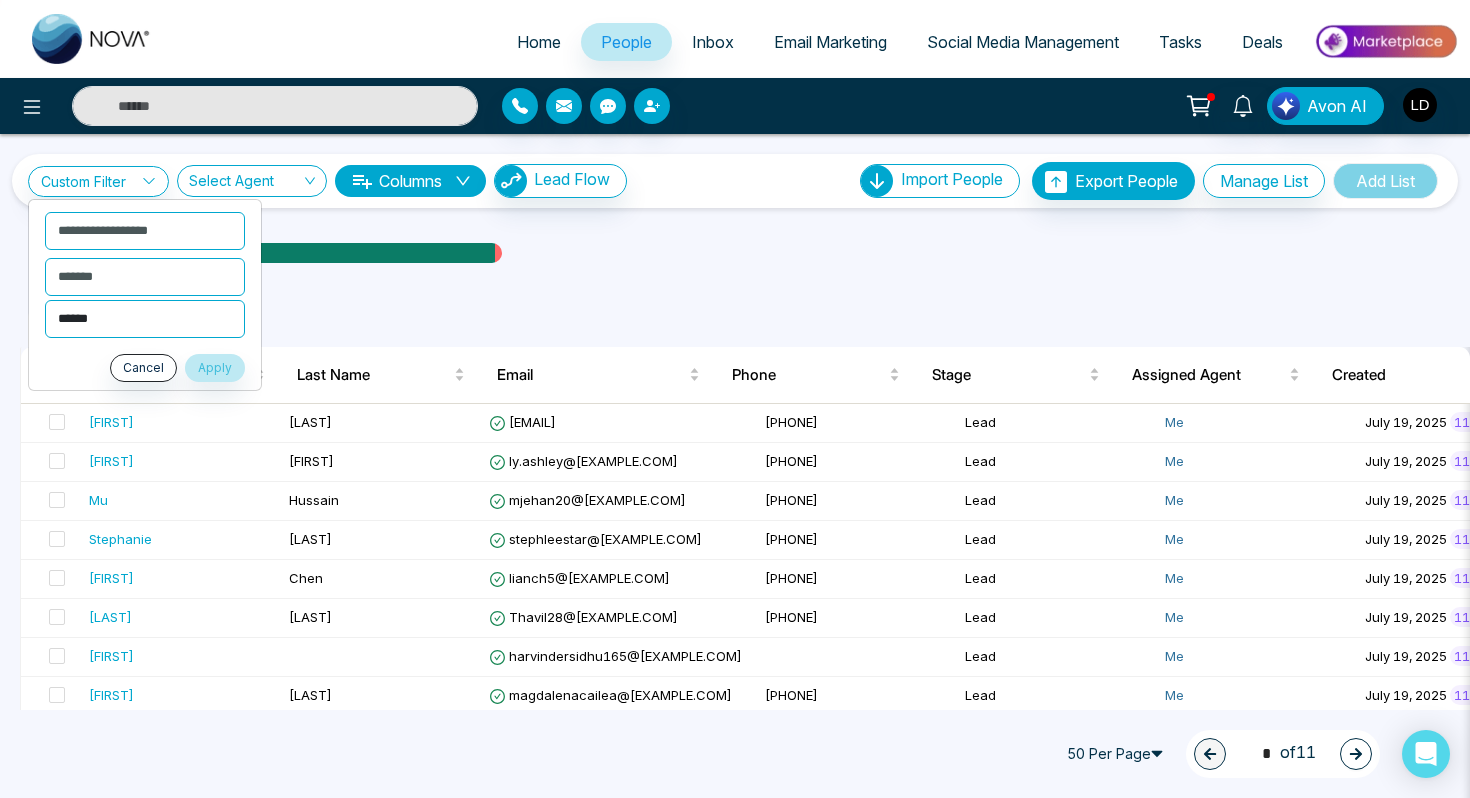 click on "**********" at bounding box center [145, 319] 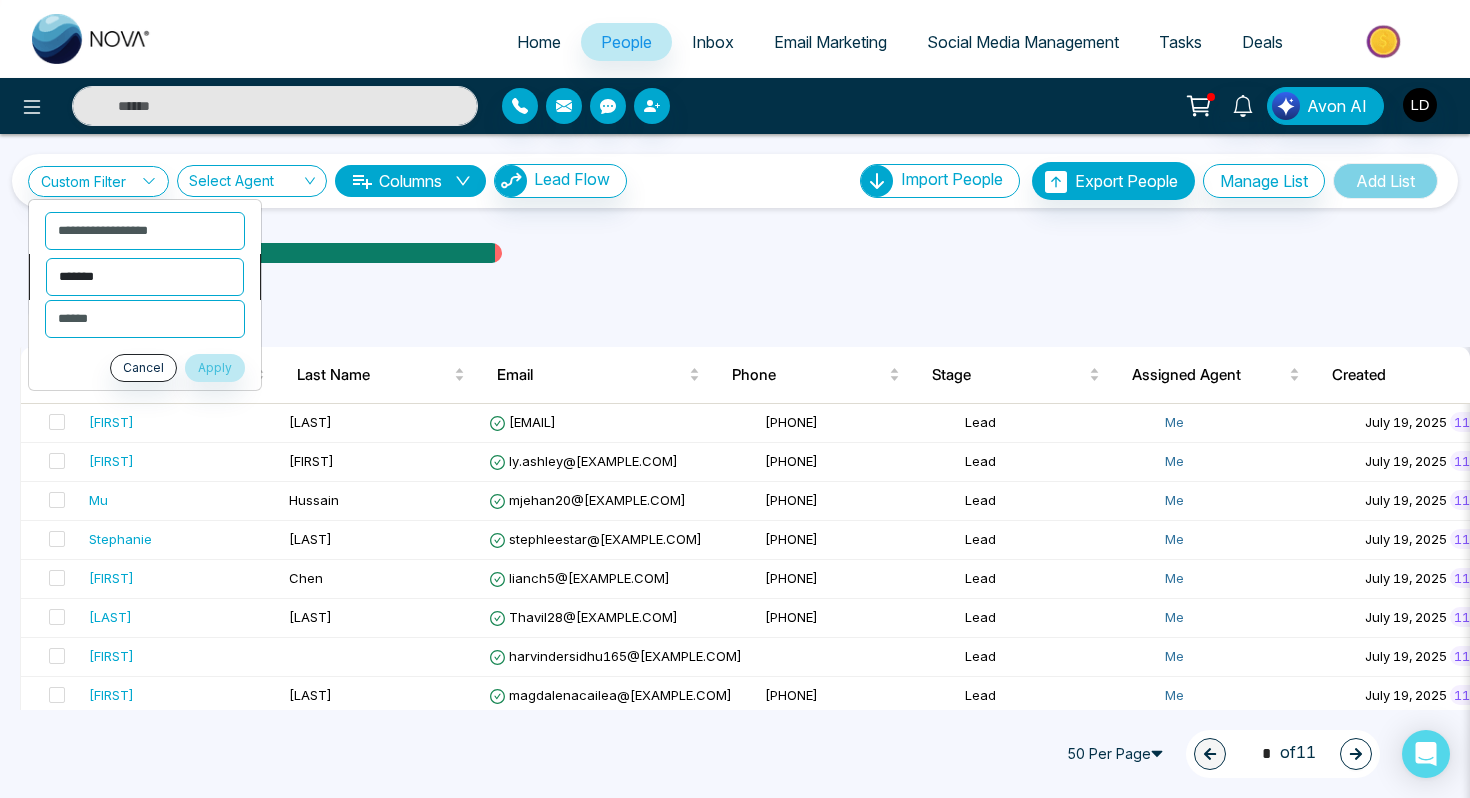 click on "**********" at bounding box center (145, 277) 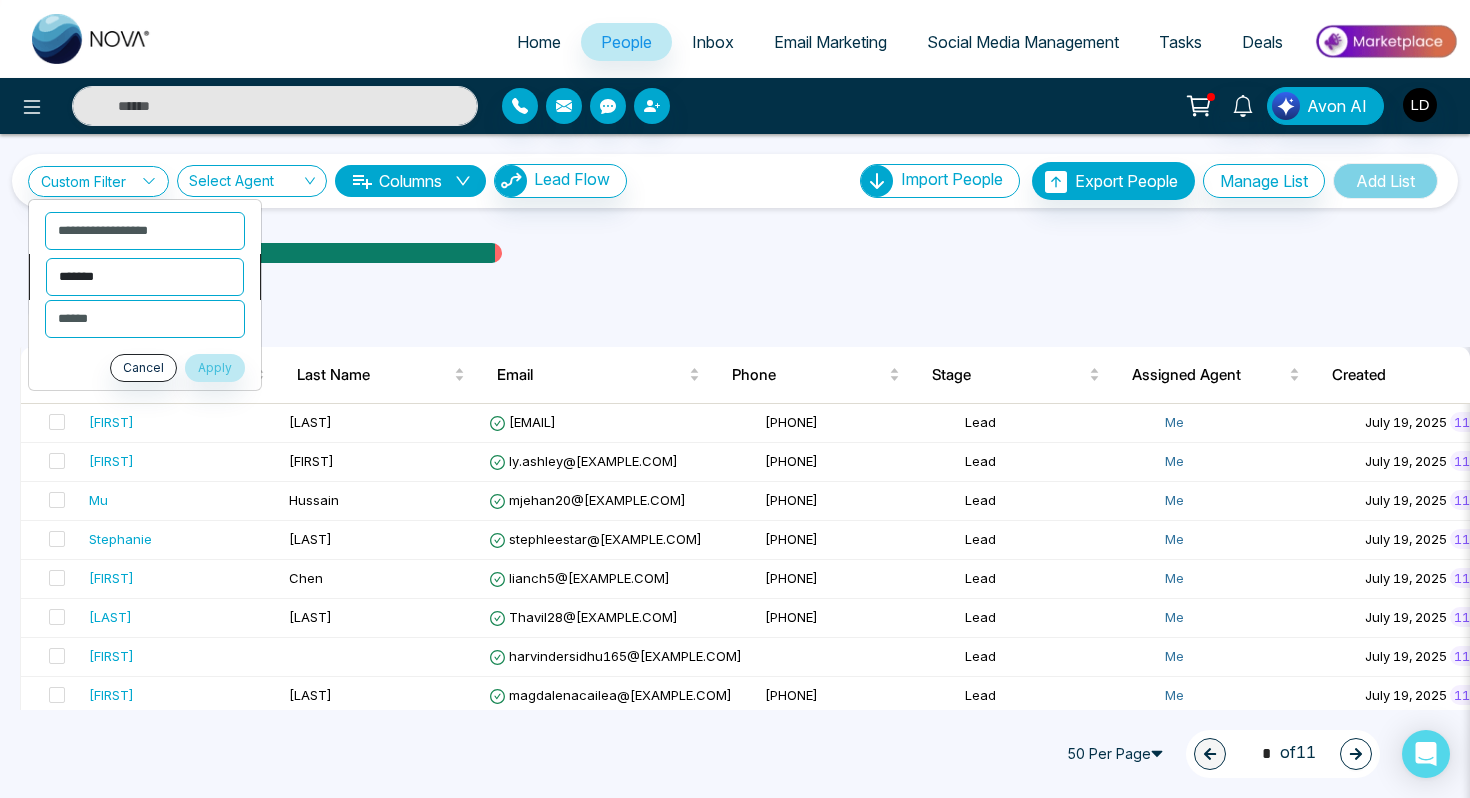 select on "*********" 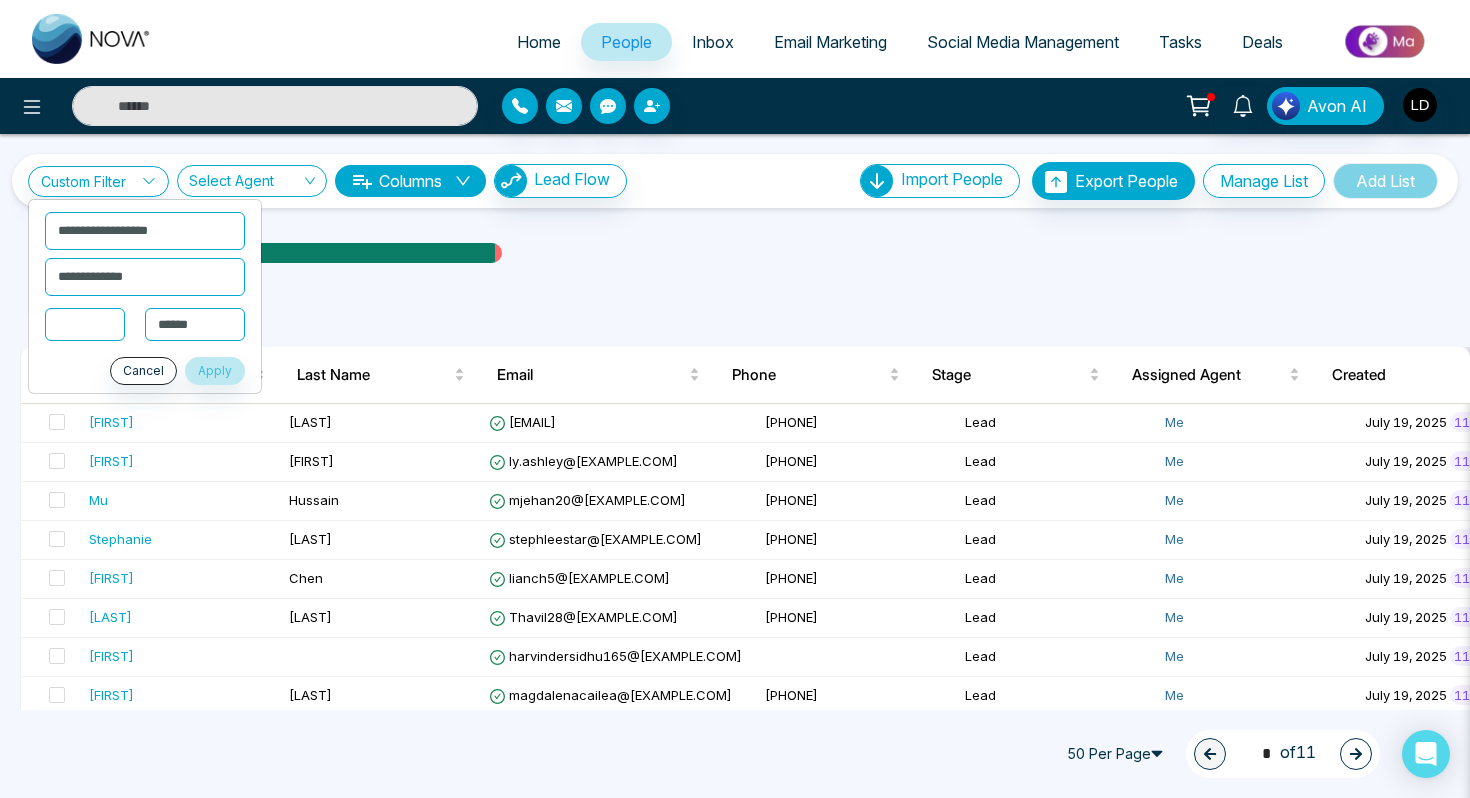 click at bounding box center [85, 324] 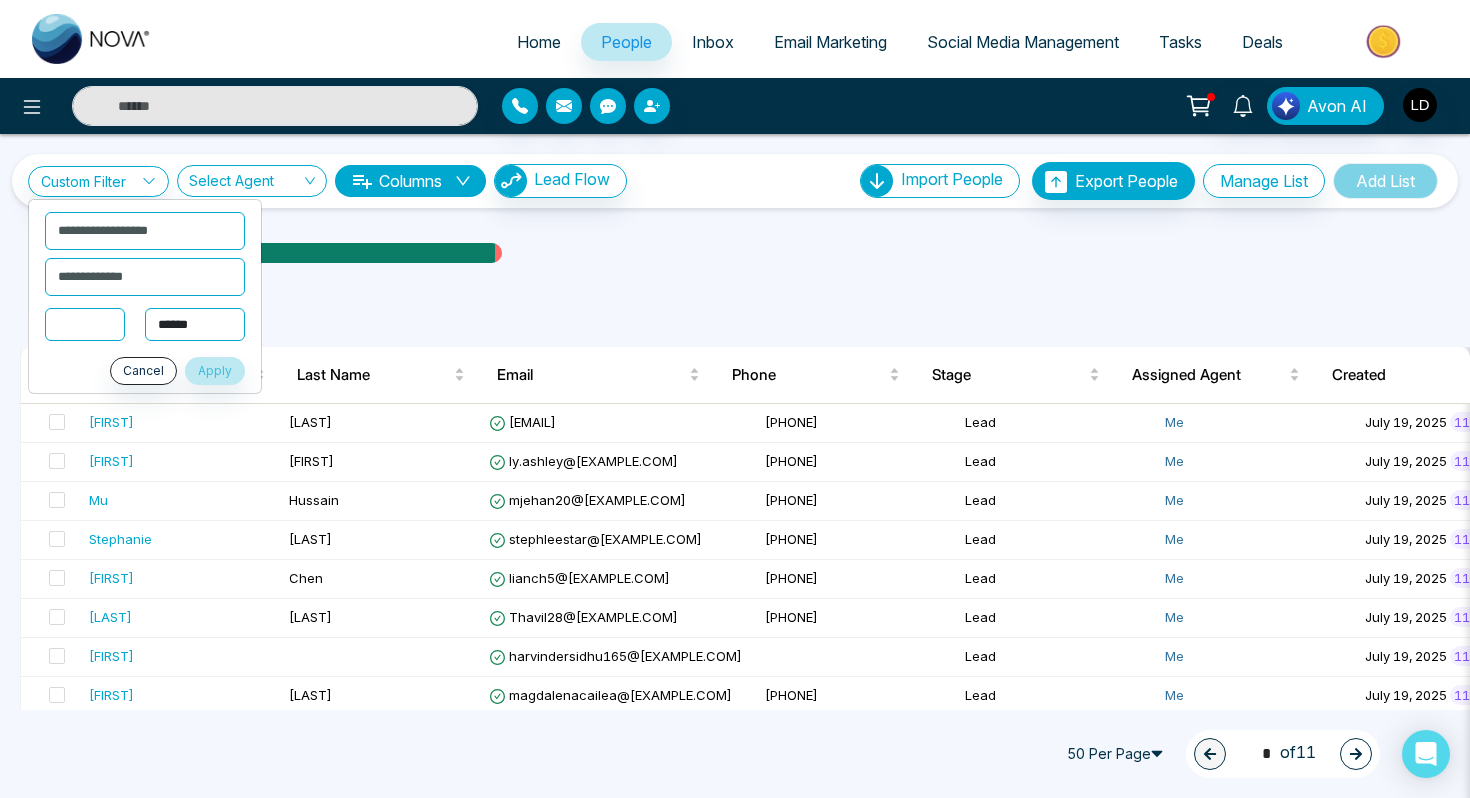 click on "**********" at bounding box center (195, 325) 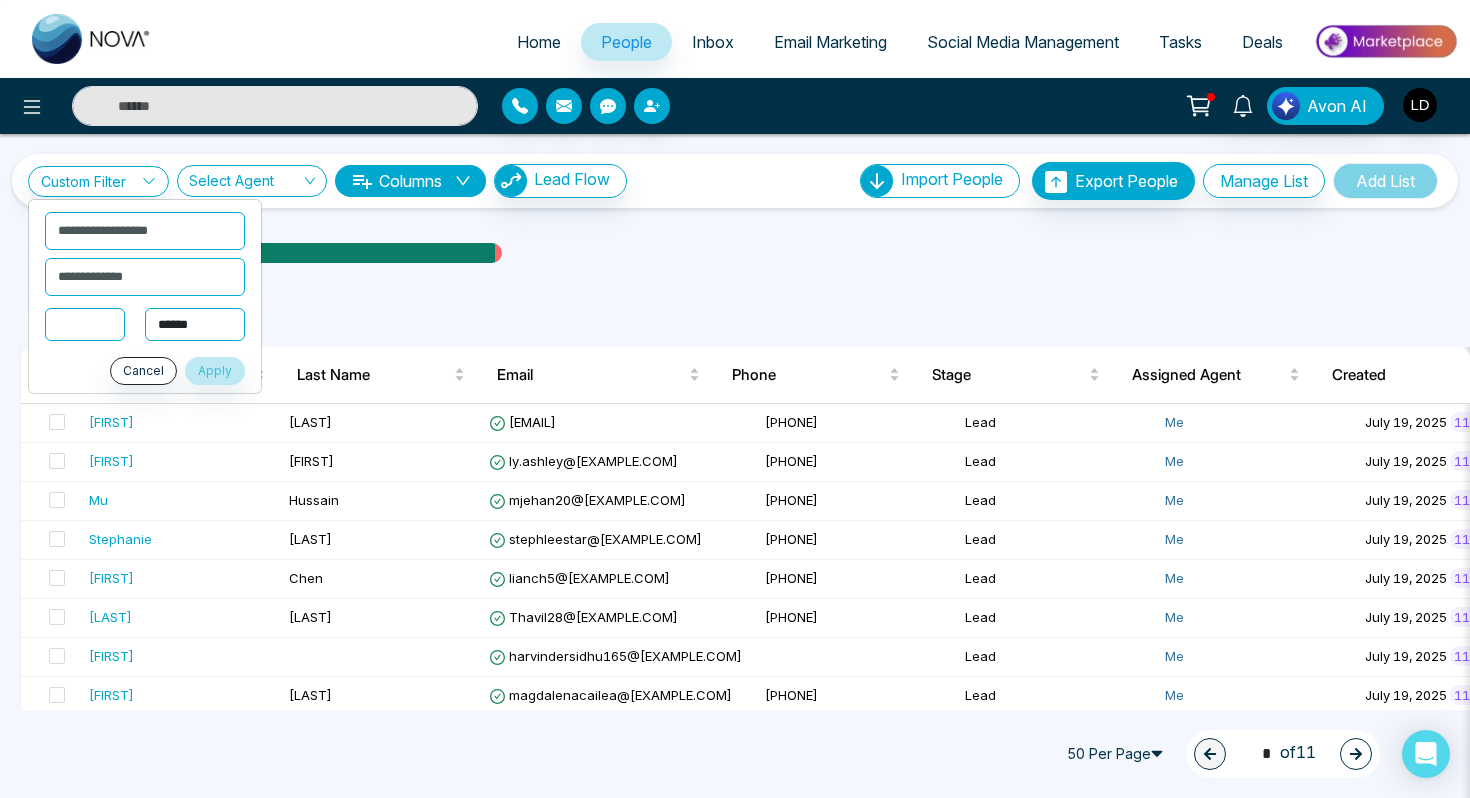 select on "***" 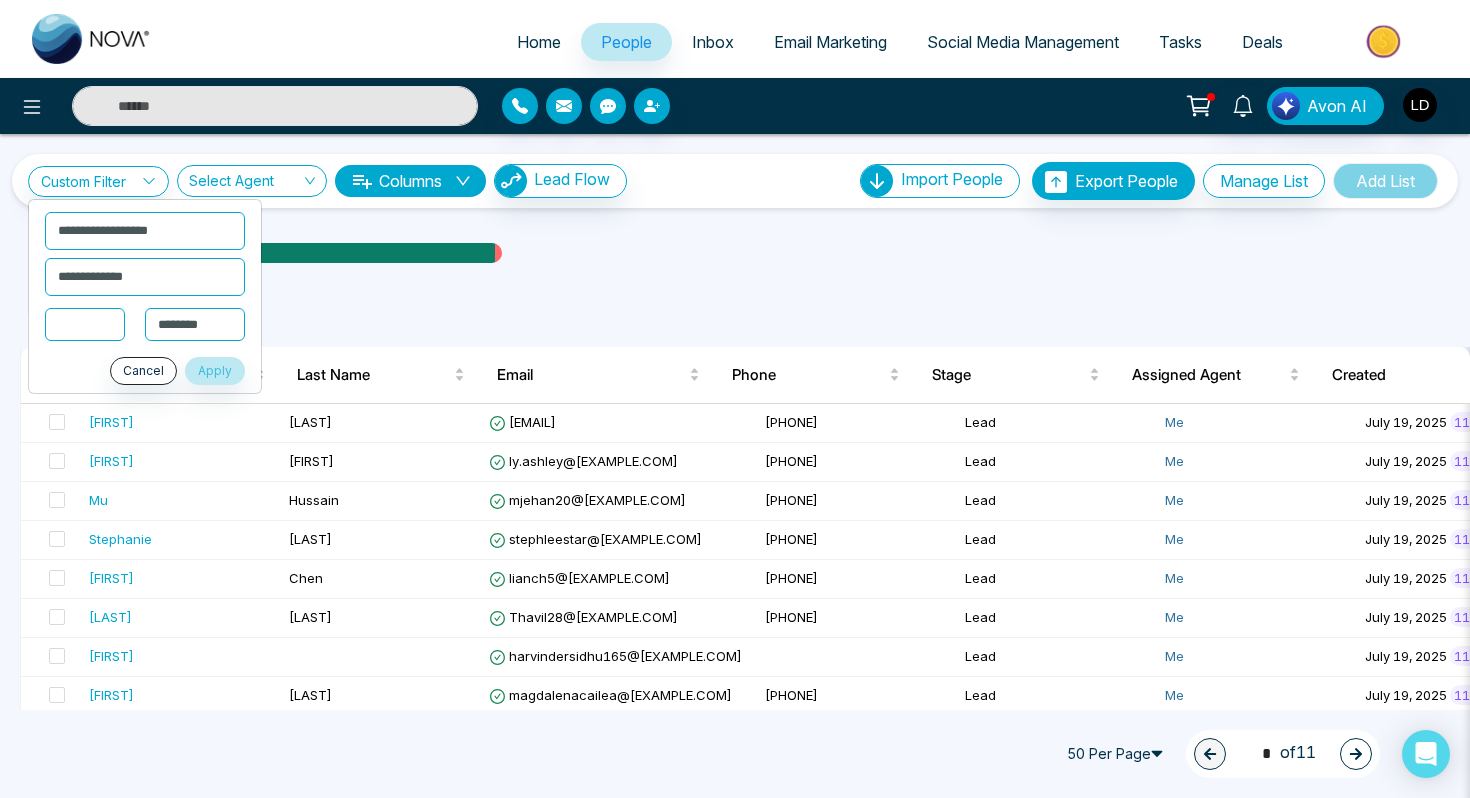 click at bounding box center (85, 324) 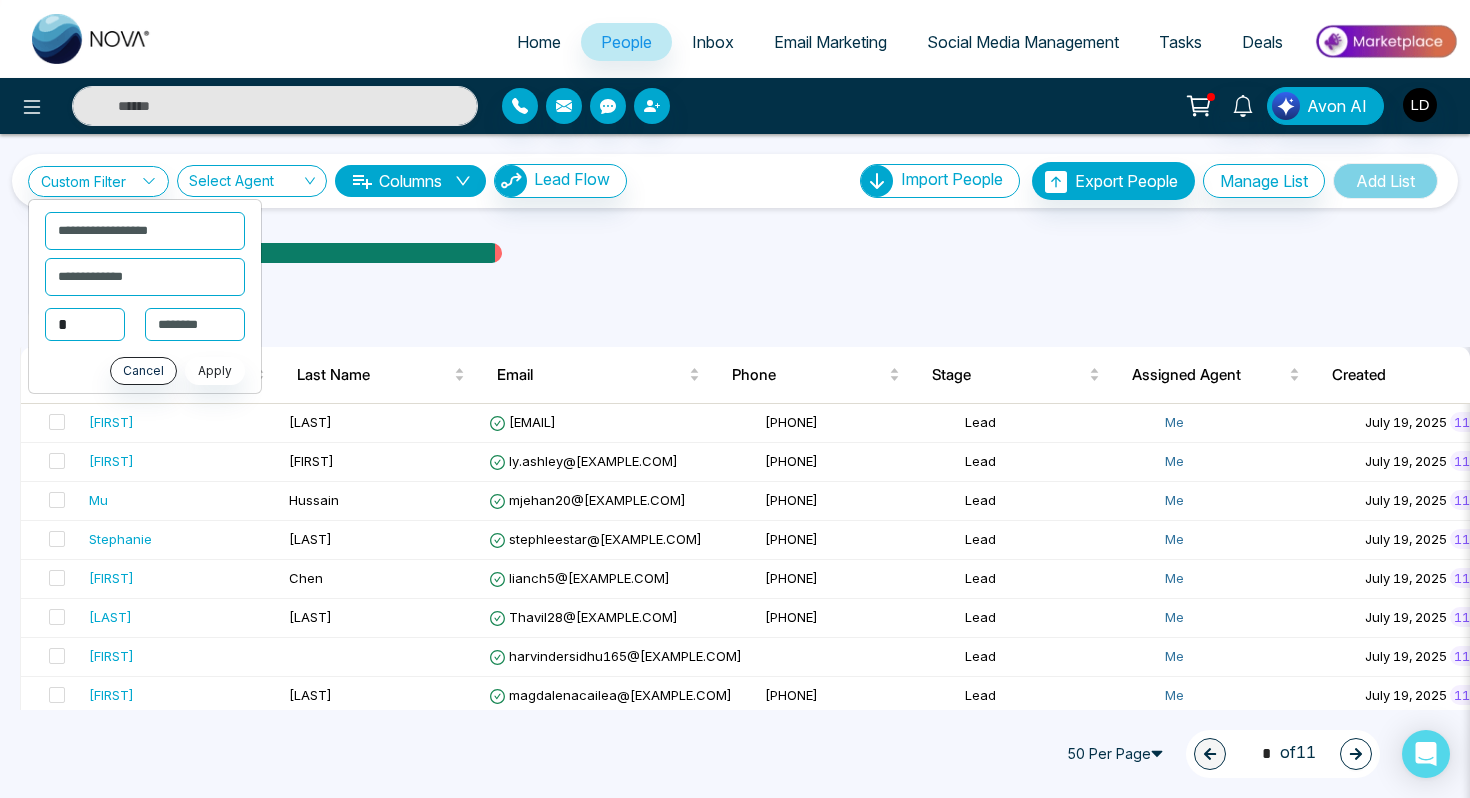 type on "*" 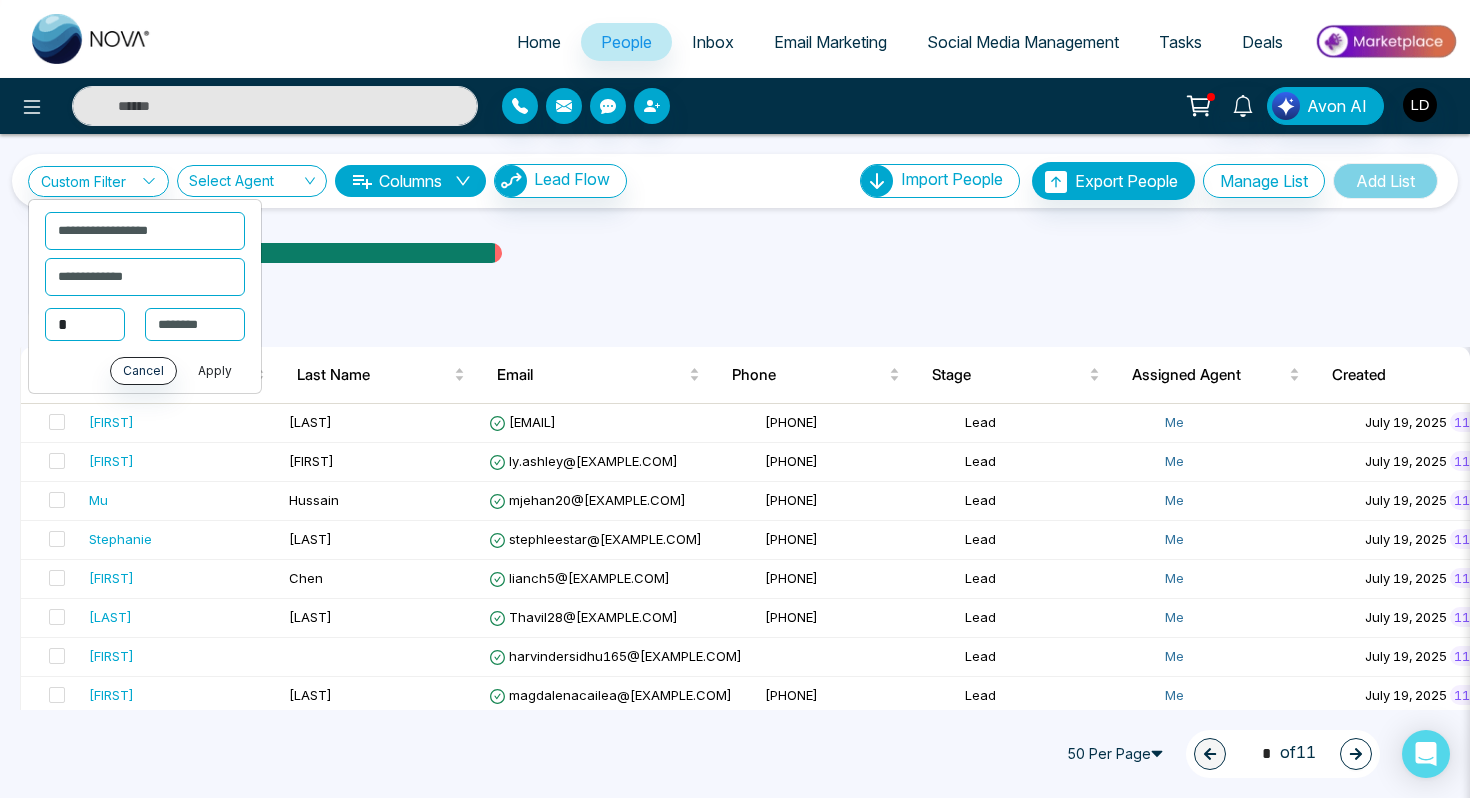 click on "Apply" at bounding box center (215, 371) 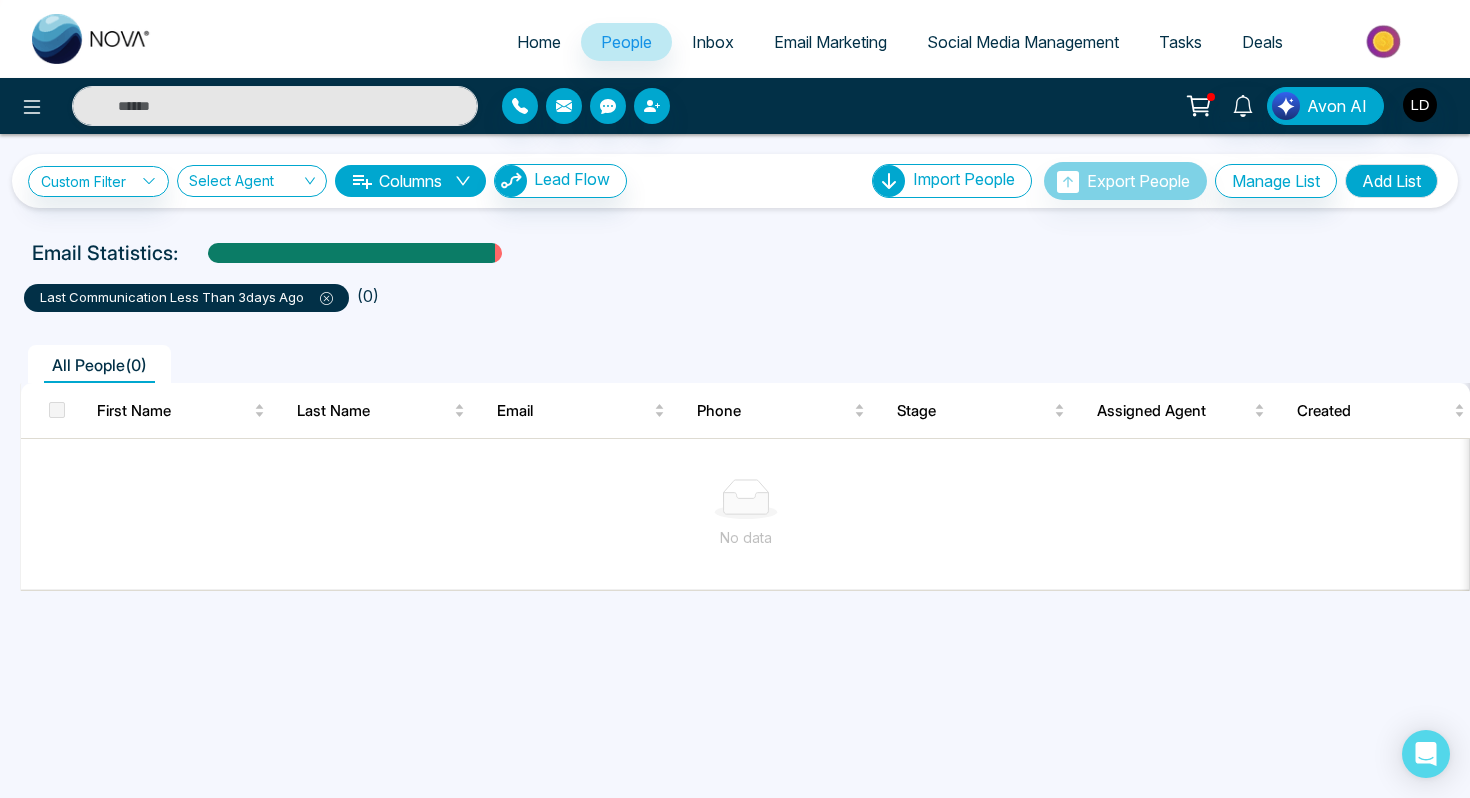 click 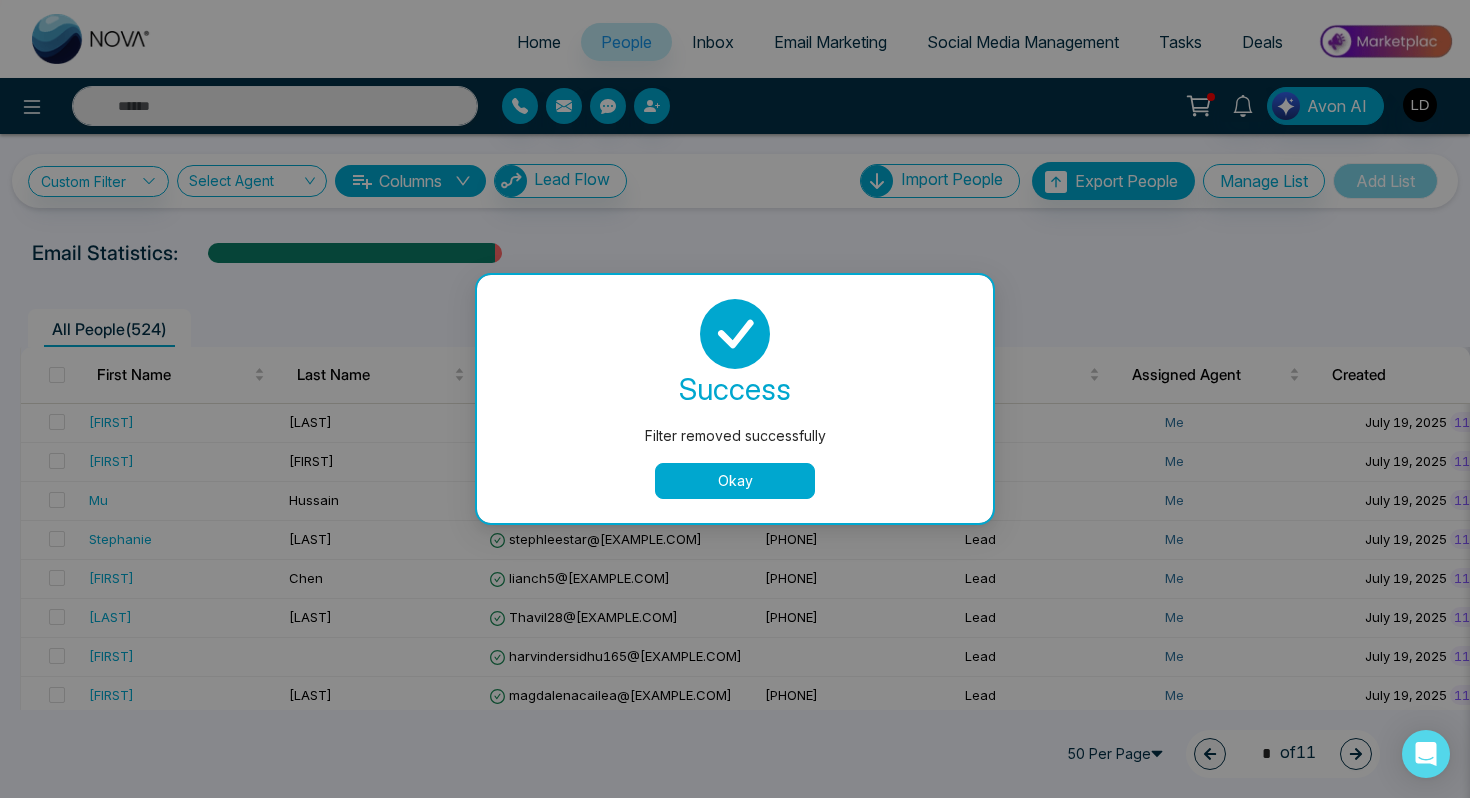 click on "Okay" at bounding box center [735, 481] 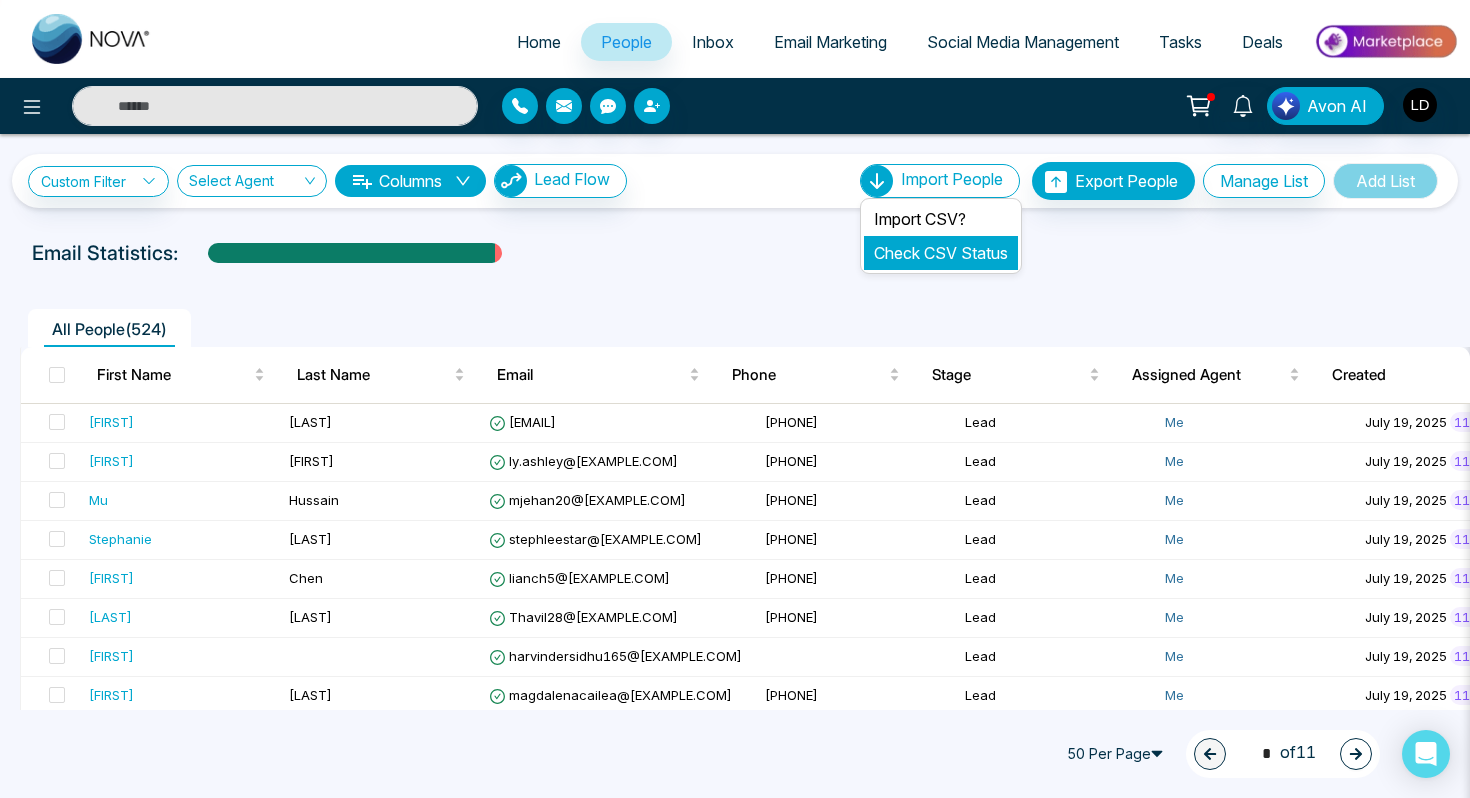 click on "Check CSV Status" at bounding box center [941, 253] 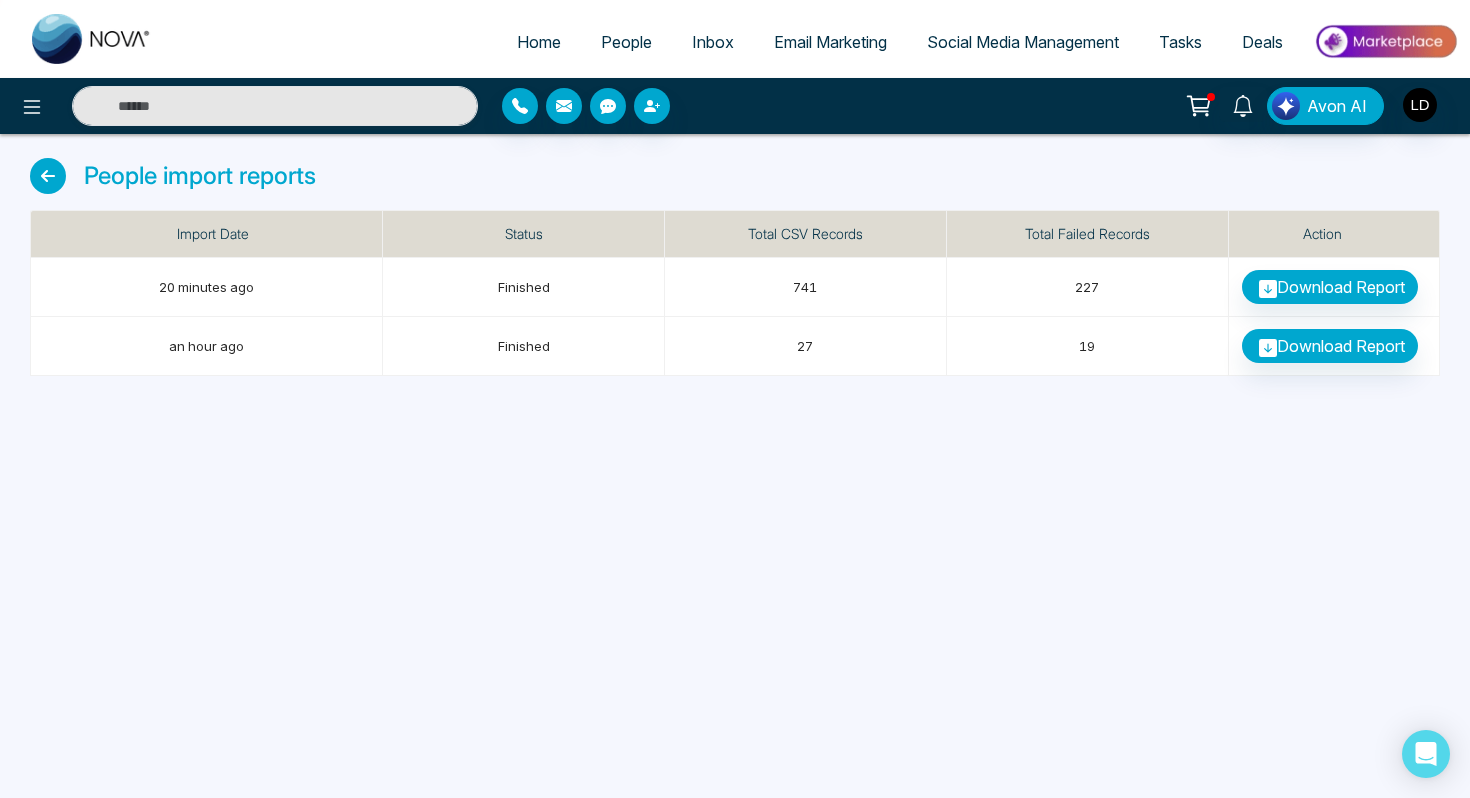 click on "People" at bounding box center [626, 42] 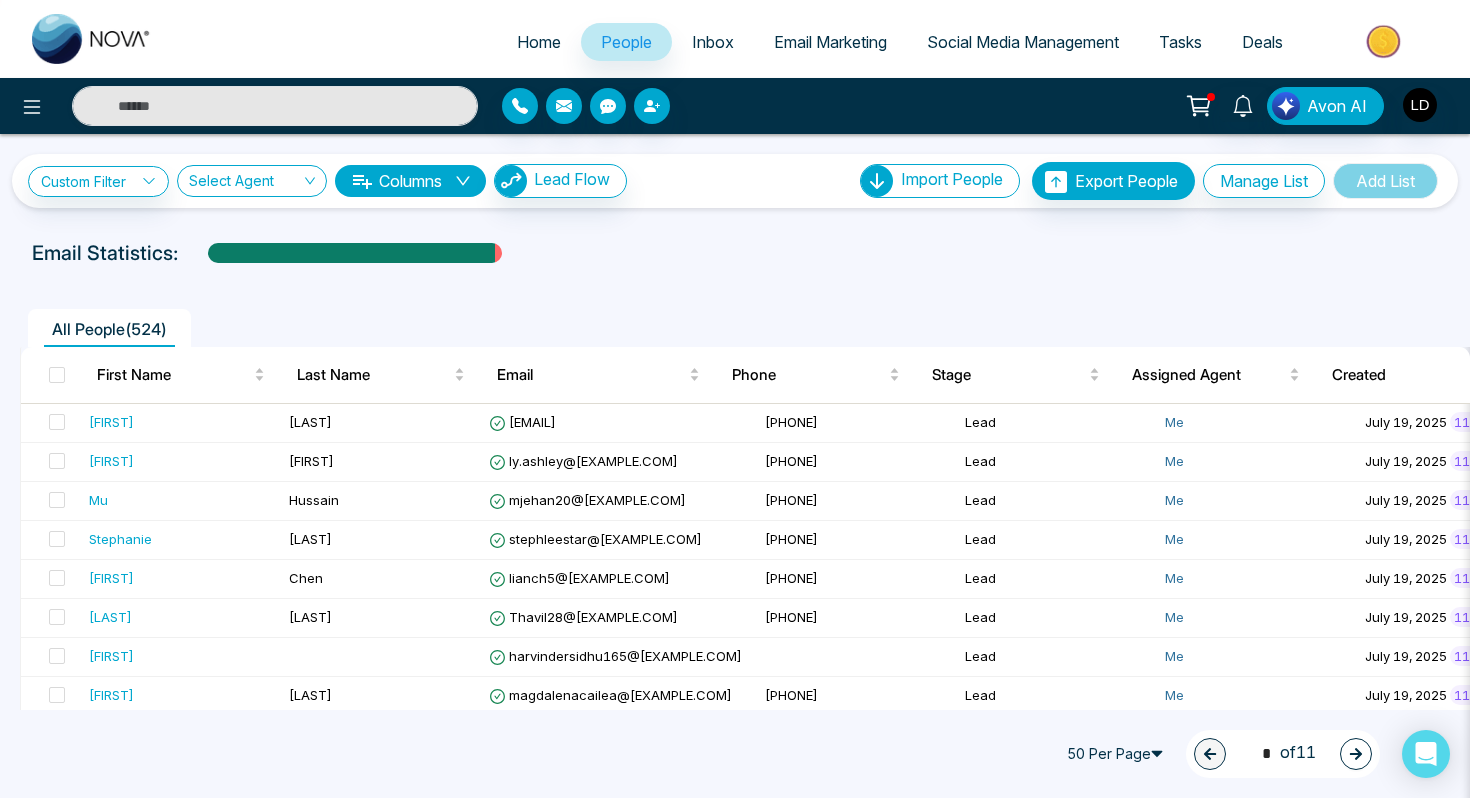 click at bounding box center (92, 39) 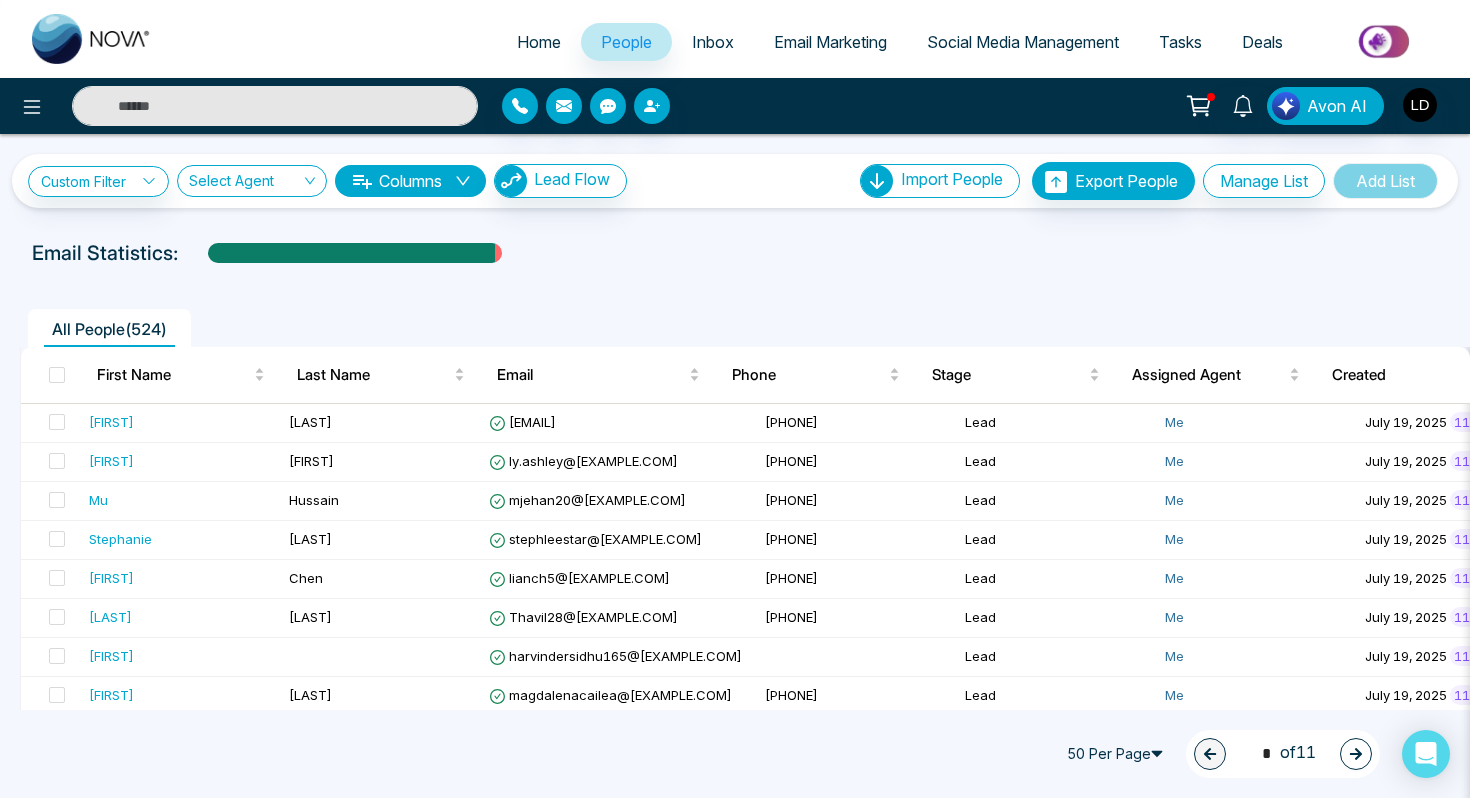 click at bounding box center [275, 106] 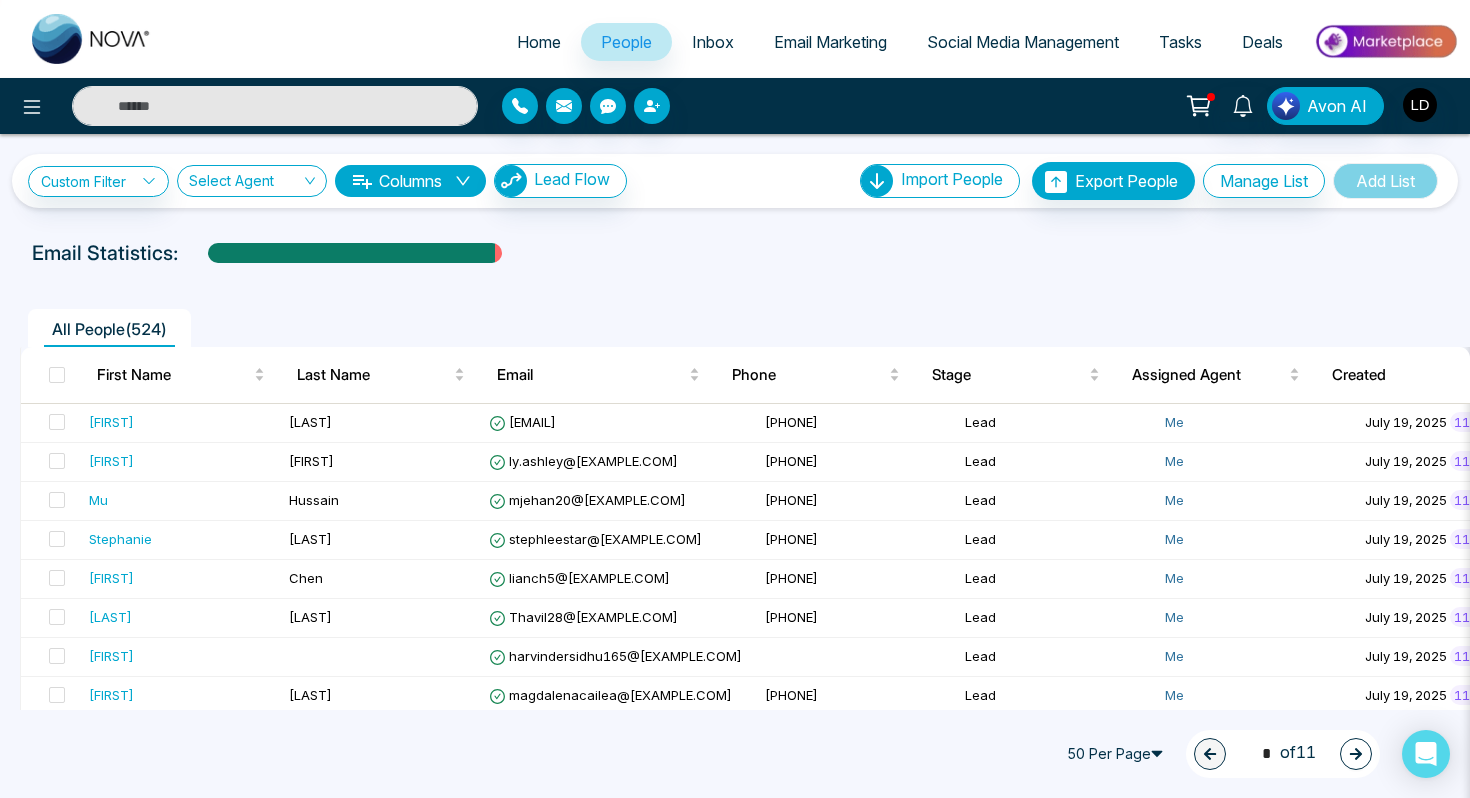 paste on "********" 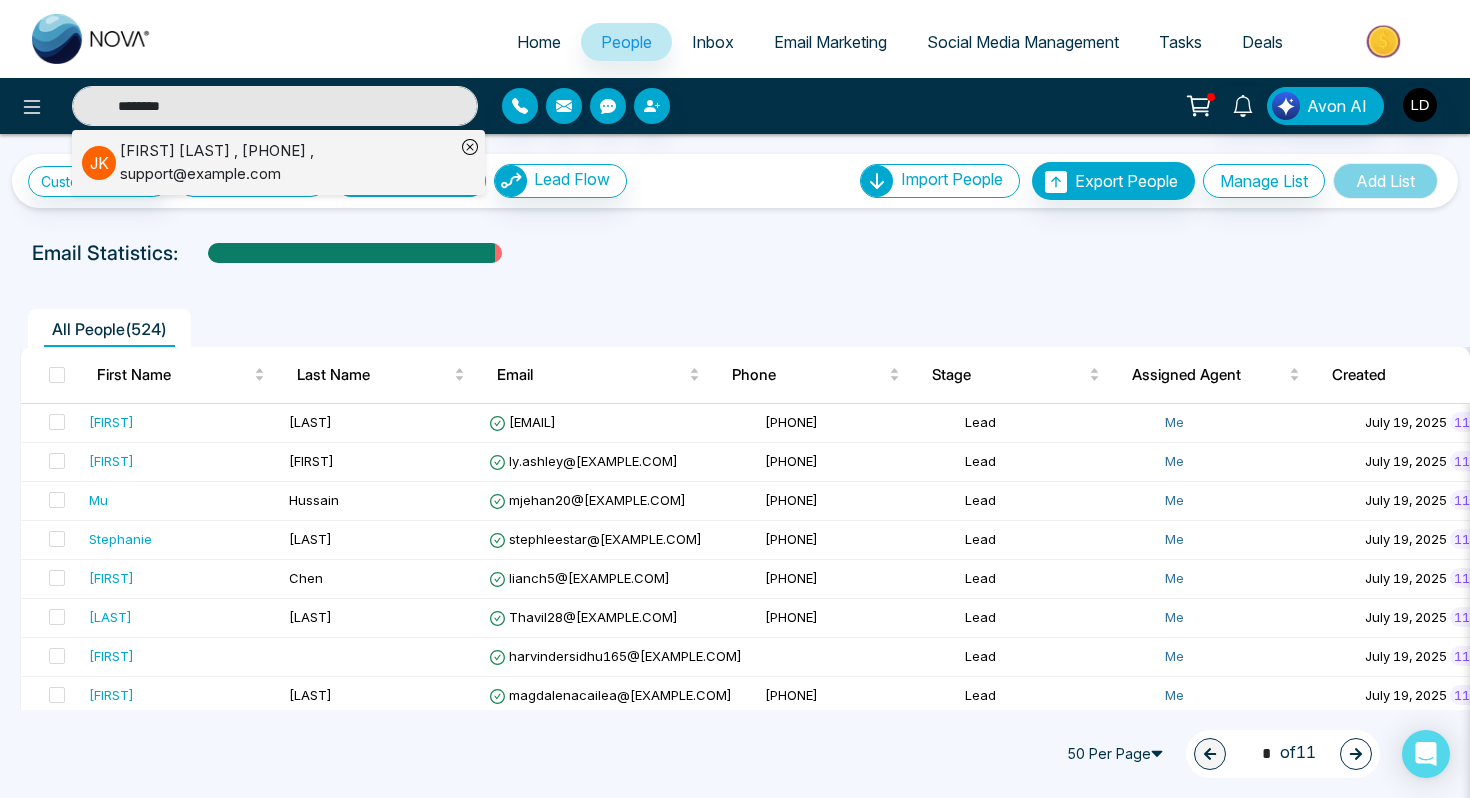 type on "********" 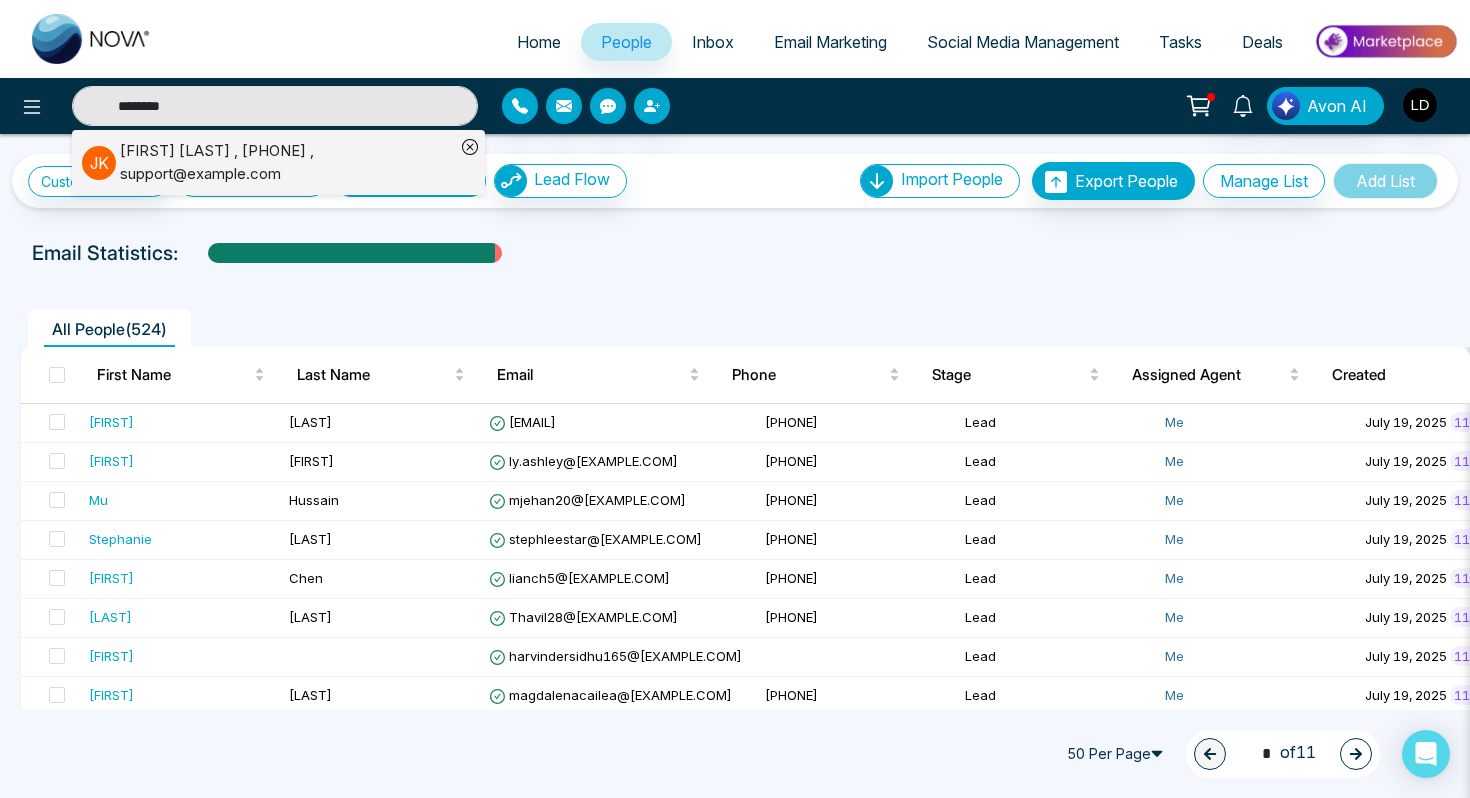 click on "[FIRST]   [LAST]   , [PHONE]   , support@example.com" at bounding box center [287, 162] 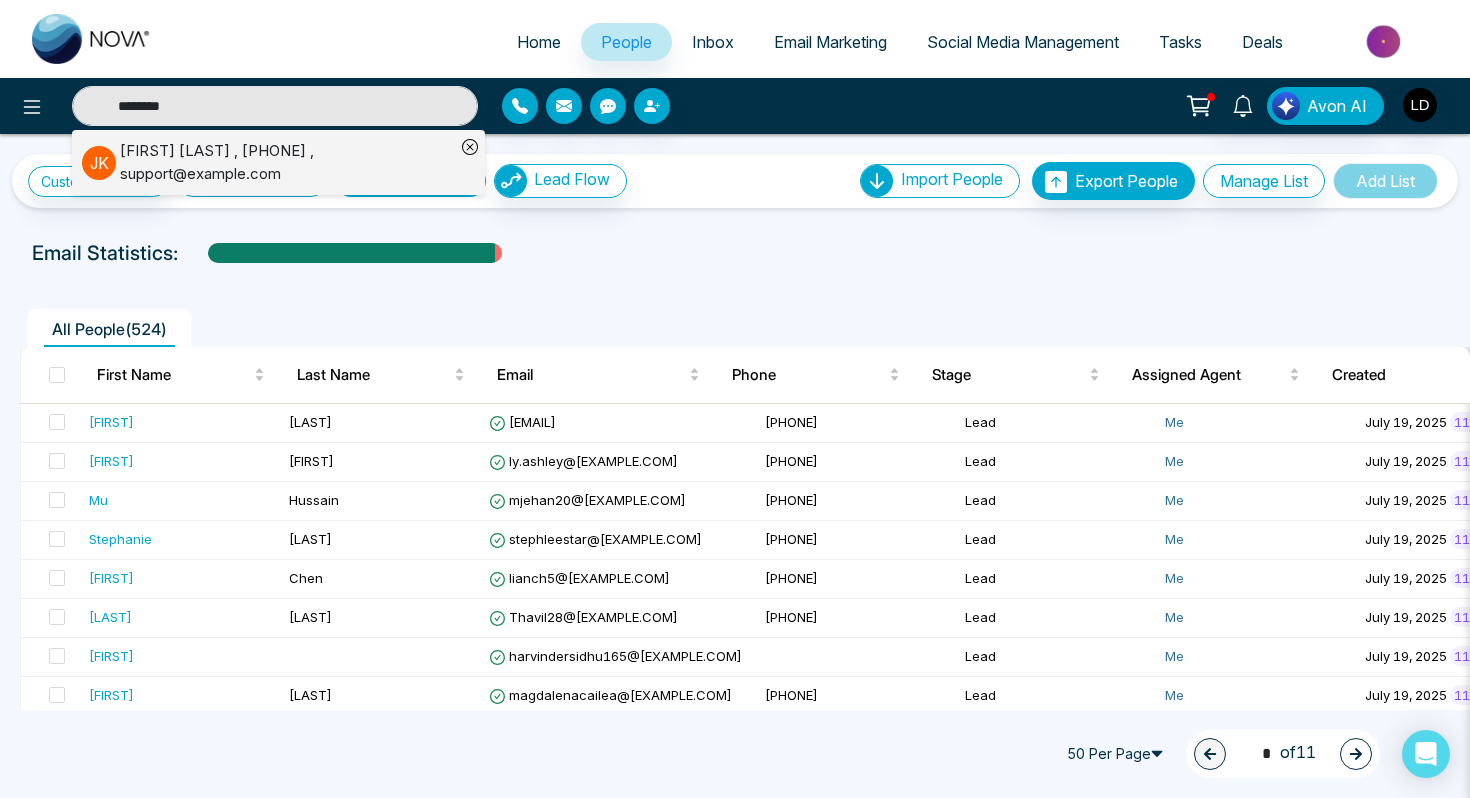 type 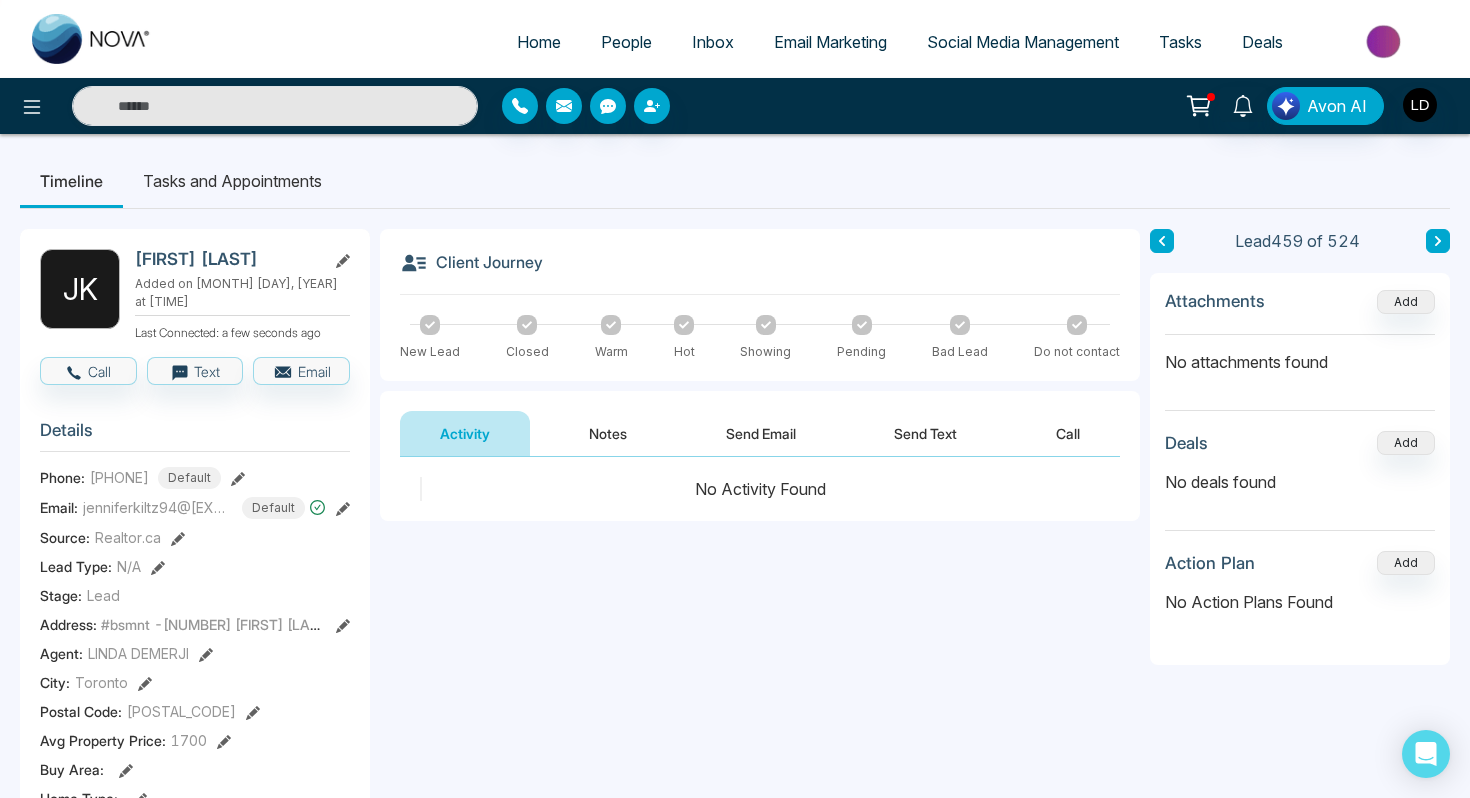 click on "Notes" at bounding box center [608, 433] 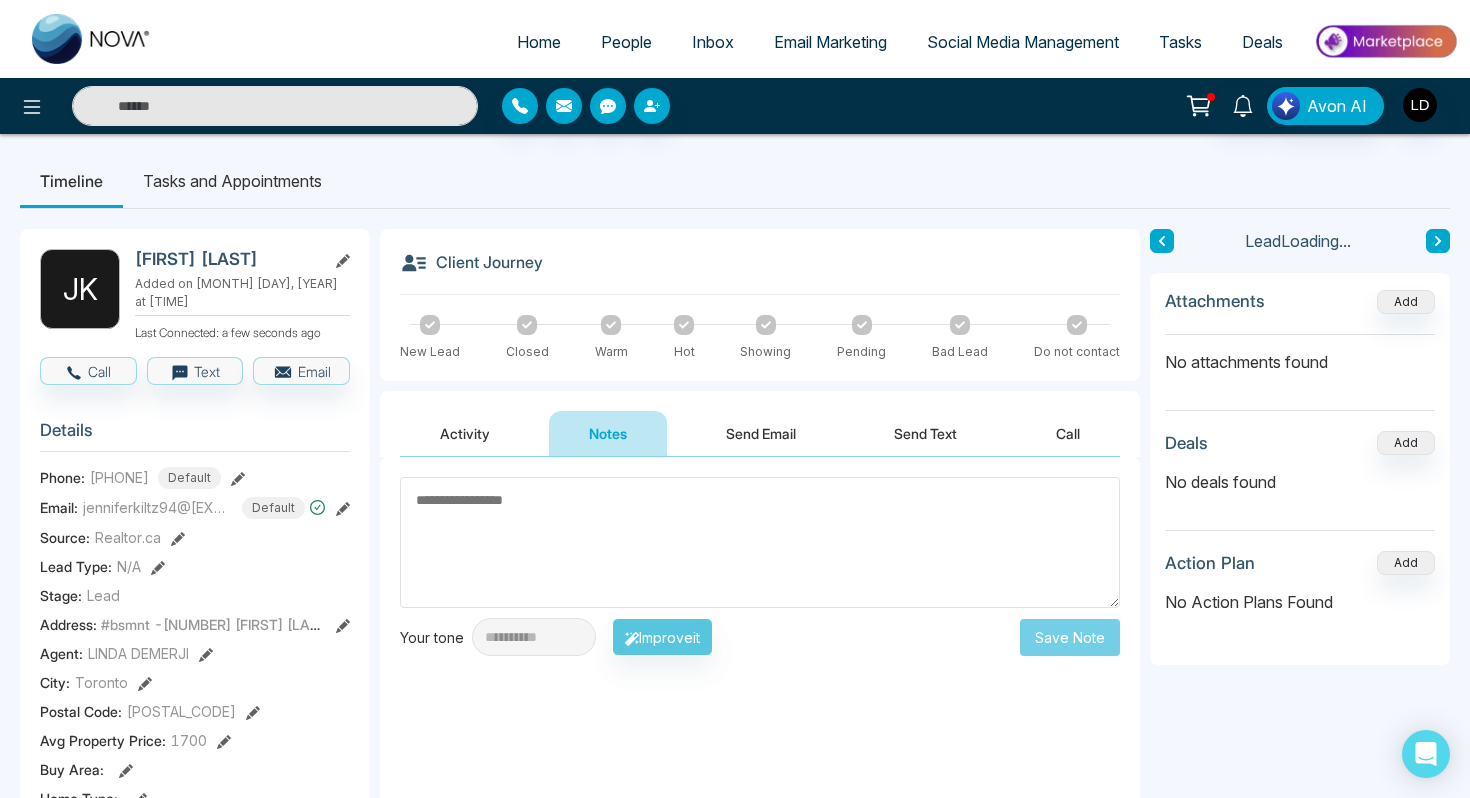 click on "Activity" at bounding box center (465, 433) 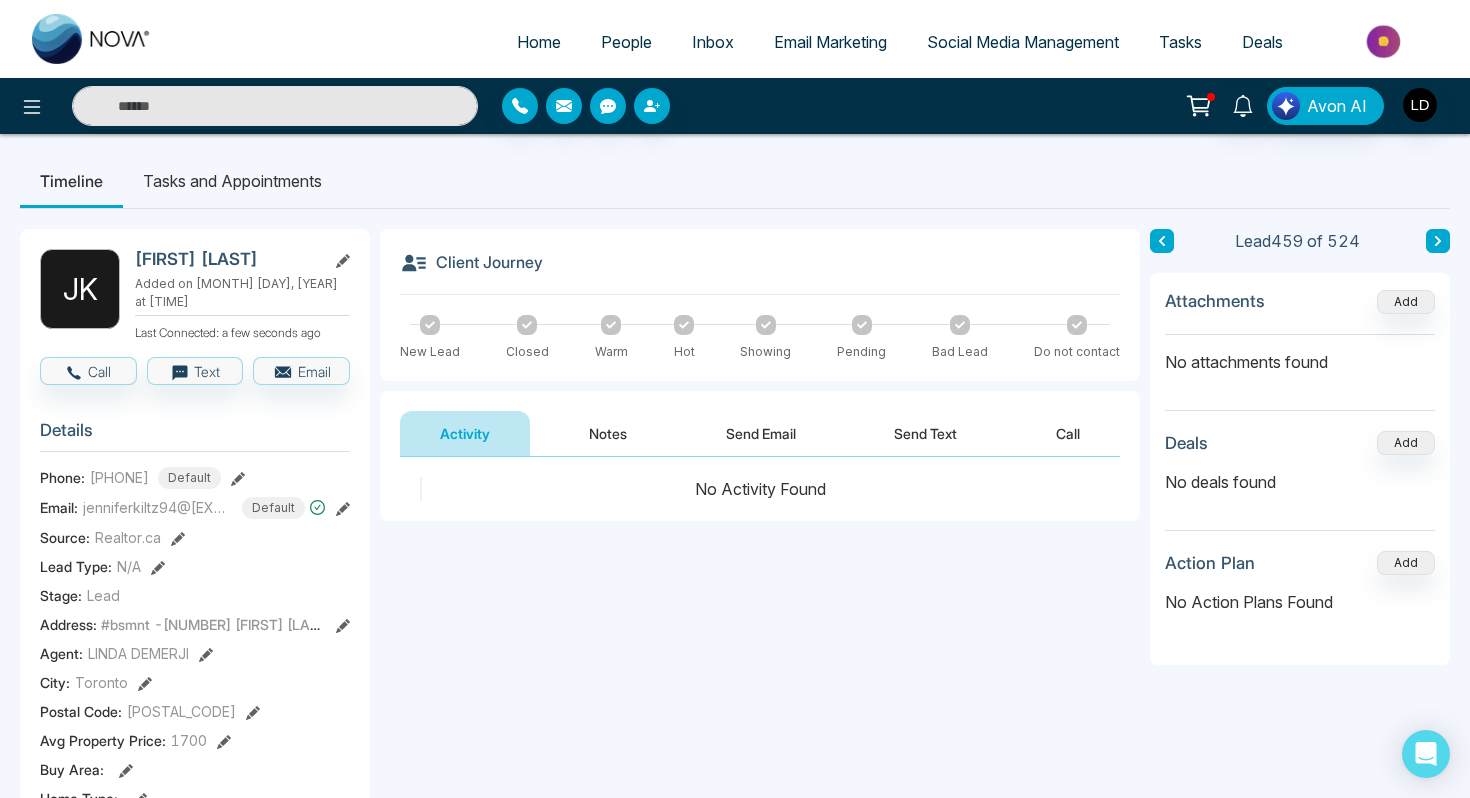 click on "People" at bounding box center [626, 42] 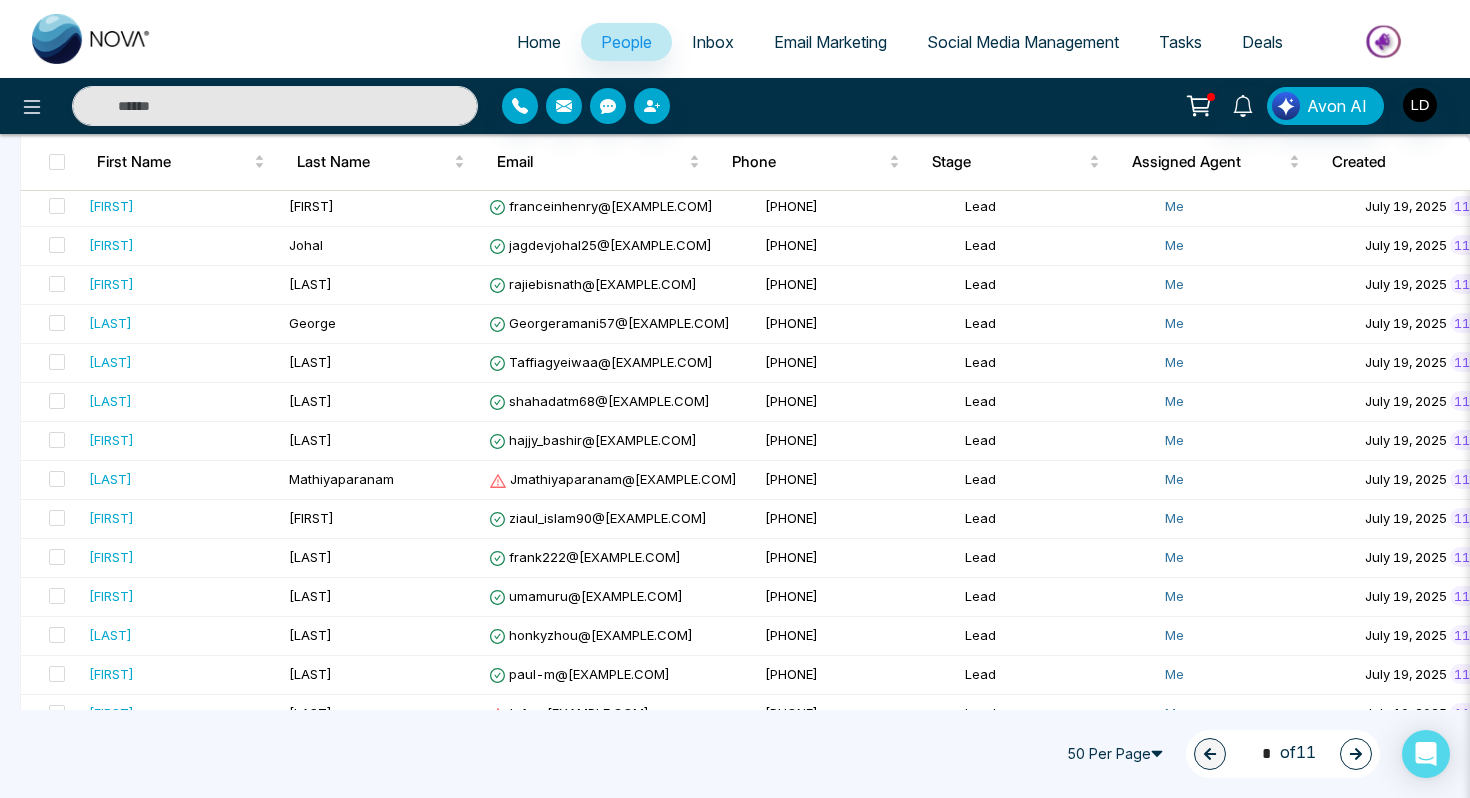 scroll, scrollTop: 1644, scrollLeft: 0, axis: vertical 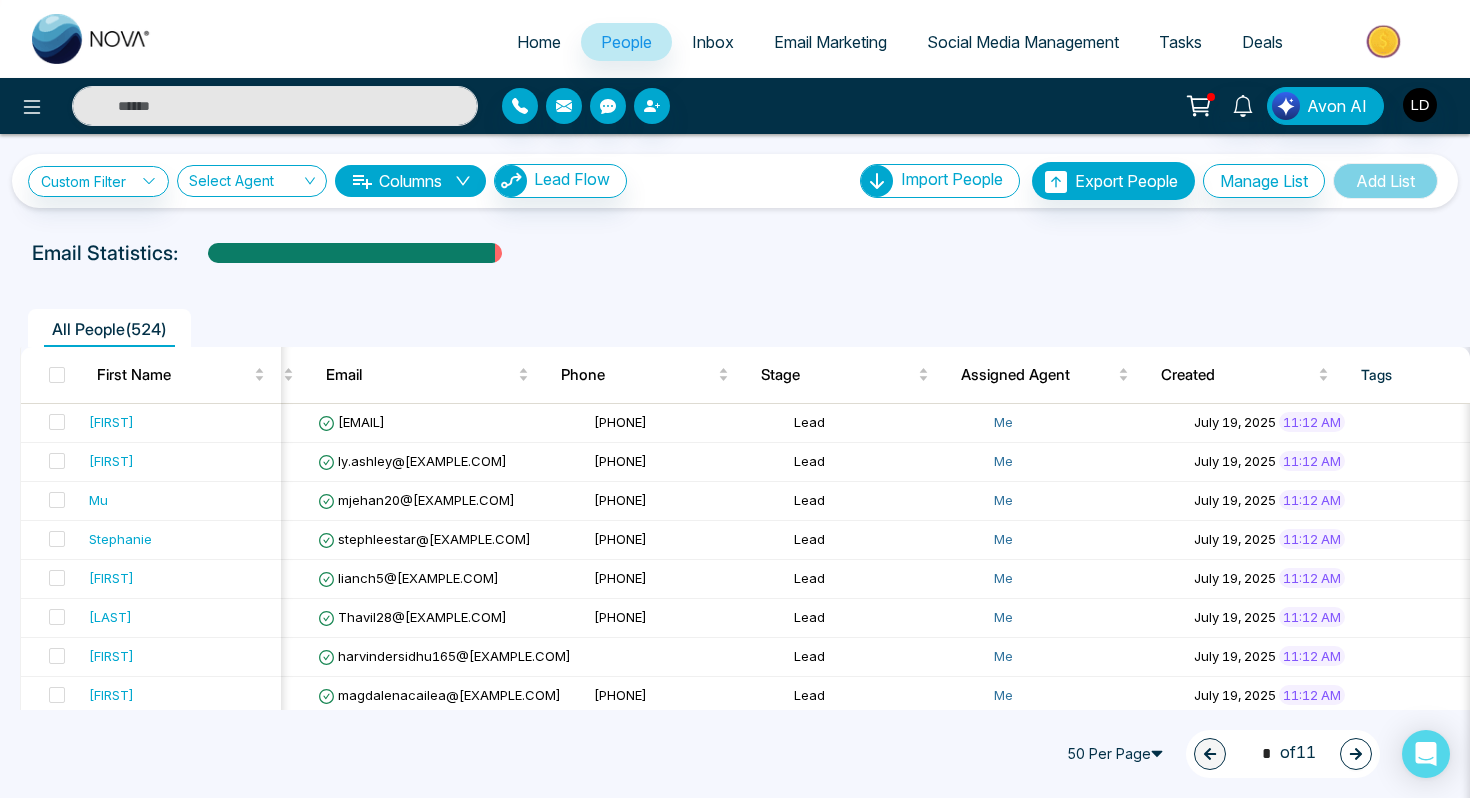 click 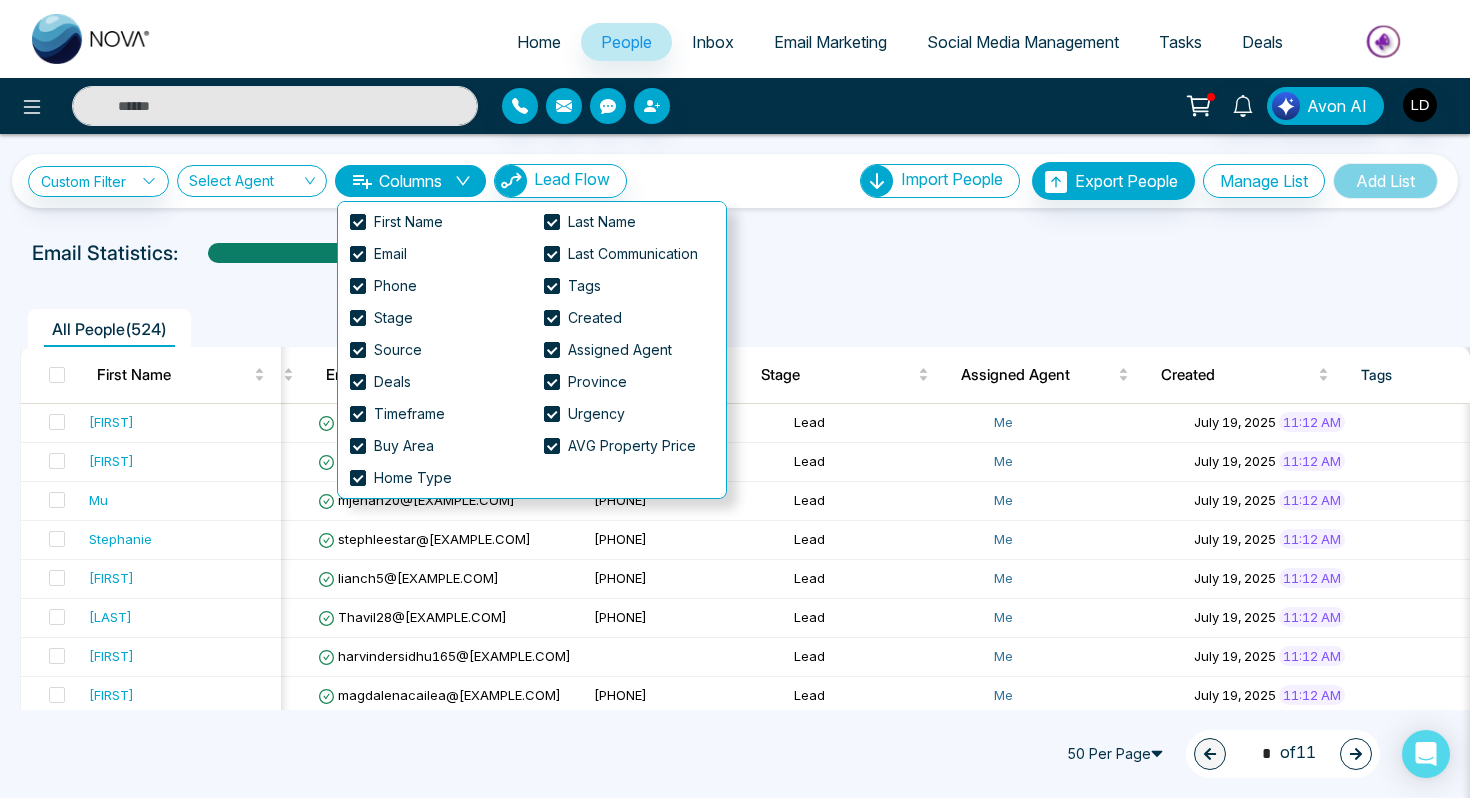 click at bounding box center (735, 272) 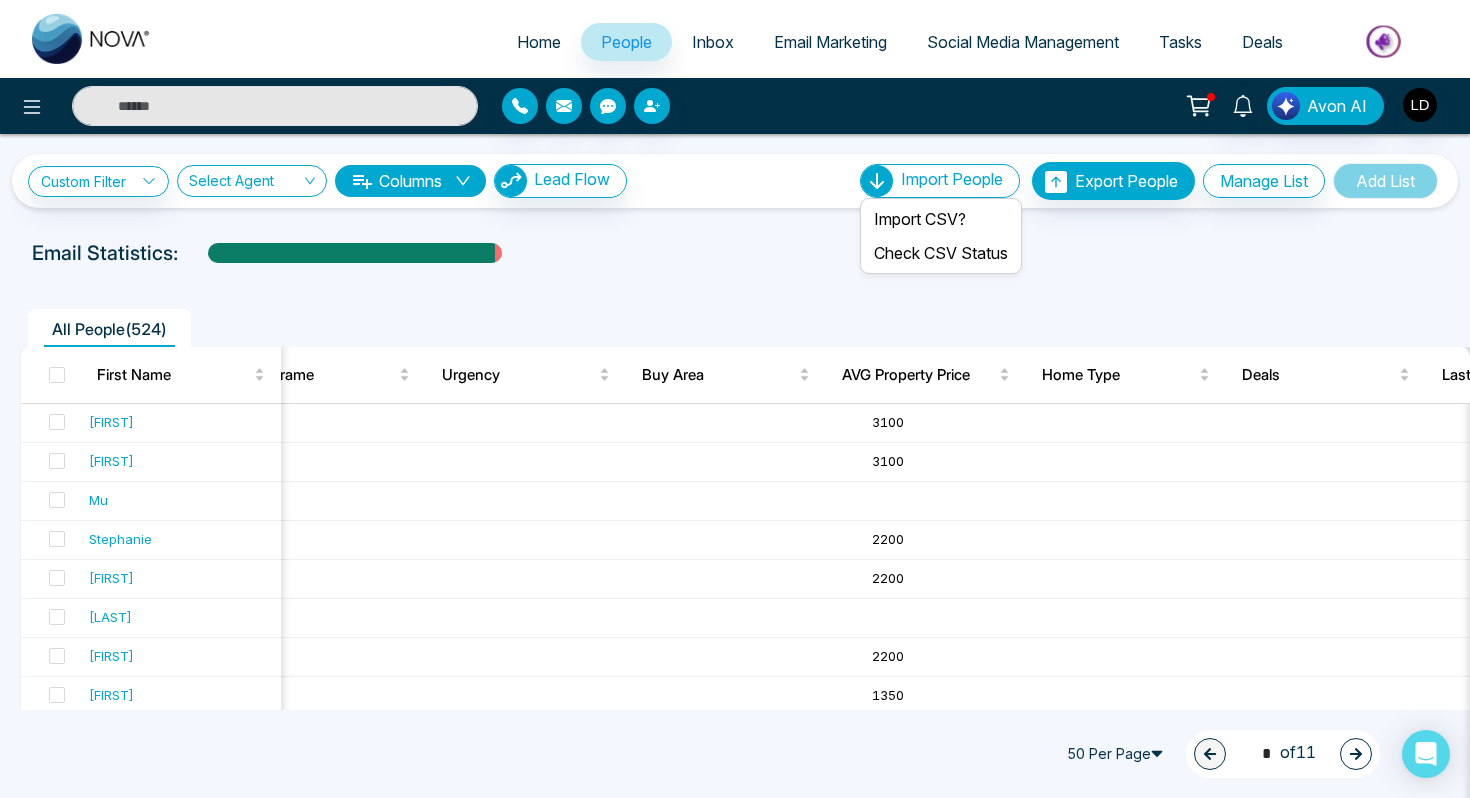 click on "Import People" at bounding box center (952, 179) 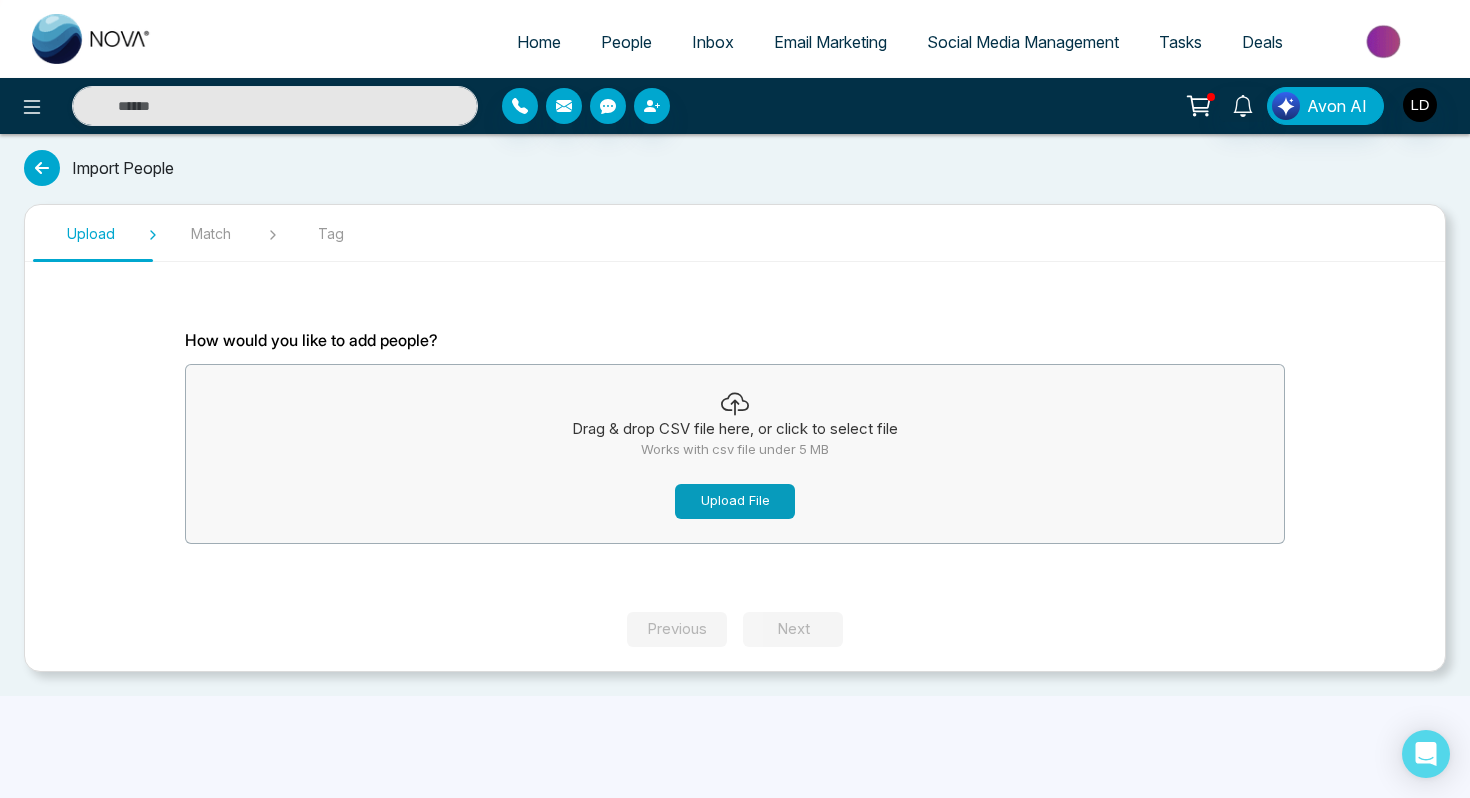 click on "Upload File" at bounding box center (735, 501) 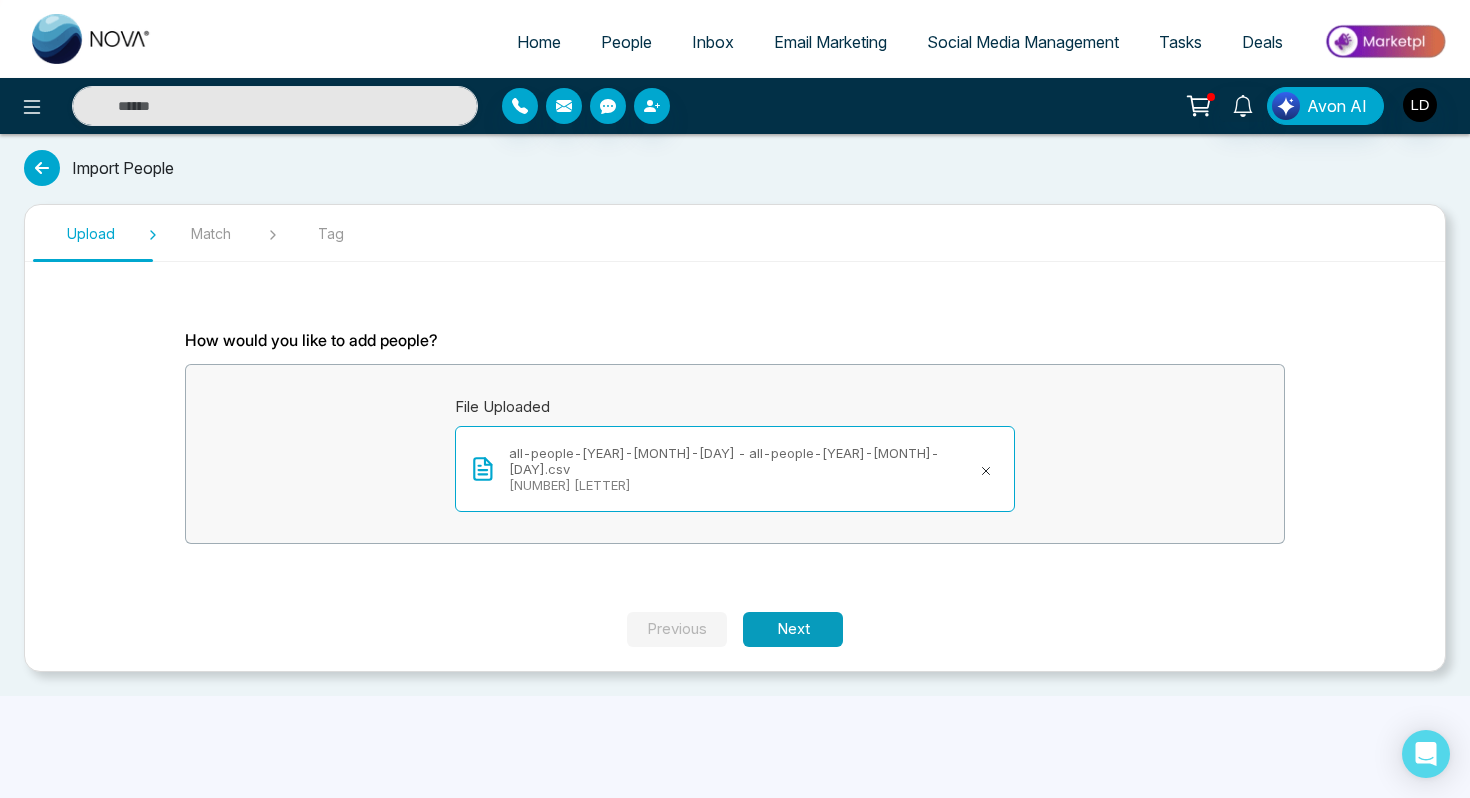 click on "Next" at bounding box center [793, 629] 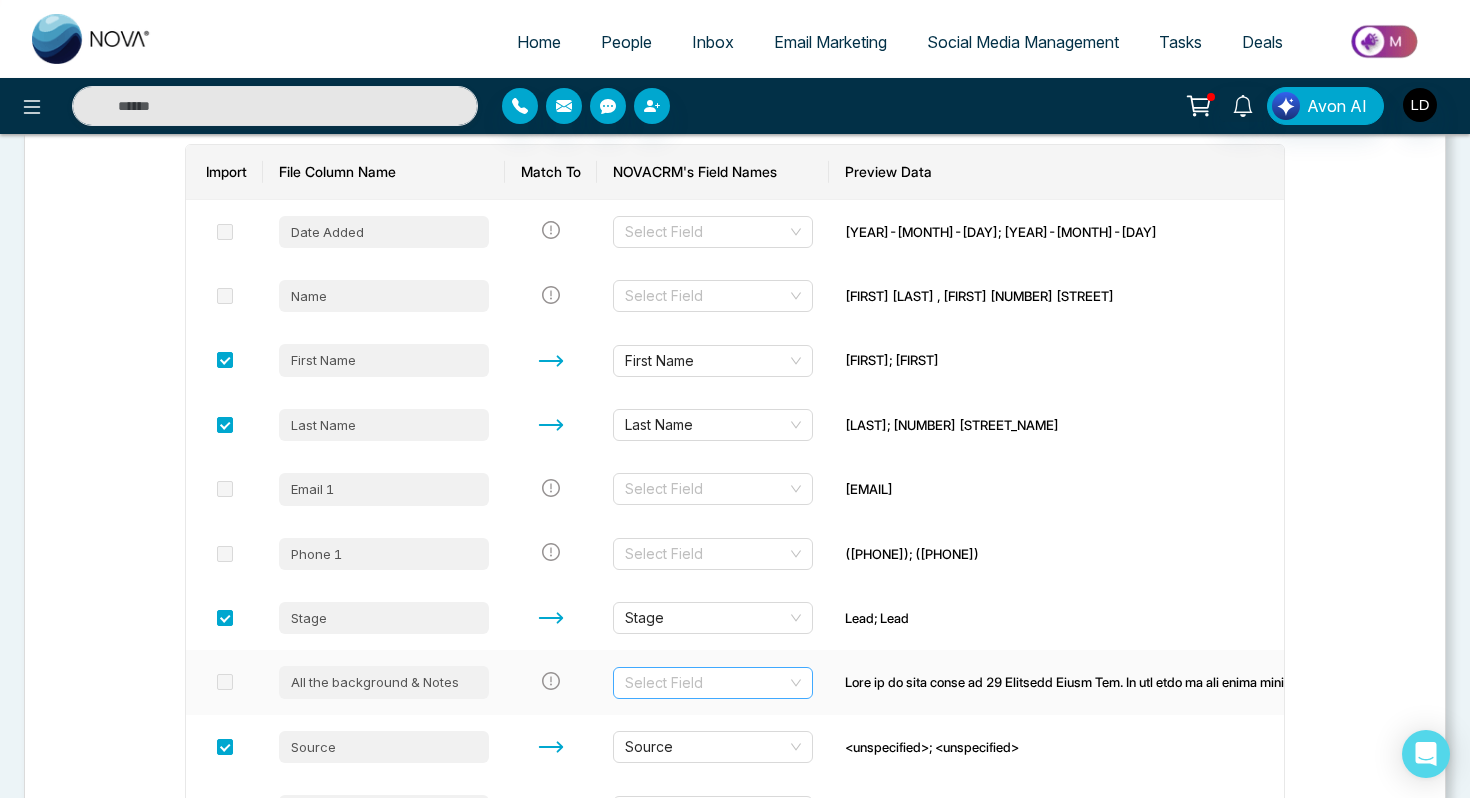 click at bounding box center [706, 683] 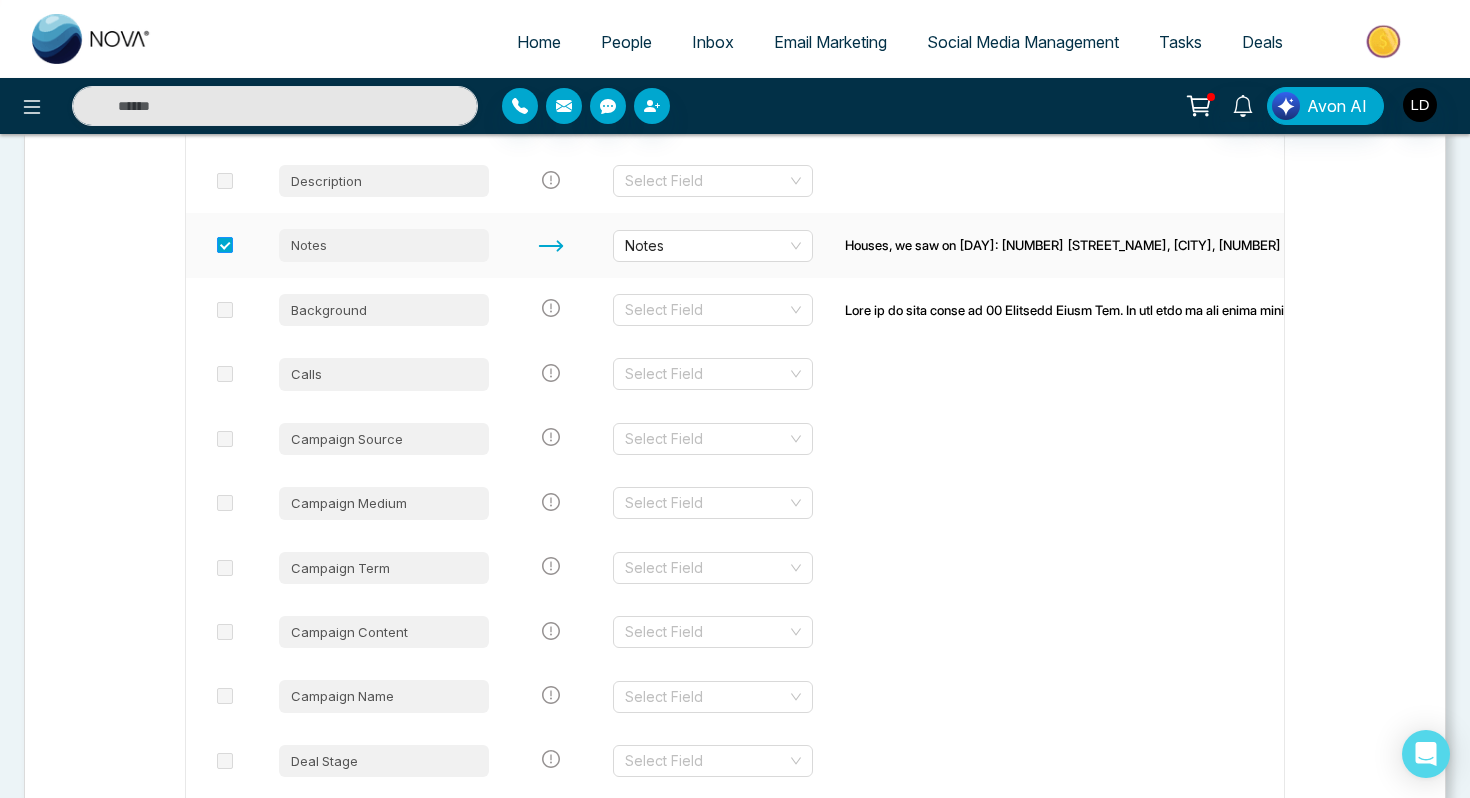 click at bounding box center [225, 245] 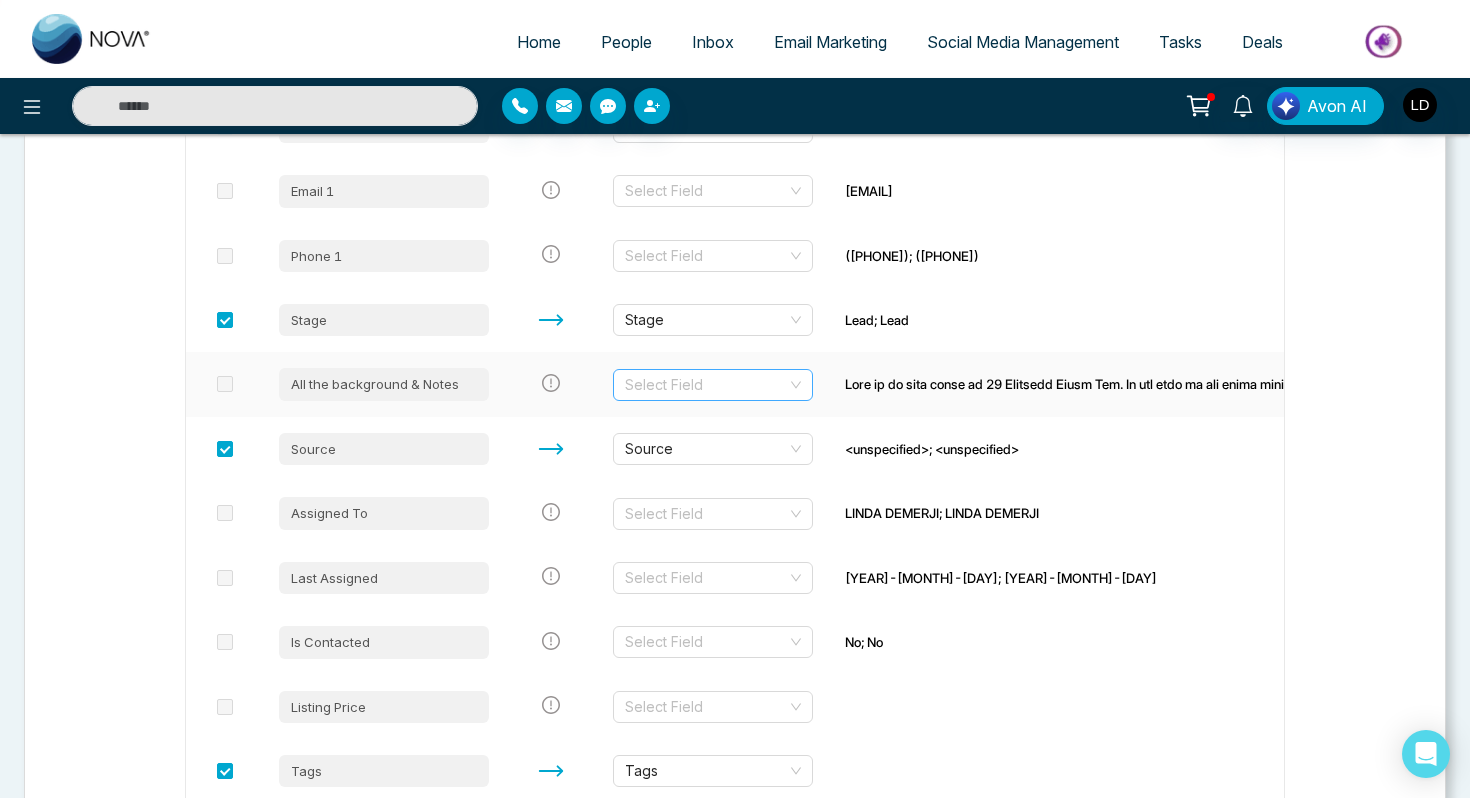 click at bounding box center [706, 385] 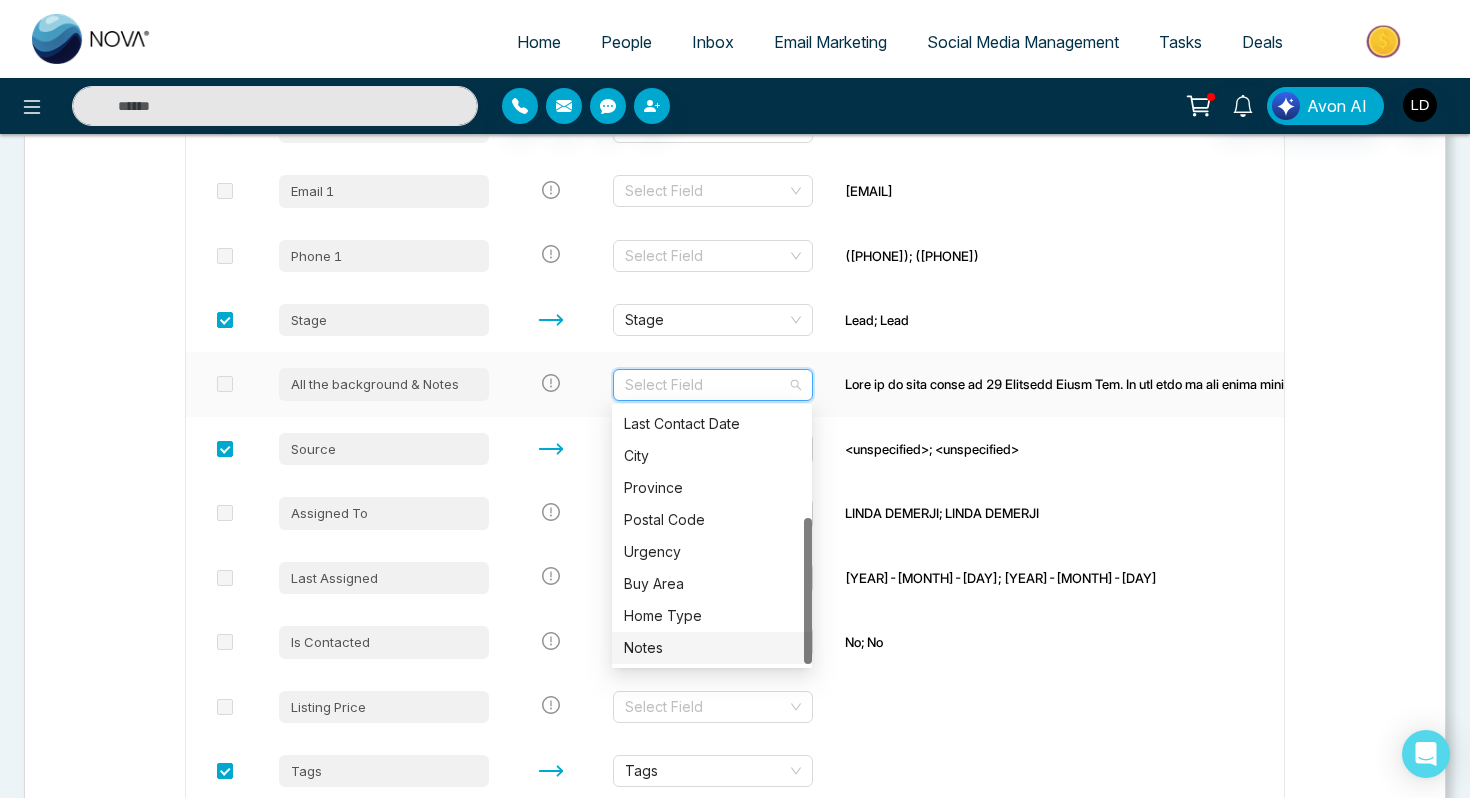 click on "Notes" at bounding box center (712, 648) 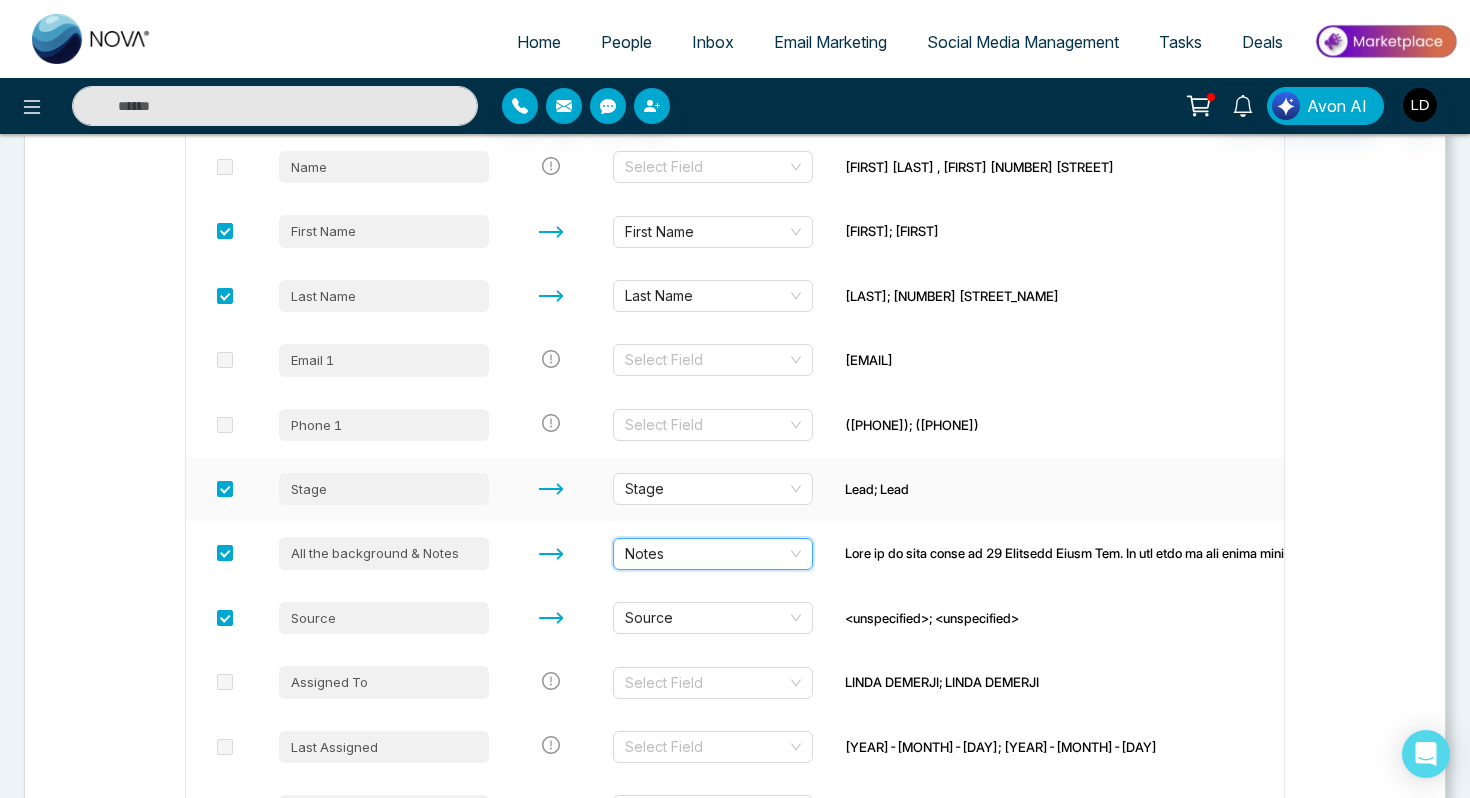 scroll, scrollTop: 411, scrollLeft: 0, axis: vertical 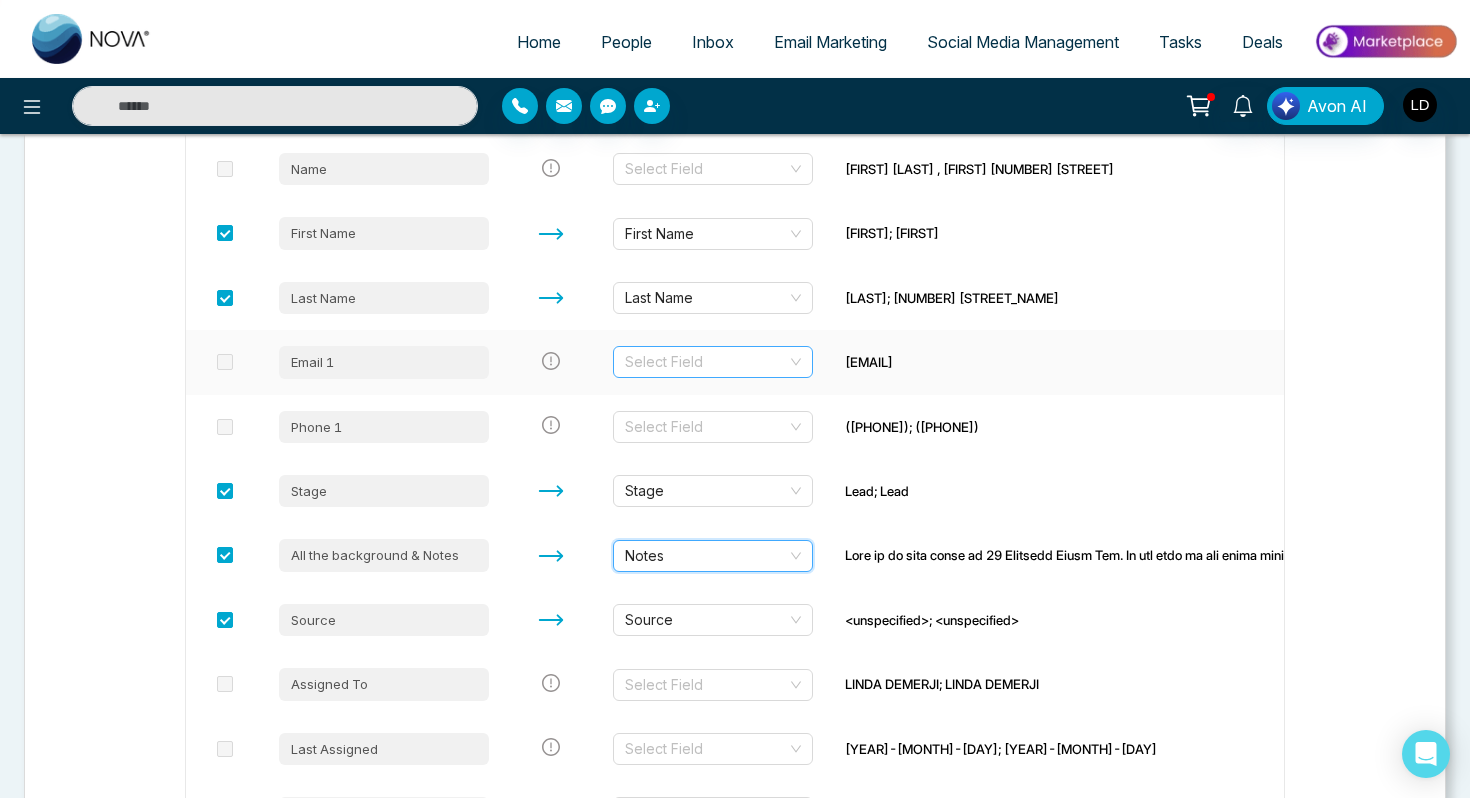 click at bounding box center [706, 362] 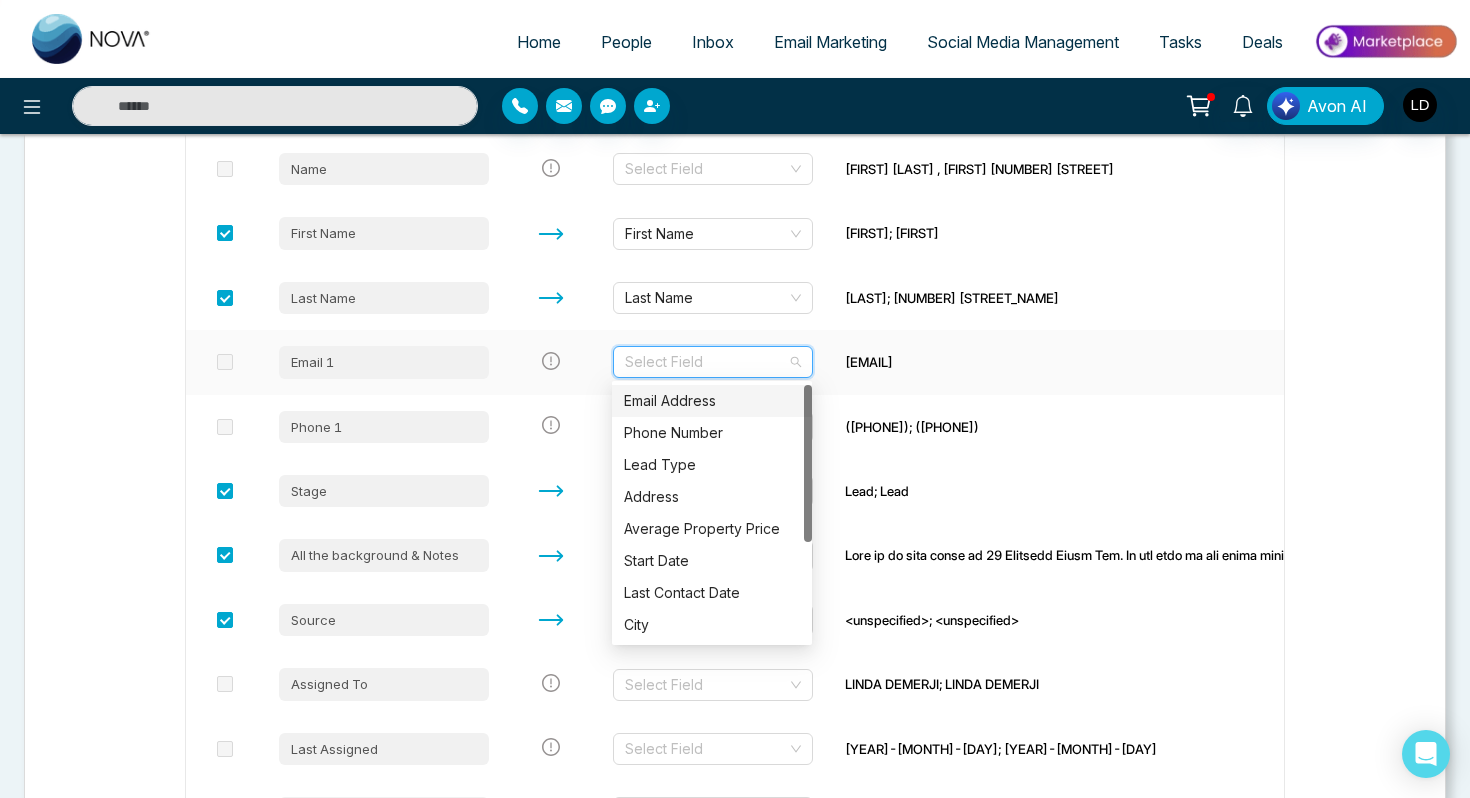 click on "Email Address" at bounding box center [712, 401] 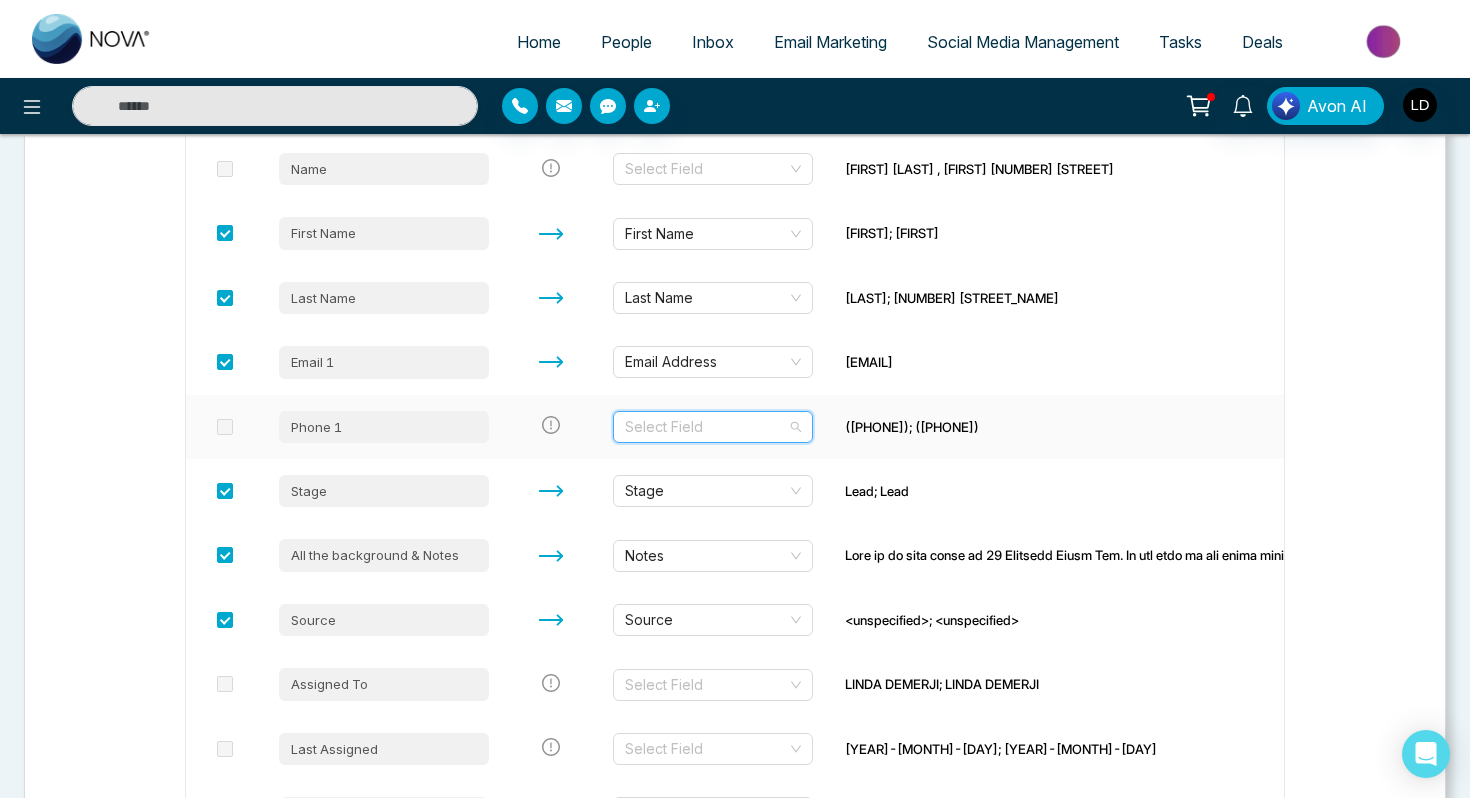 click at bounding box center (706, 427) 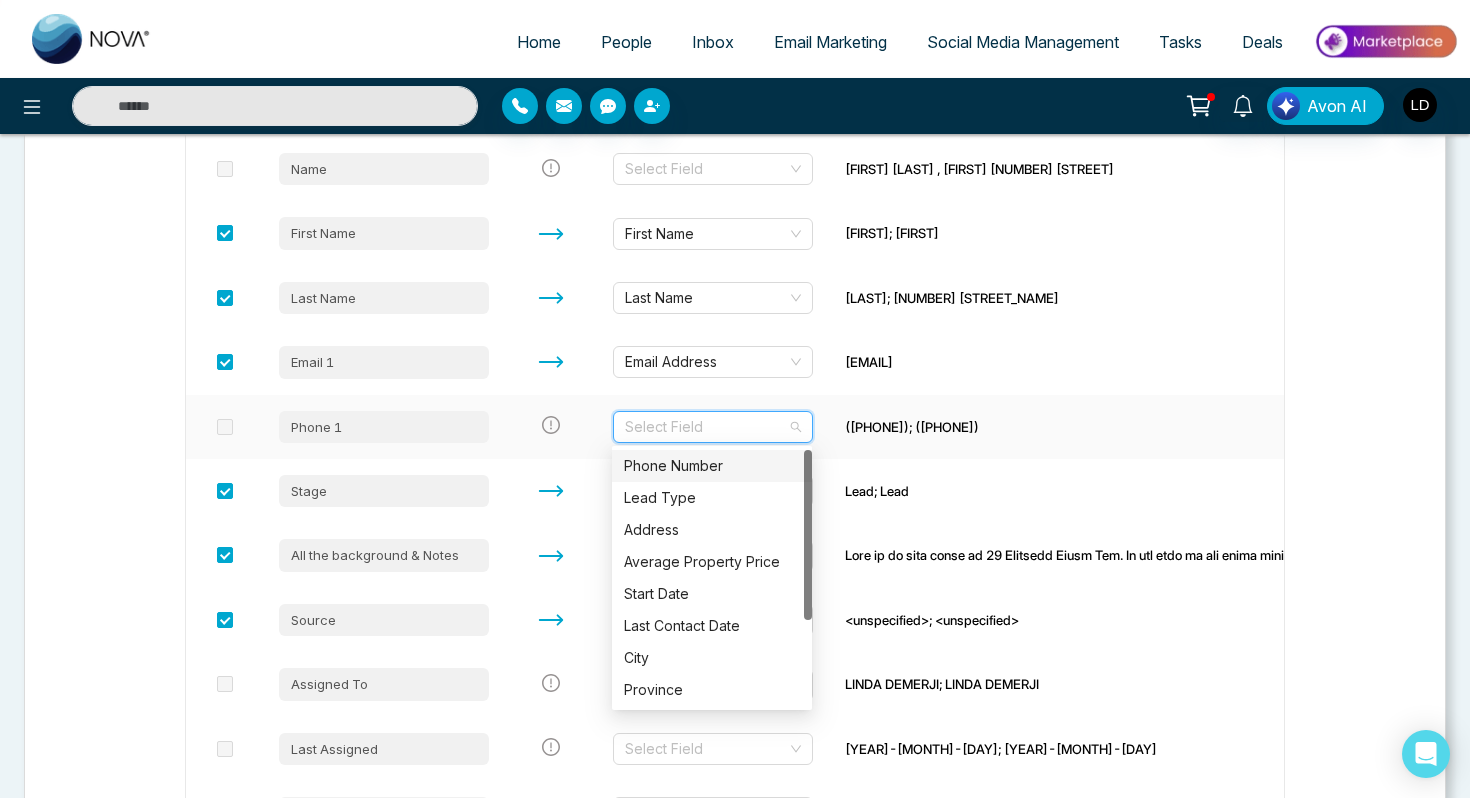 click on "Phone Number" at bounding box center (712, 466) 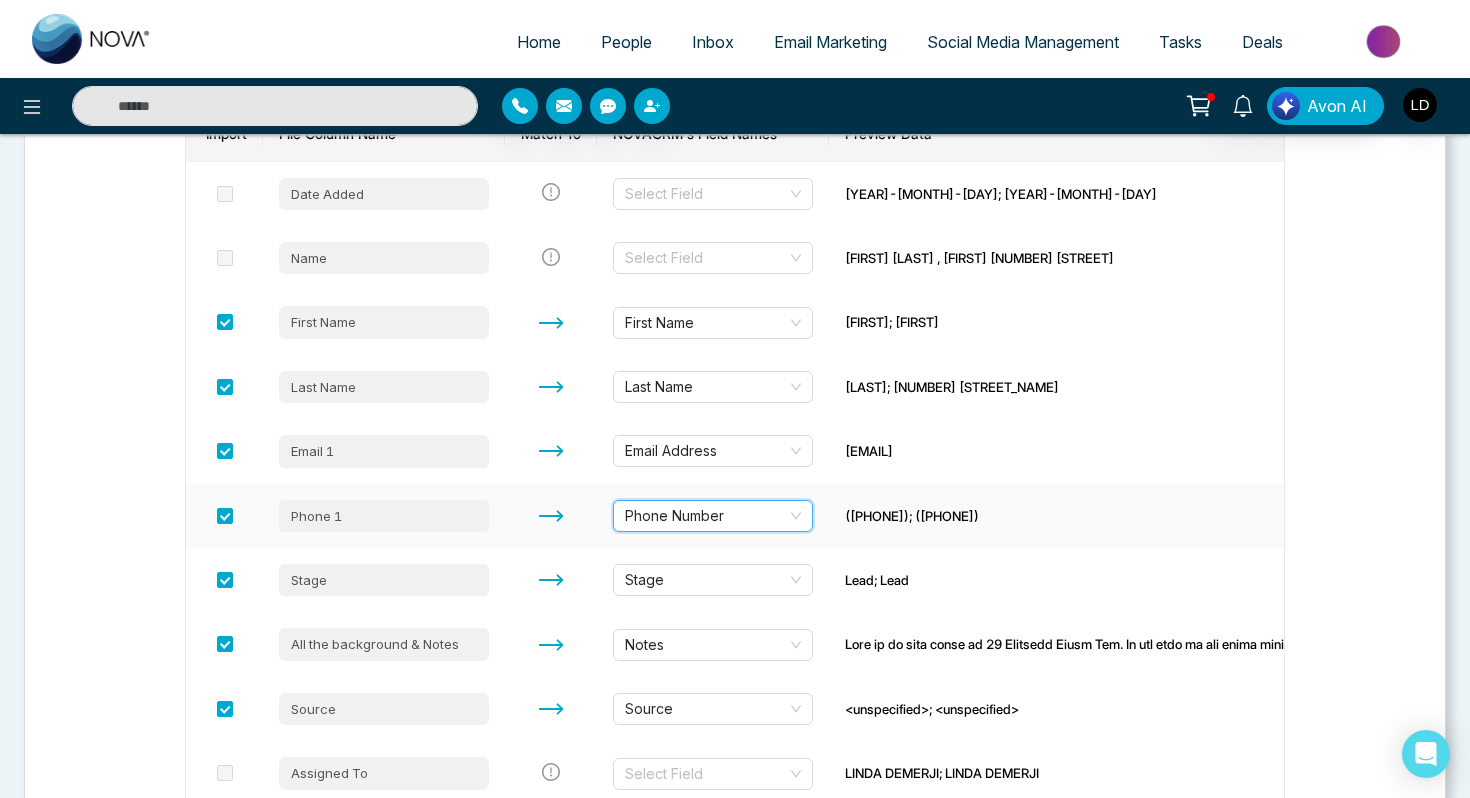 scroll, scrollTop: 311, scrollLeft: 0, axis: vertical 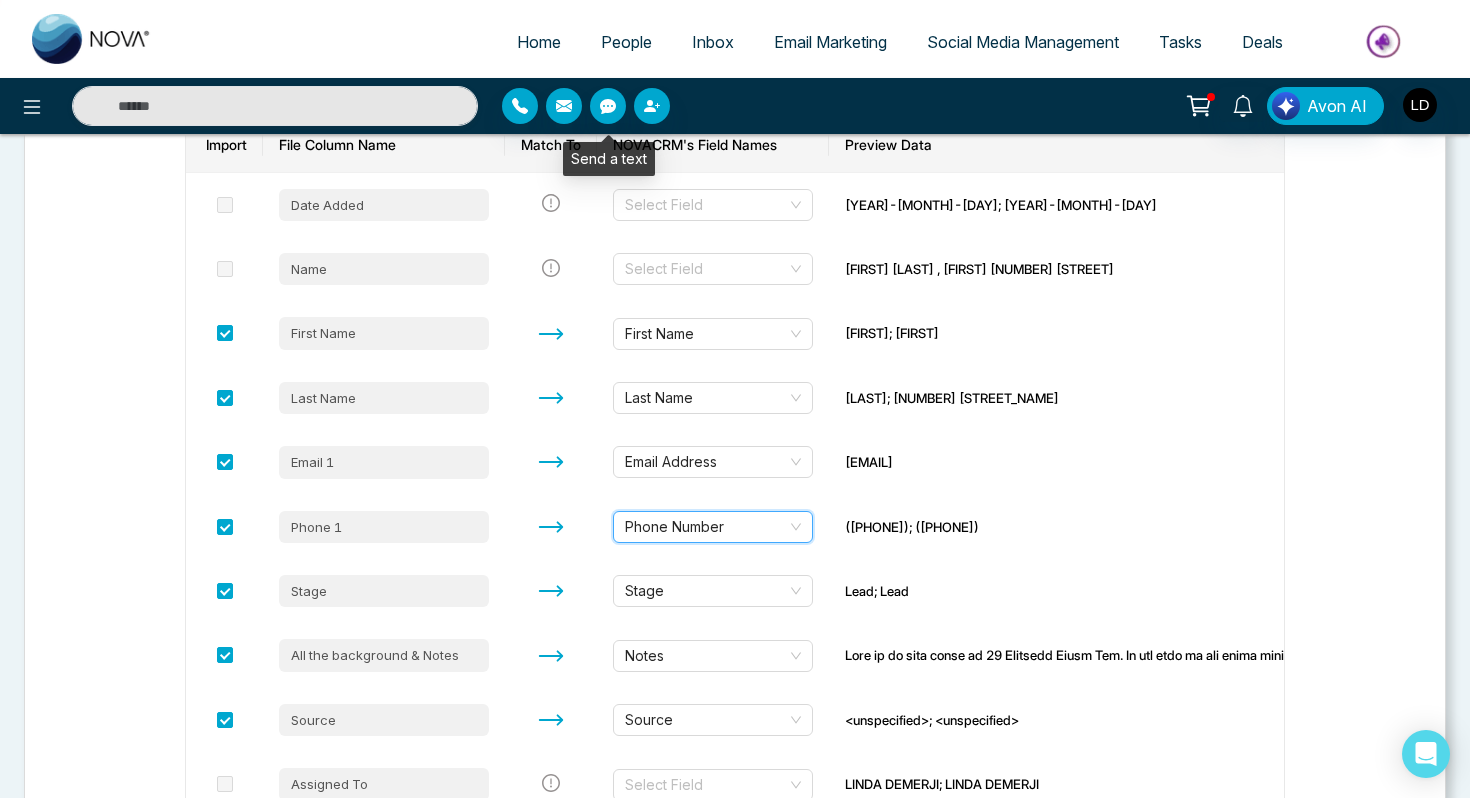 click on "People" at bounding box center (626, 42) 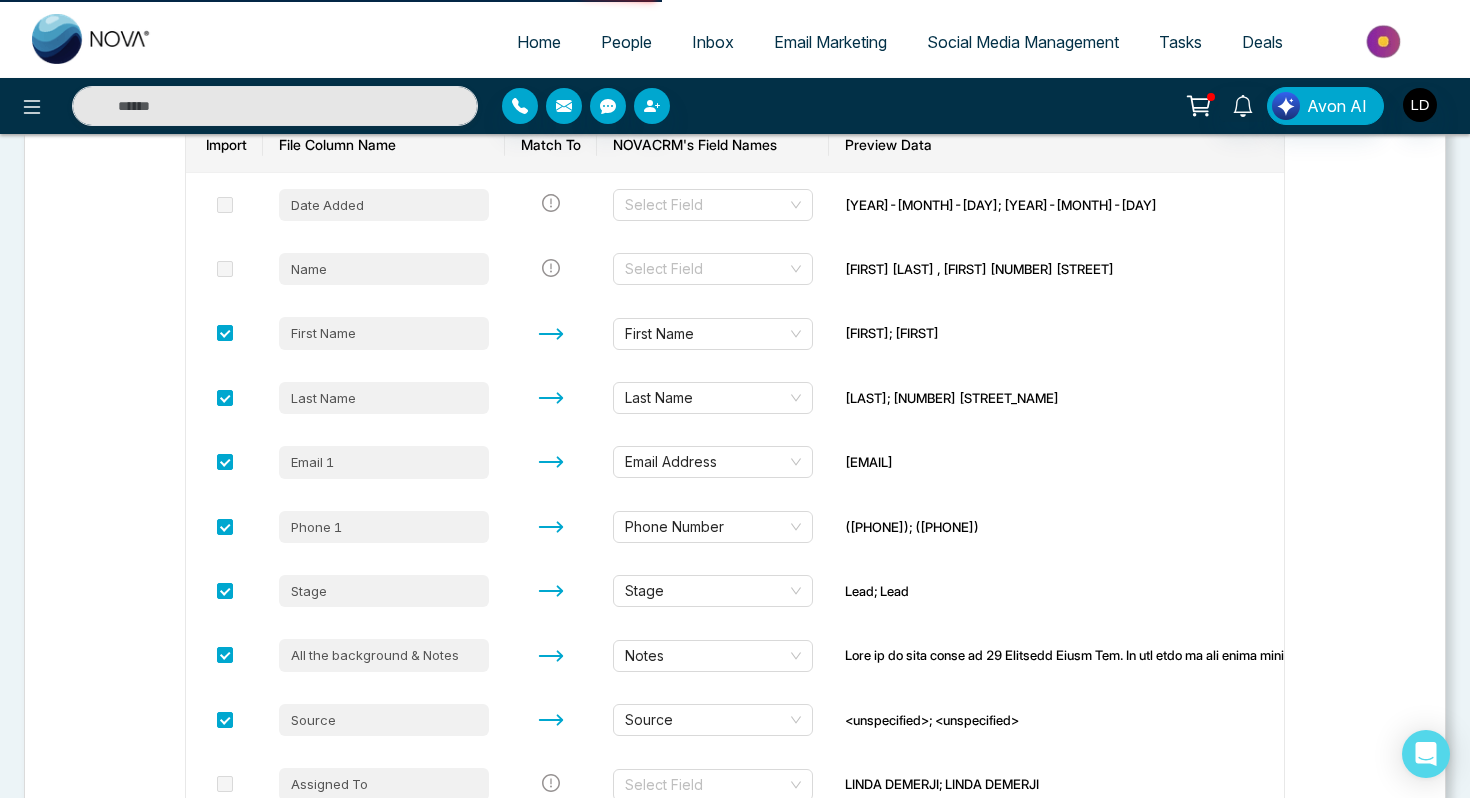 scroll, scrollTop: 0, scrollLeft: 0, axis: both 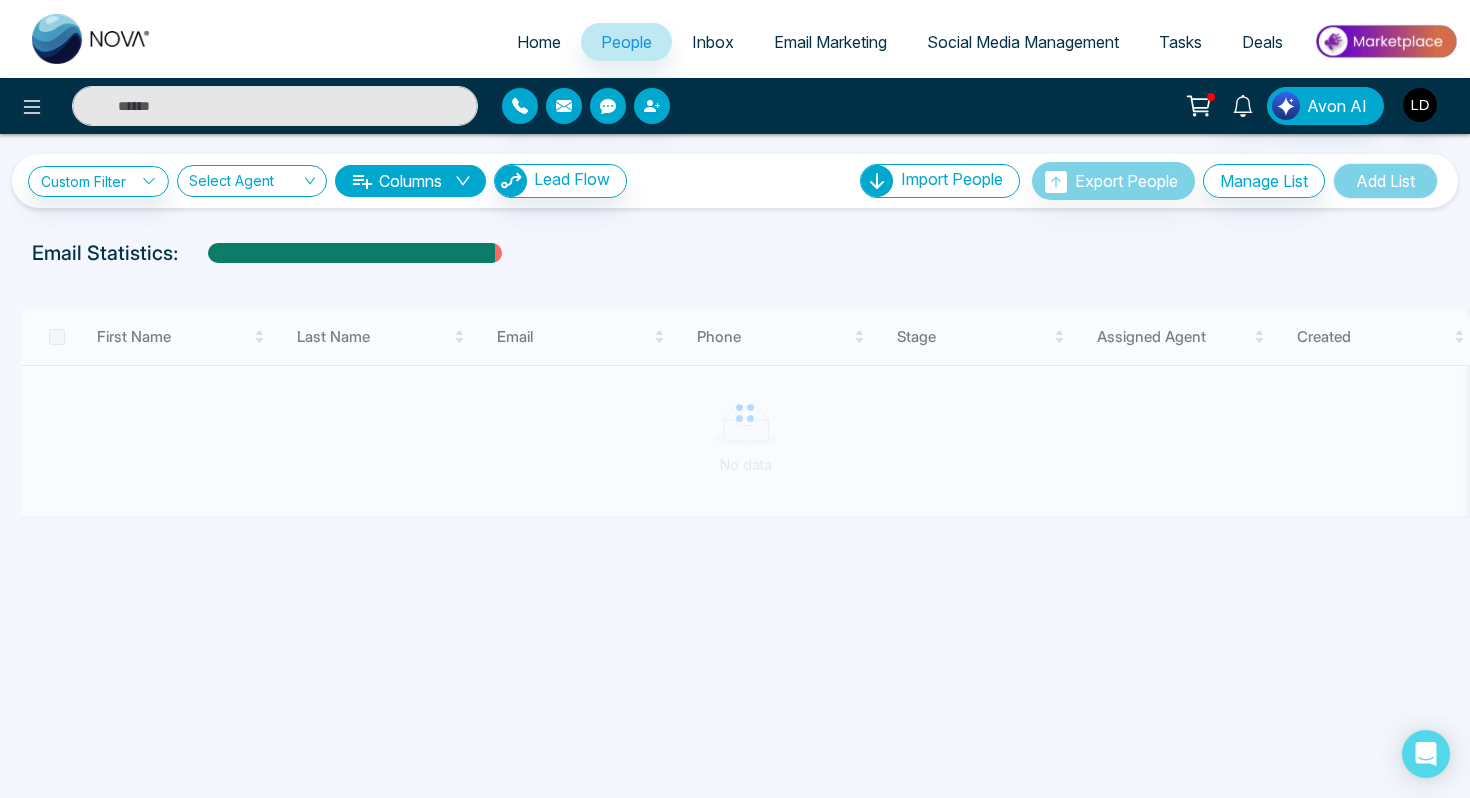 click on "Columns" at bounding box center [410, 181] 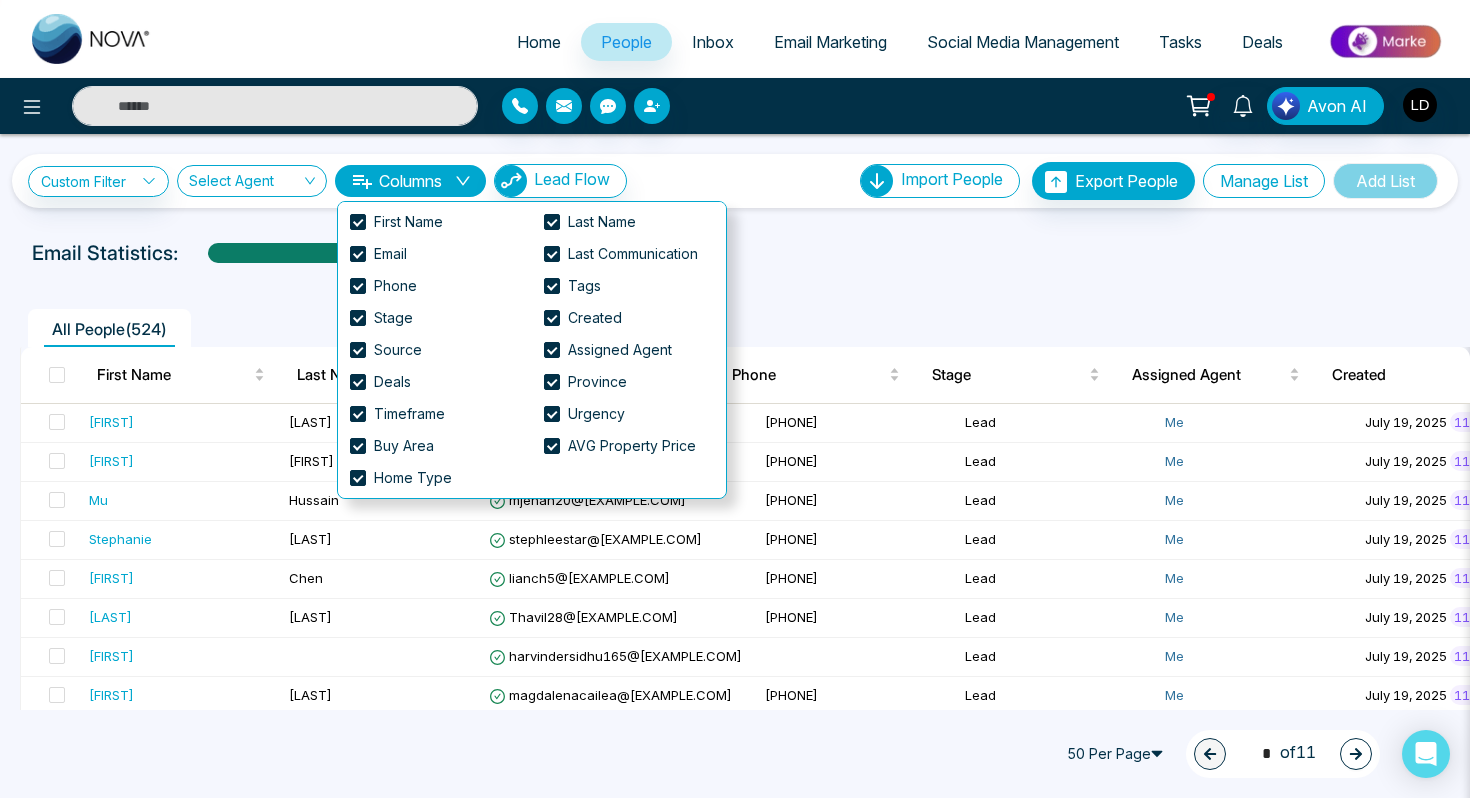 click on "Manage List" at bounding box center [1264, 181] 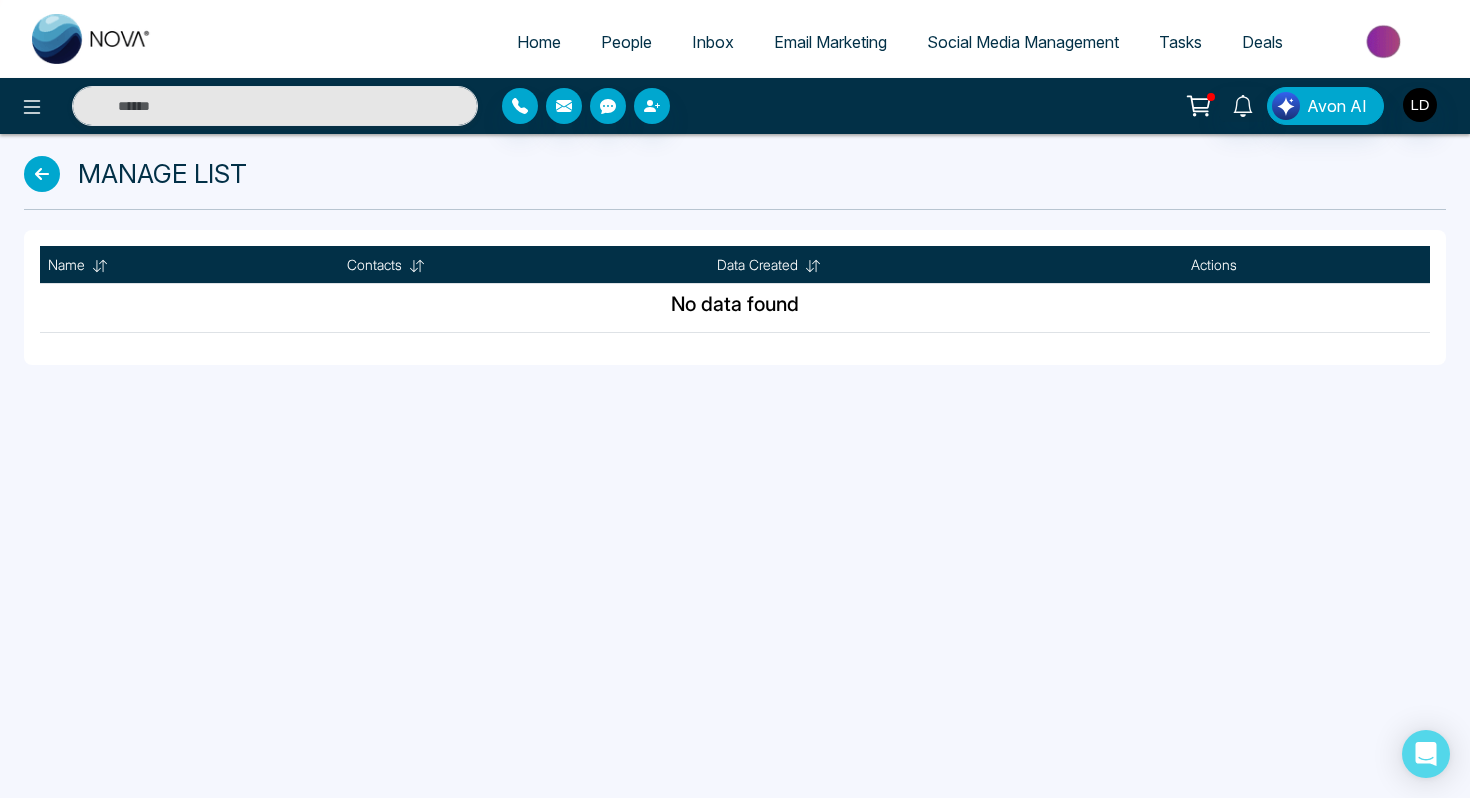 click on "People" at bounding box center [626, 42] 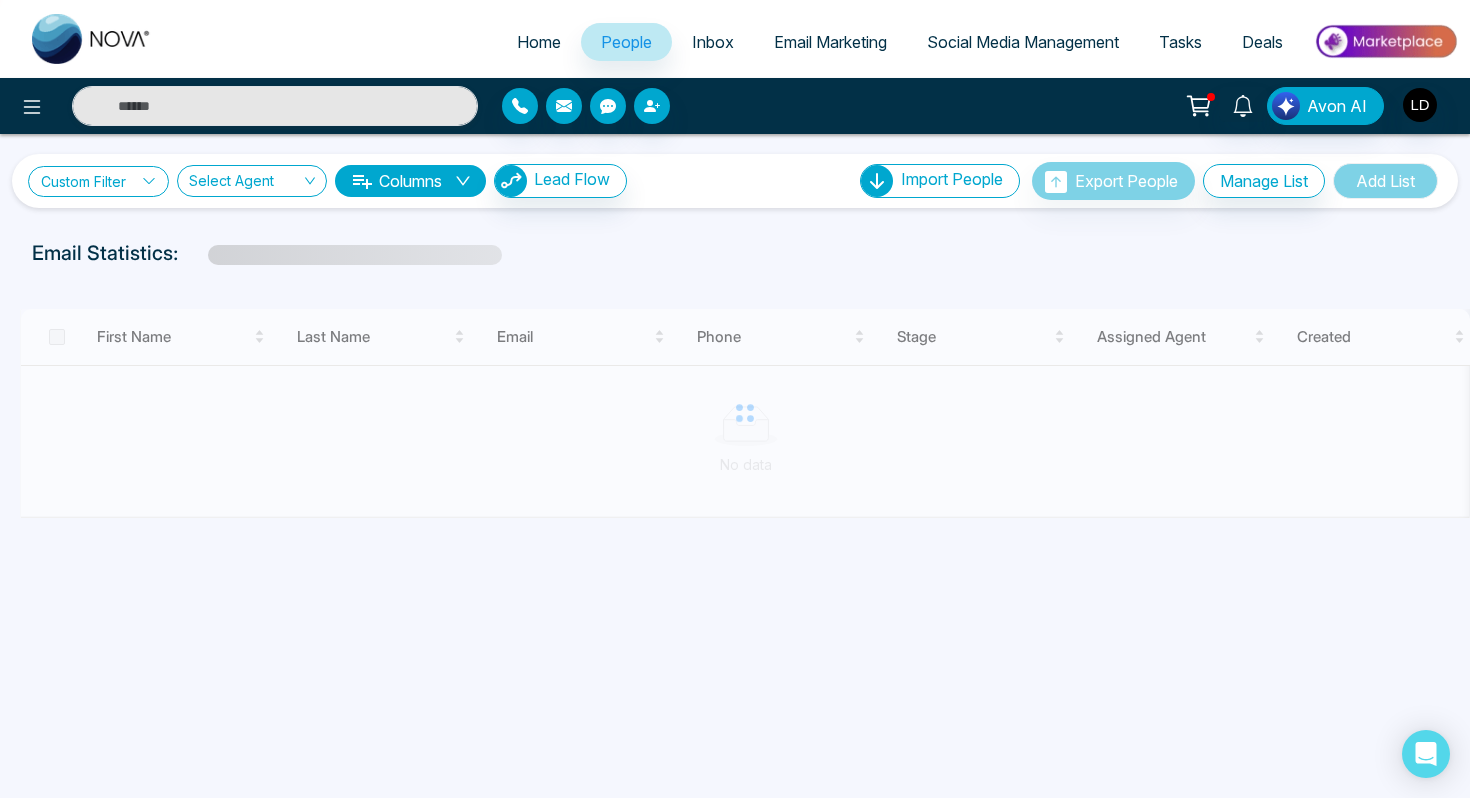 click on "Custom Filter" at bounding box center [98, 181] 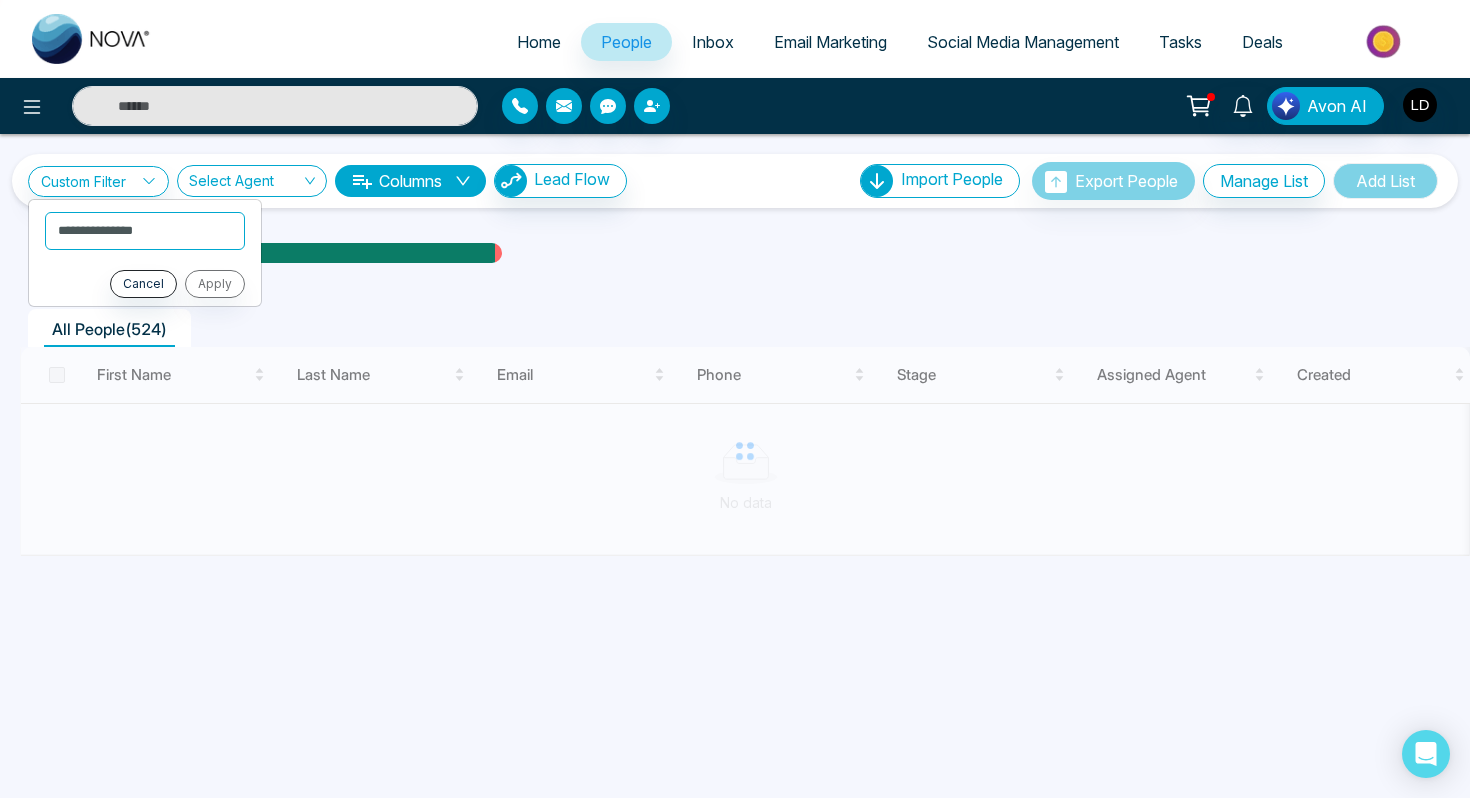 click on "All People  ( 524 ) [FIRST] [LAST] [EMAIL] [PHONE] [STAGE] [ASSIGNED] [AGENT] [CREATED] [TAGS] [SOURCE] [PROVINCE] [TIME] [URGENCY] [BUY] [AREA] [AVG] [PROPERTY] [PRICE] [HOME] [TYPE] [DEALS] [LAST] [COMMUNICATION]                                      No data" at bounding box center [735, 460] 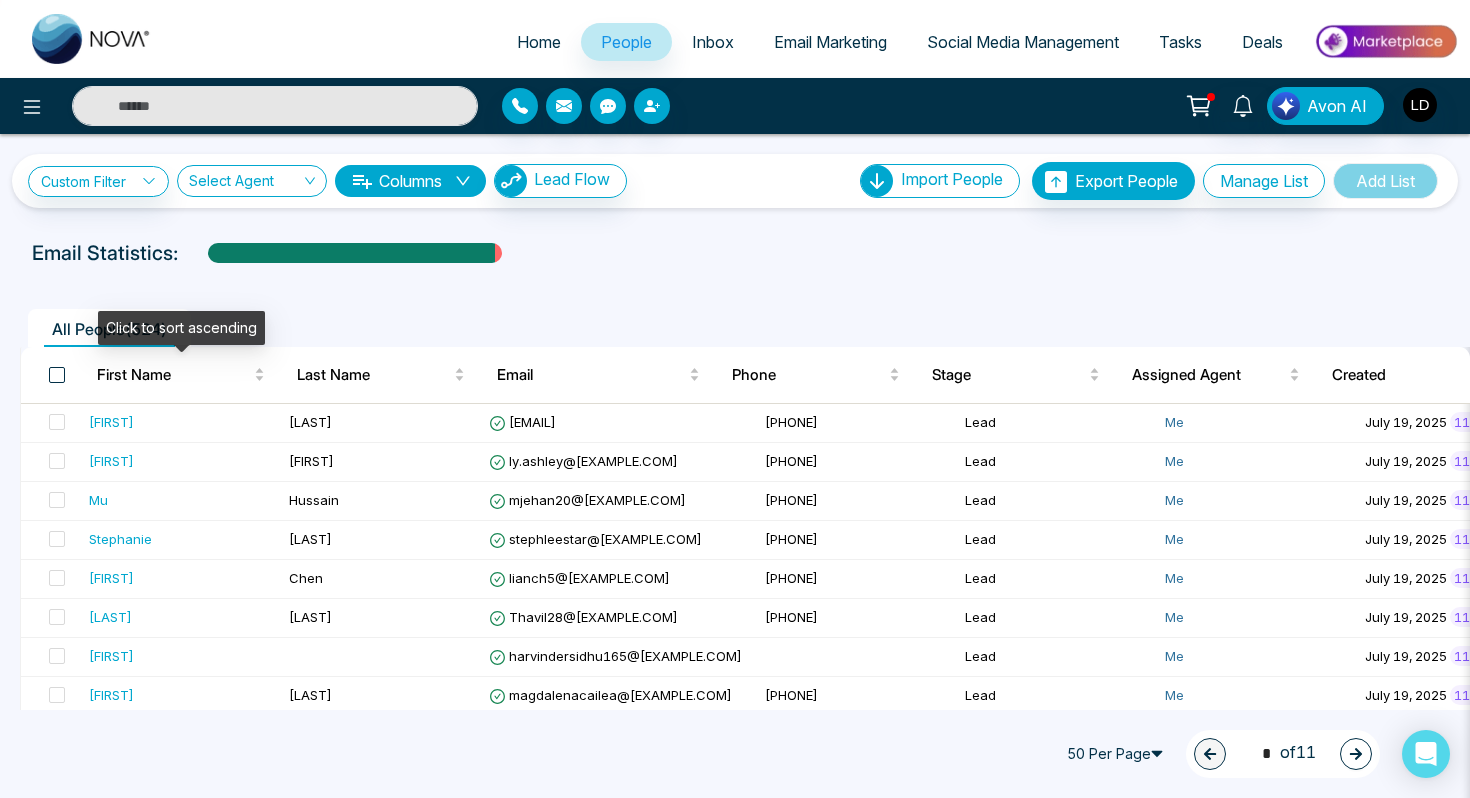 click at bounding box center (57, 375) 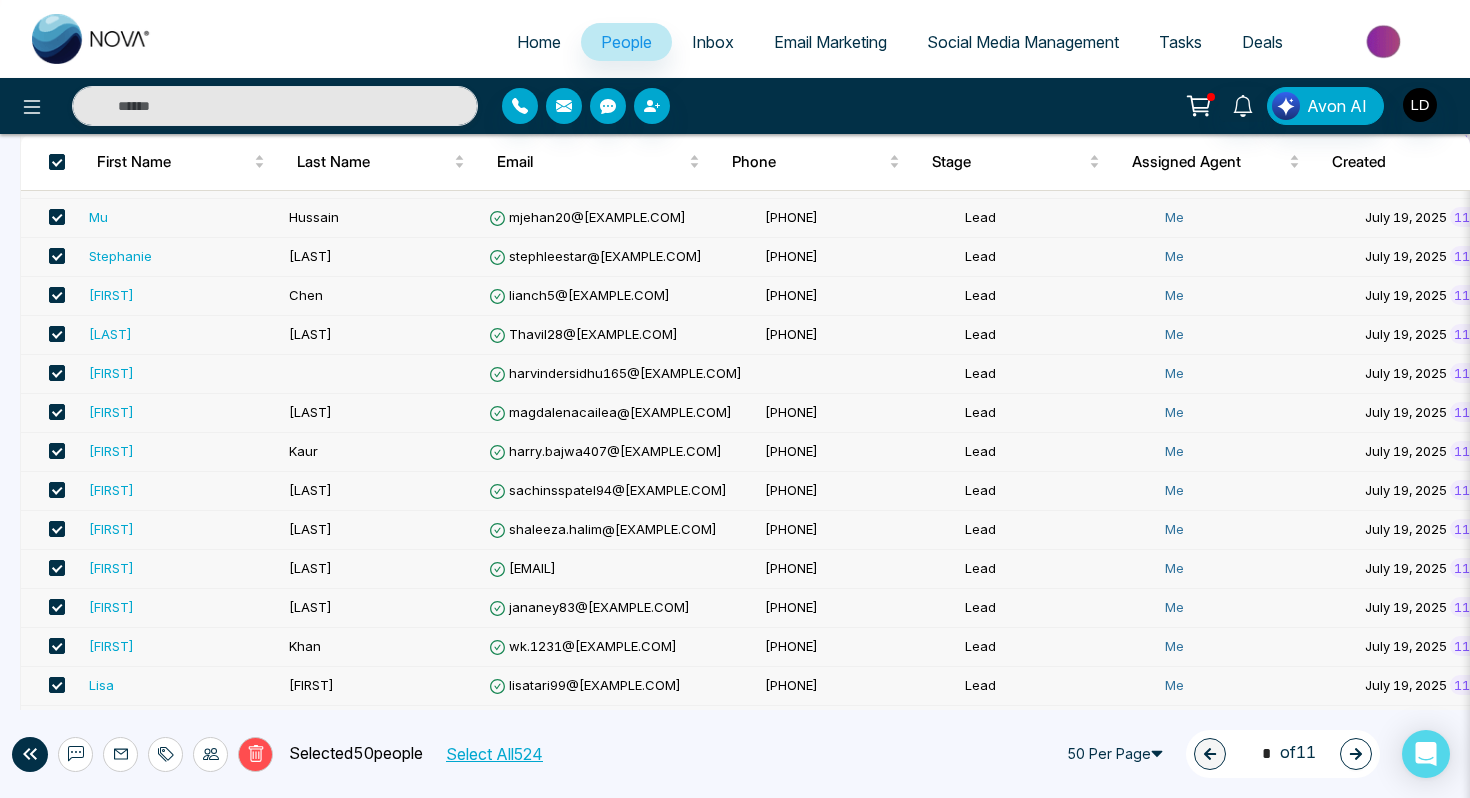 scroll, scrollTop: 0, scrollLeft: 0, axis: both 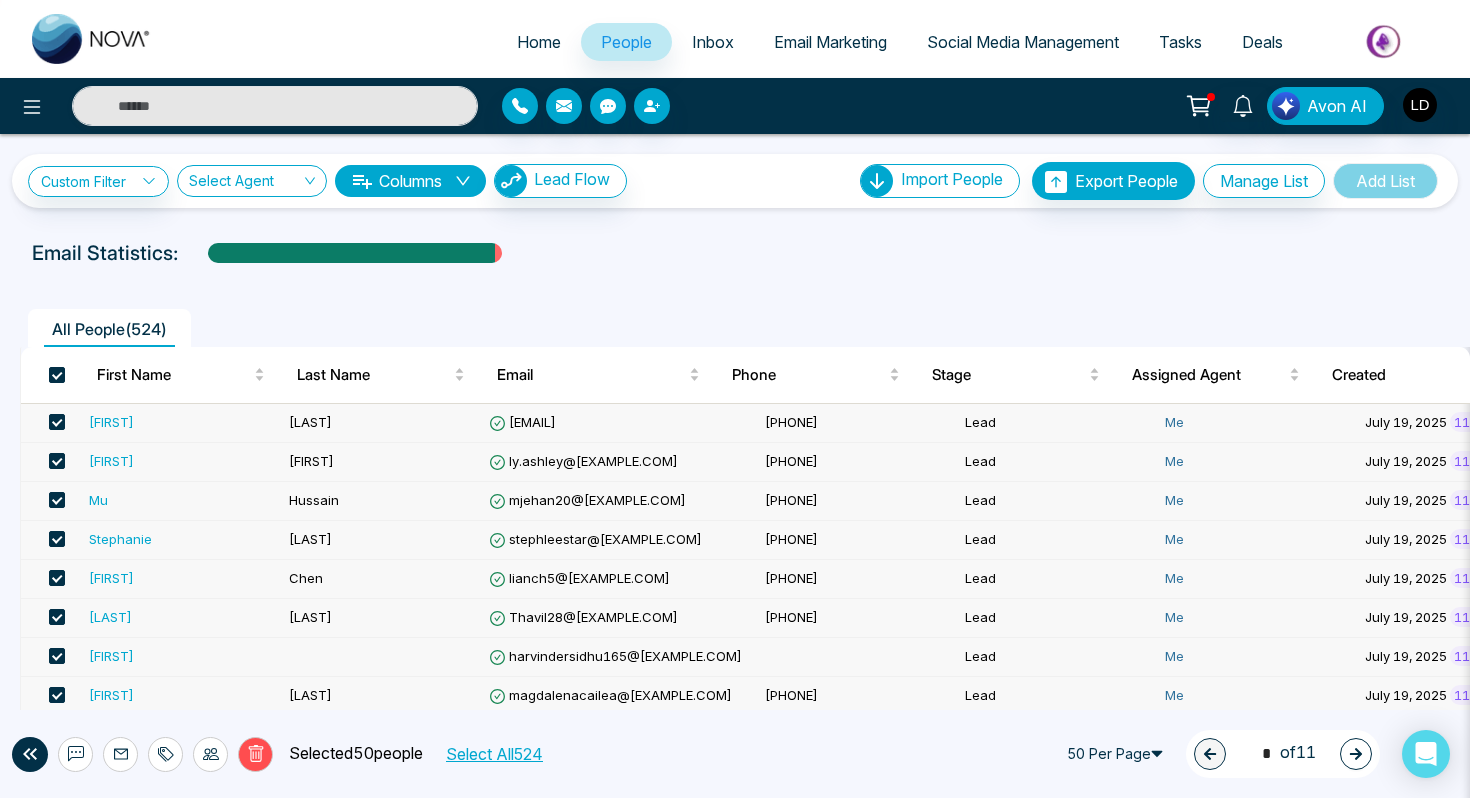 click on "Select All  524" at bounding box center (493, 754) 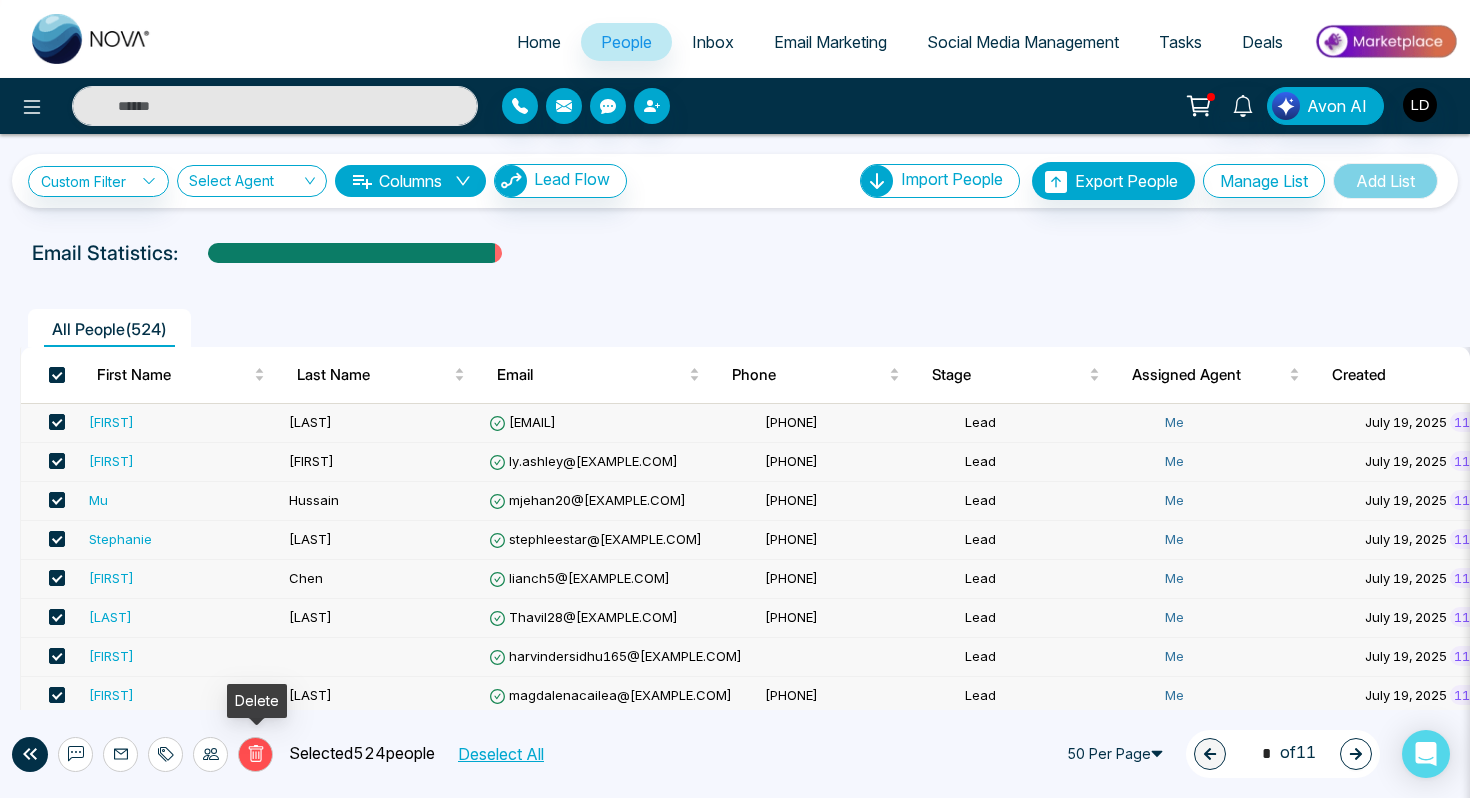 click 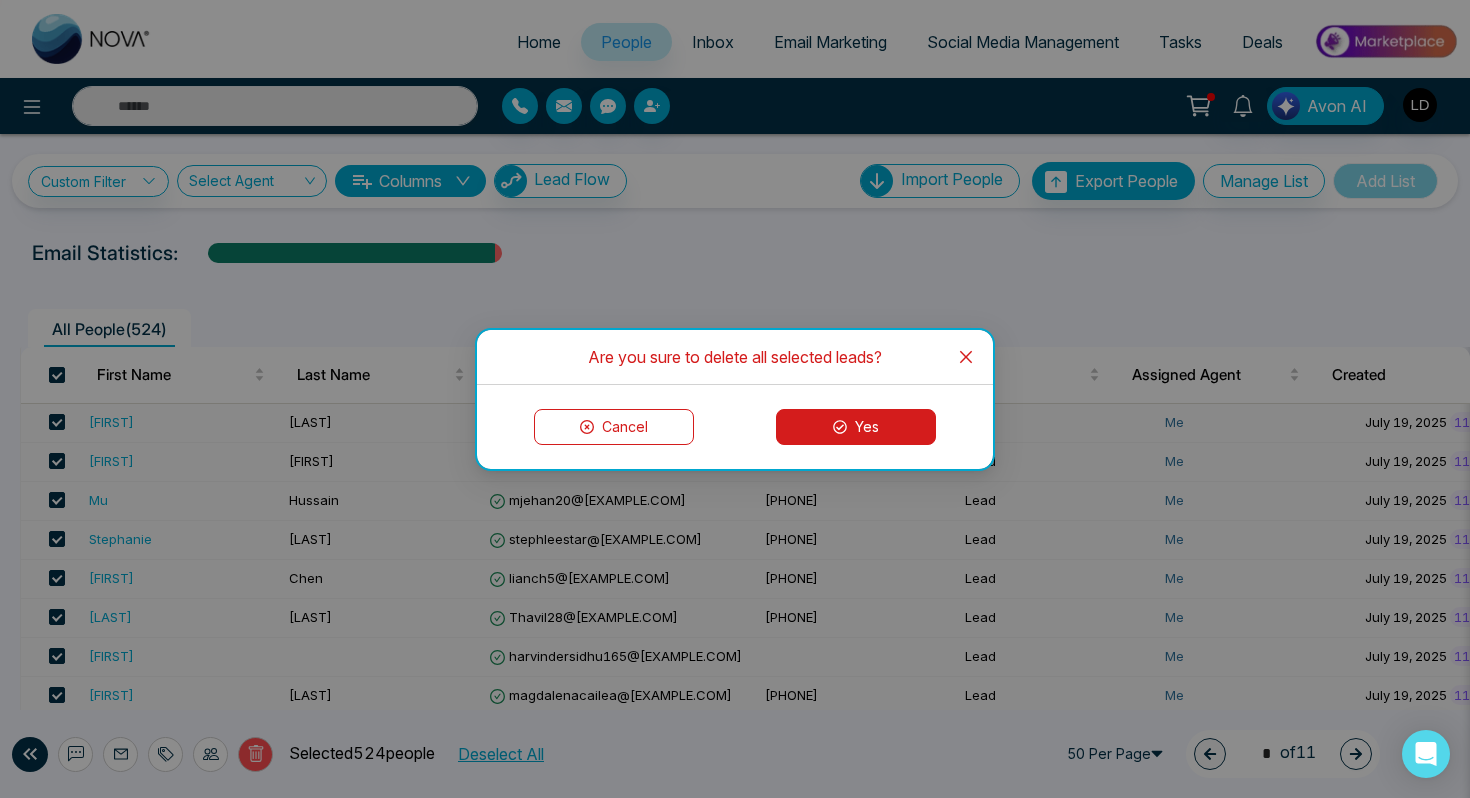 click on "Yes" at bounding box center [856, 427] 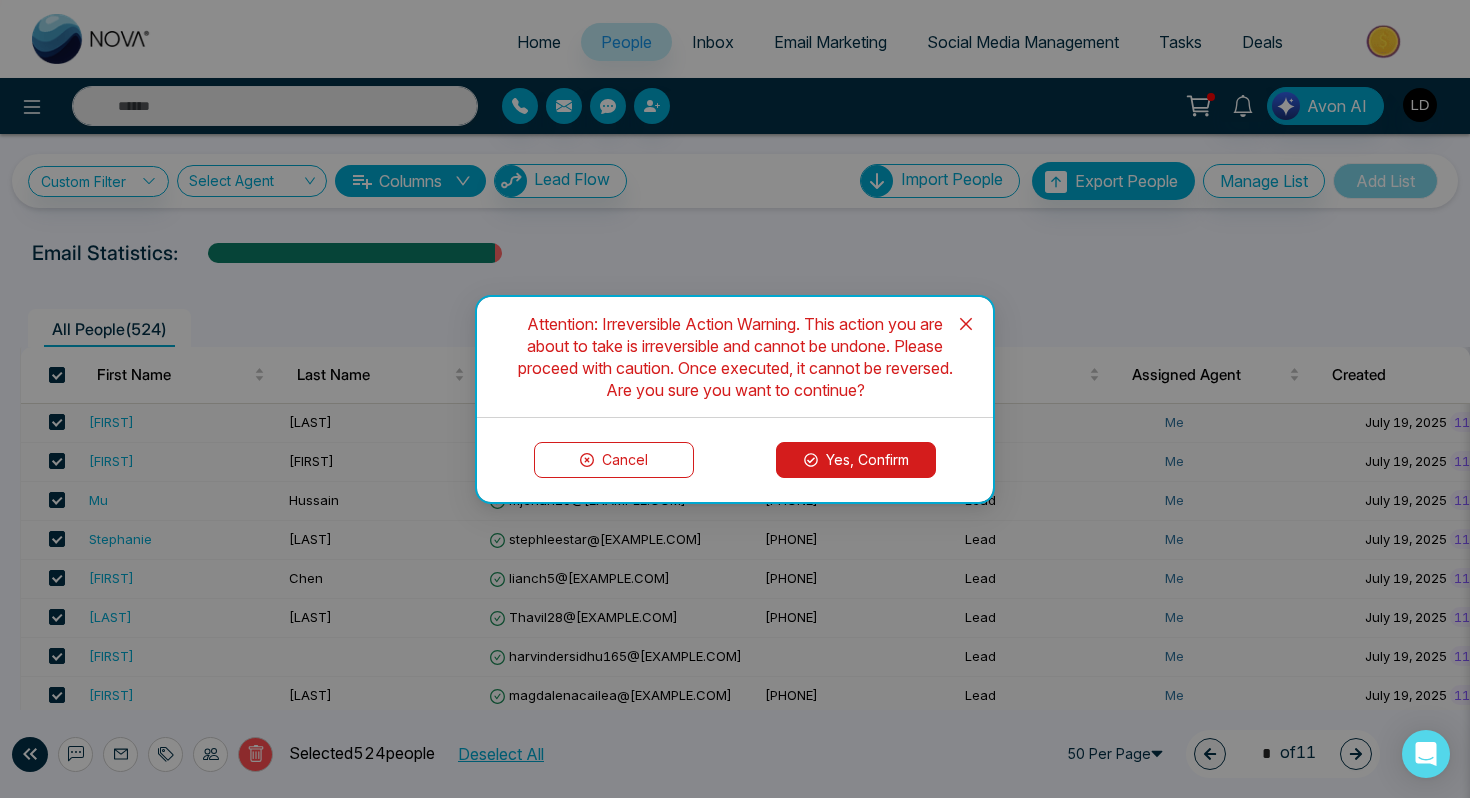 click on "Yes, Confirm" at bounding box center [856, 460] 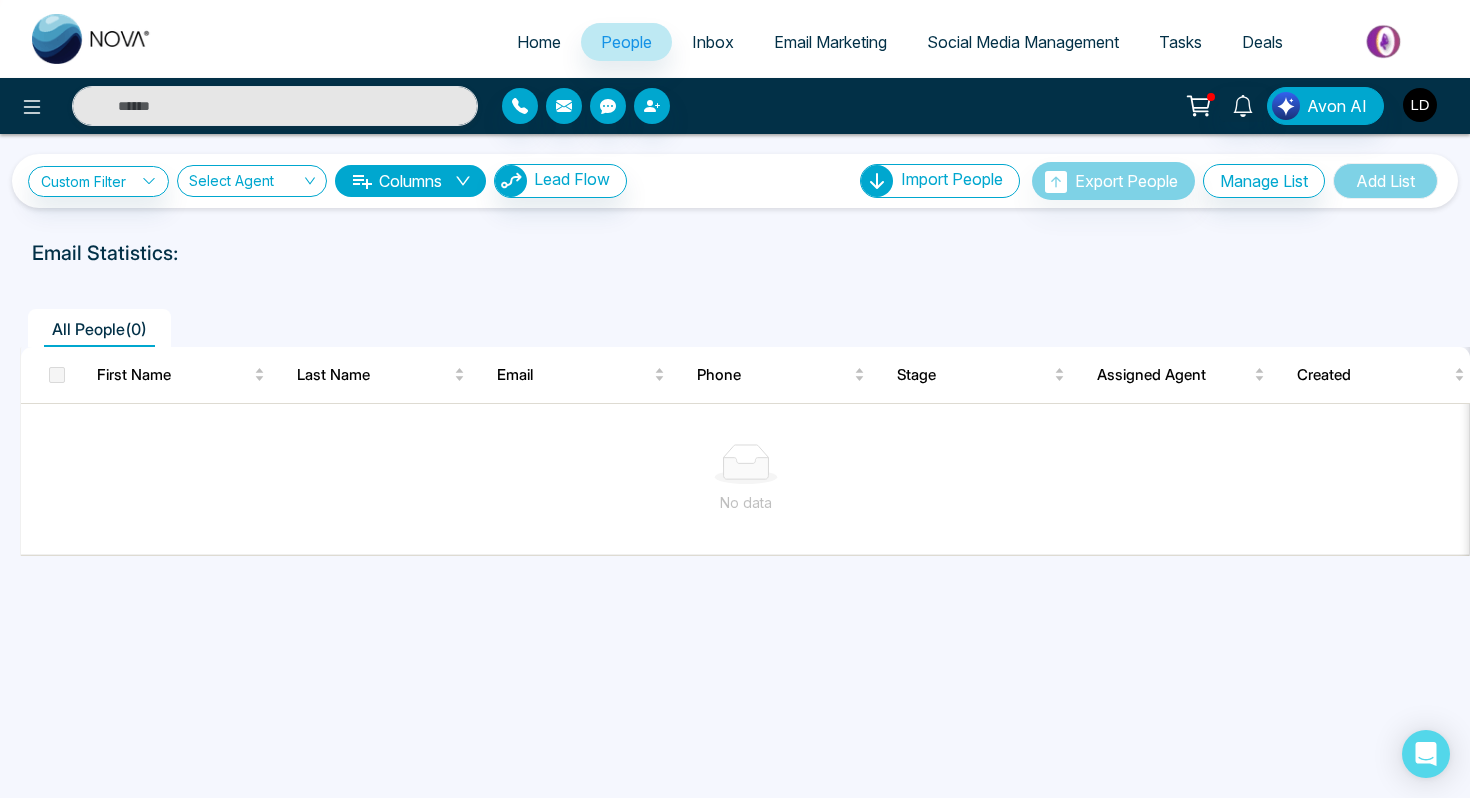 click at bounding box center [1420, 105] 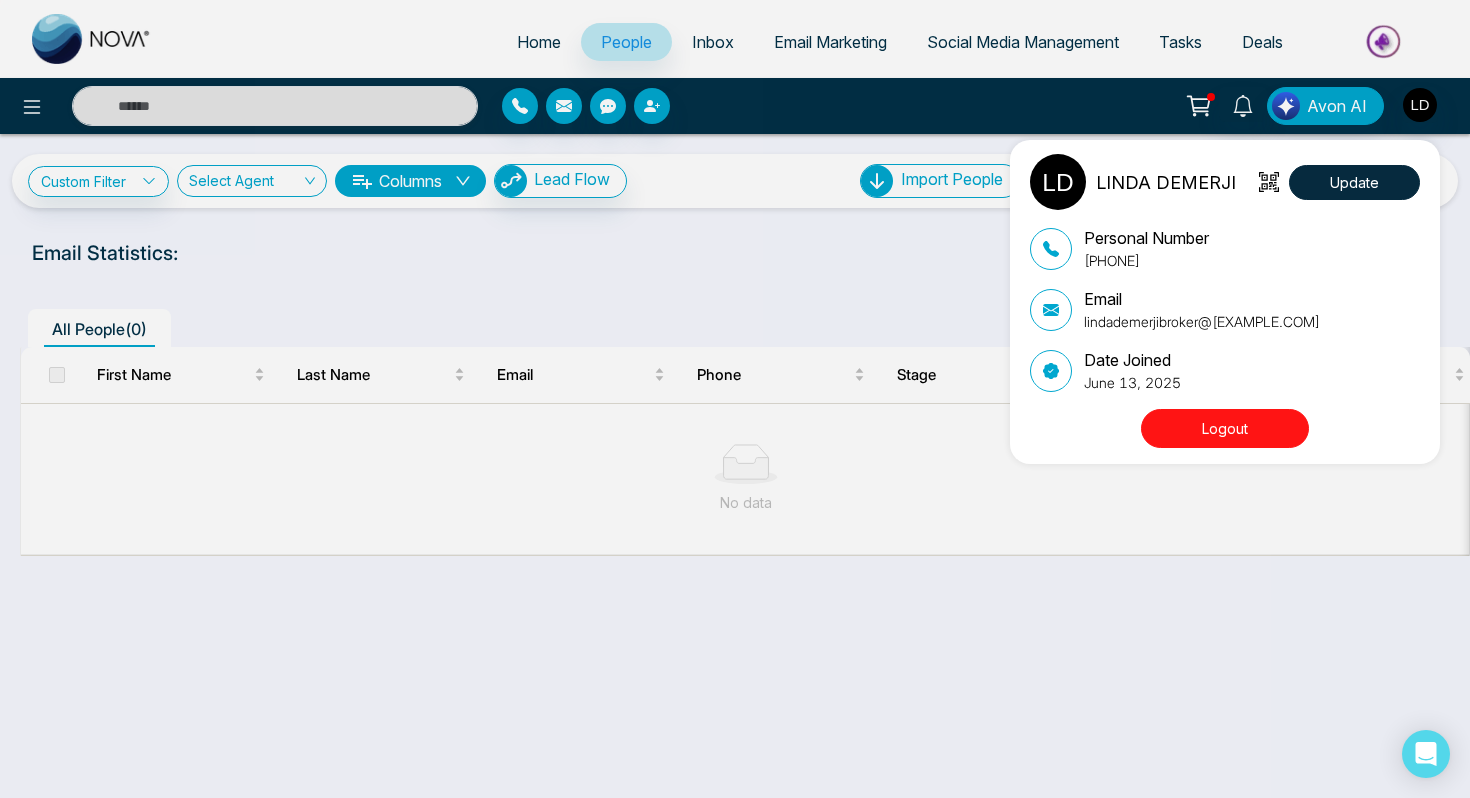 click on "[FIRST] [LAST] Update Personal Number [PHONE] [EMAIL] [DATE] [JOINED] [MONTH] [DAY], [YEAR] Logout" at bounding box center [735, 399] 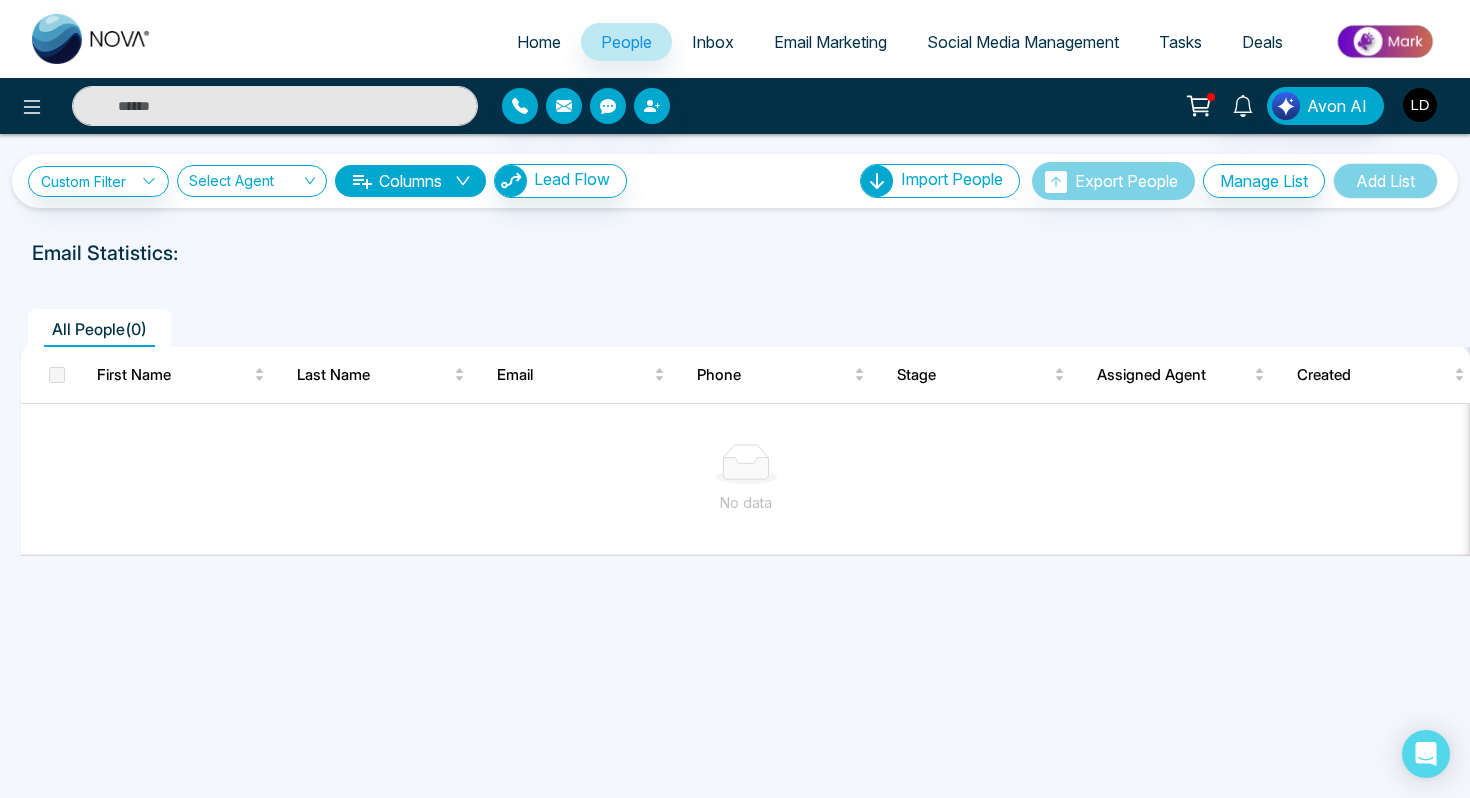 click at bounding box center [1420, 105] 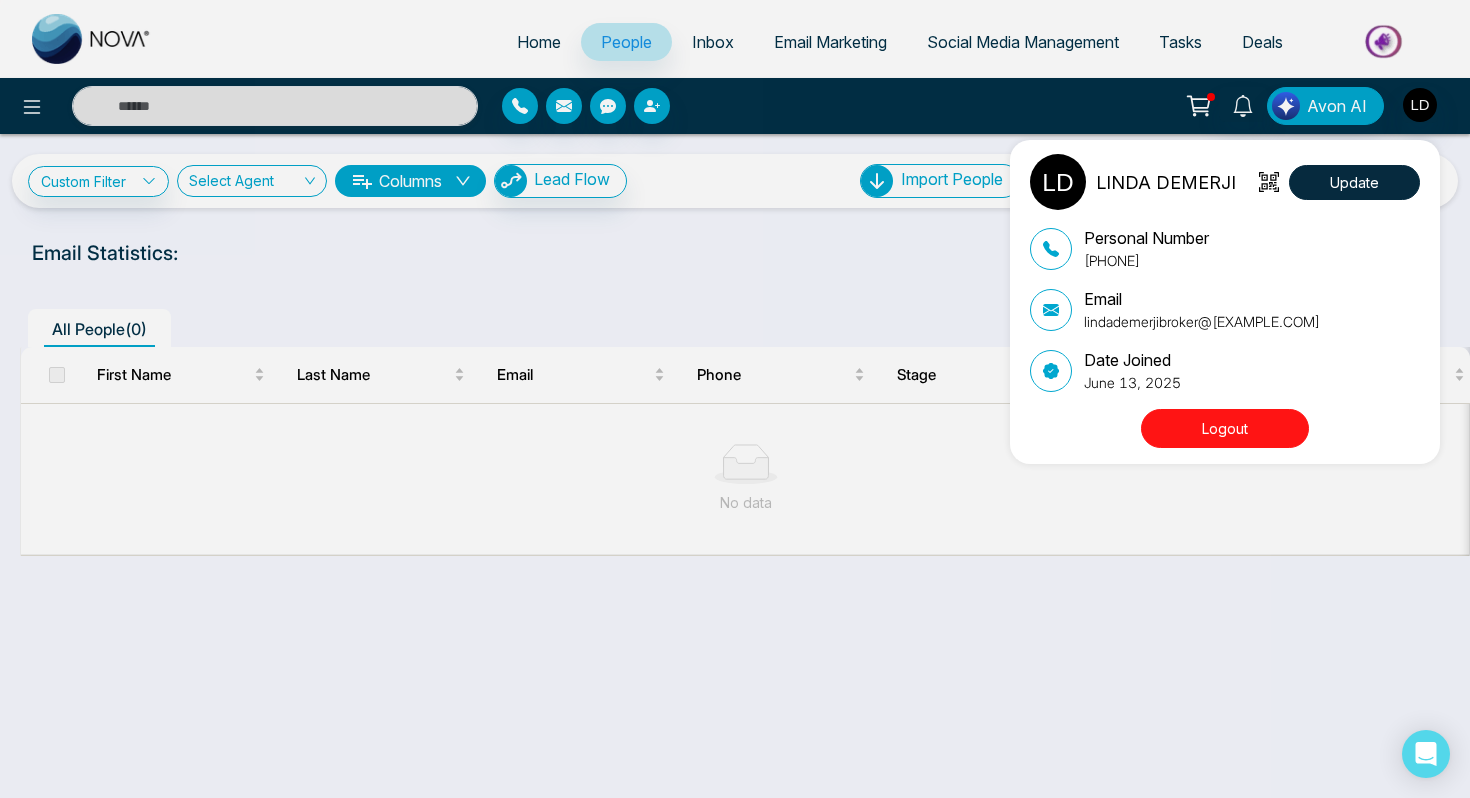 click on "Logout" at bounding box center (1225, 428) 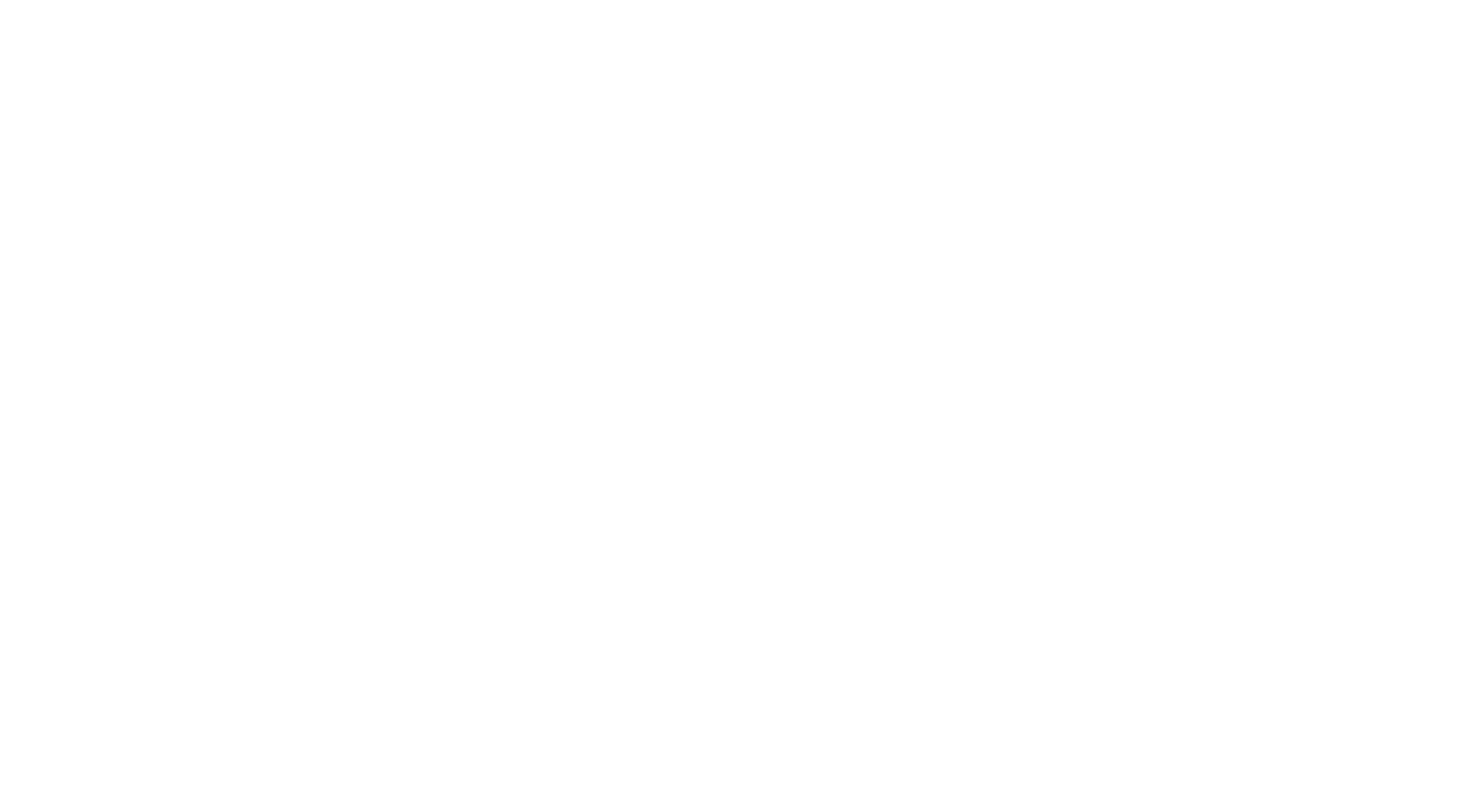 scroll, scrollTop: 0, scrollLeft: 0, axis: both 